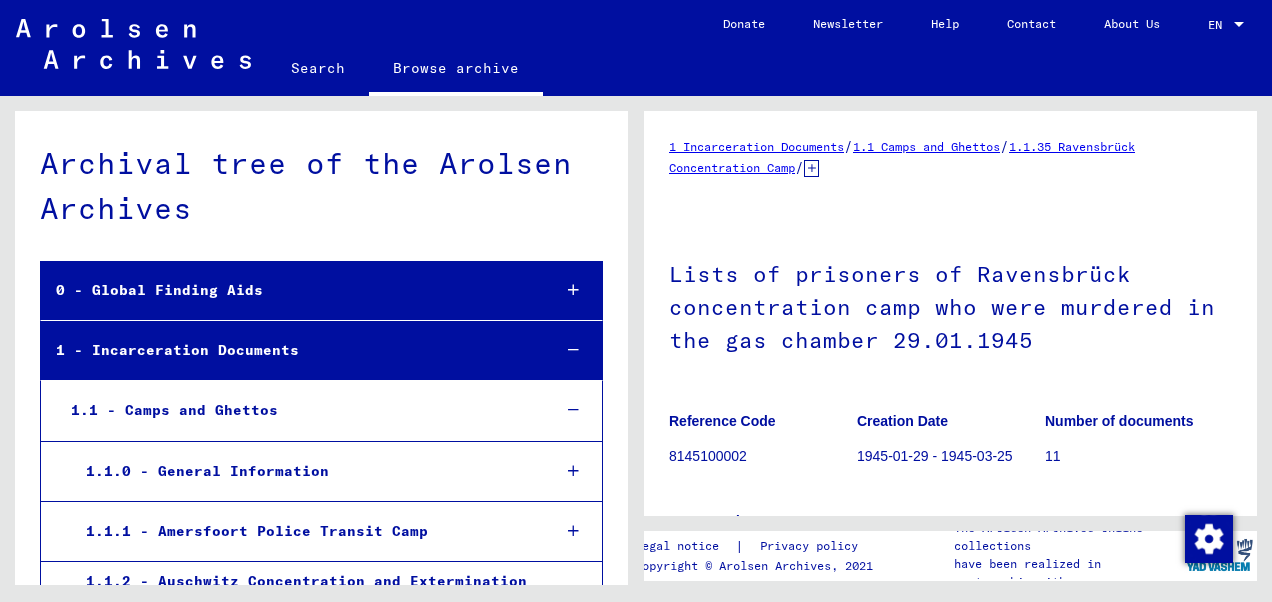 scroll, scrollTop: 0, scrollLeft: 0, axis: both 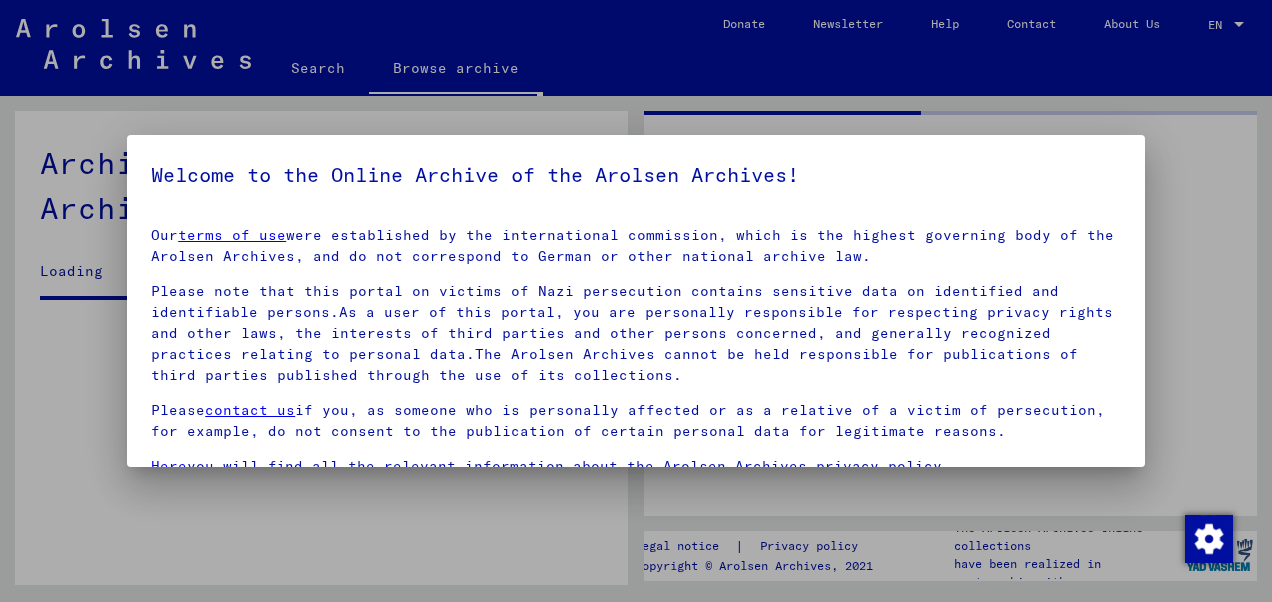 drag, startPoint x: 1246, startPoint y: 214, endPoint x: 1249, endPoint y: 240, distance: 26.172504 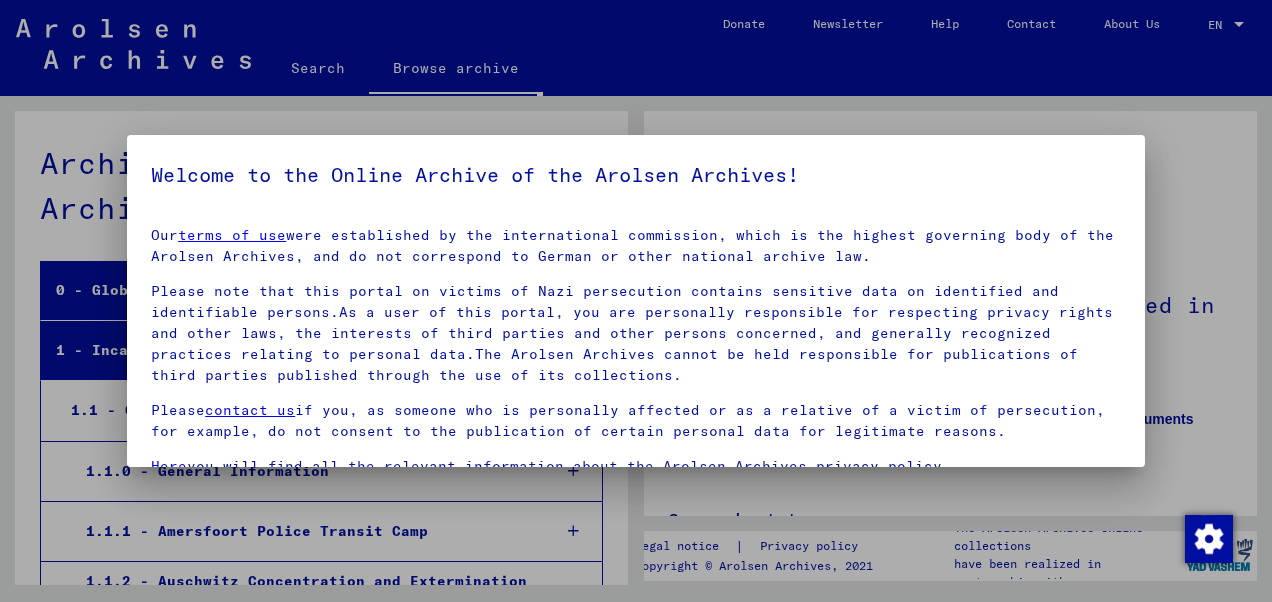 scroll, scrollTop: 5996, scrollLeft: 0, axis: vertical 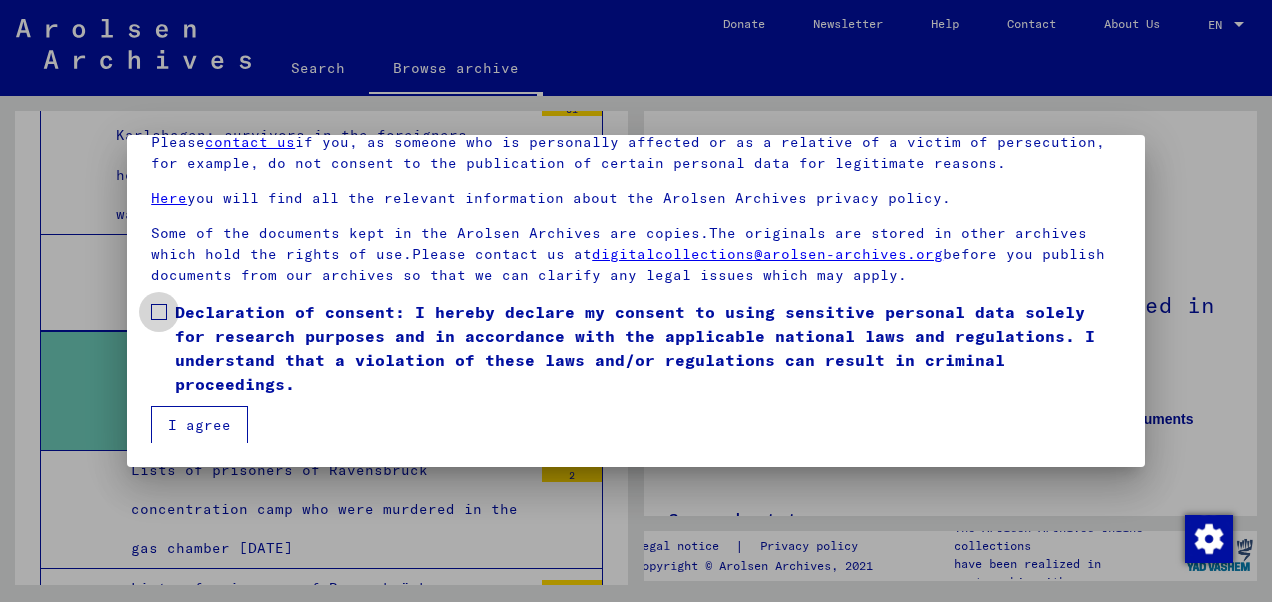 click at bounding box center [159, 312] 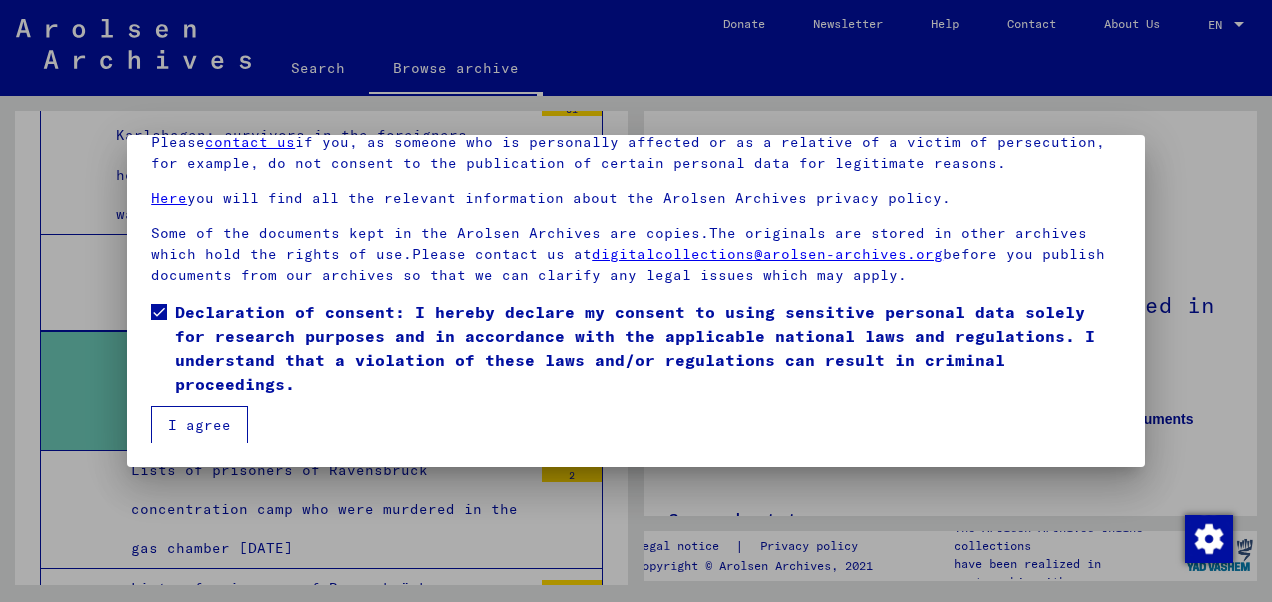 click on "I agree" at bounding box center [199, 425] 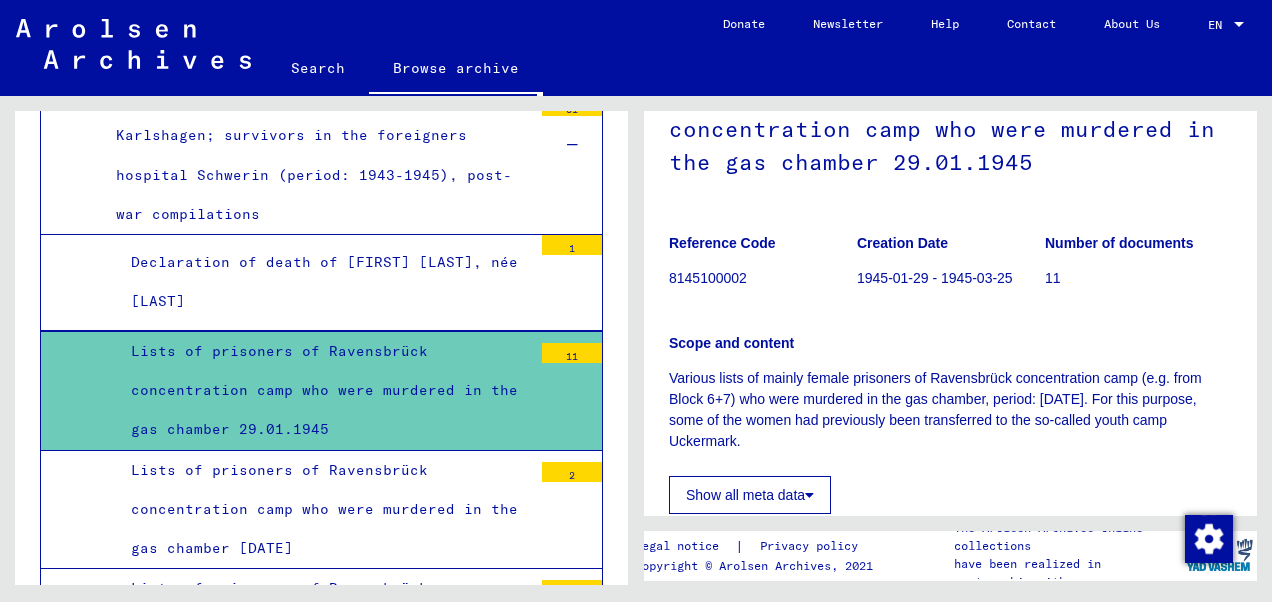 scroll, scrollTop: 180, scrollLeft: 0, axis: vertical 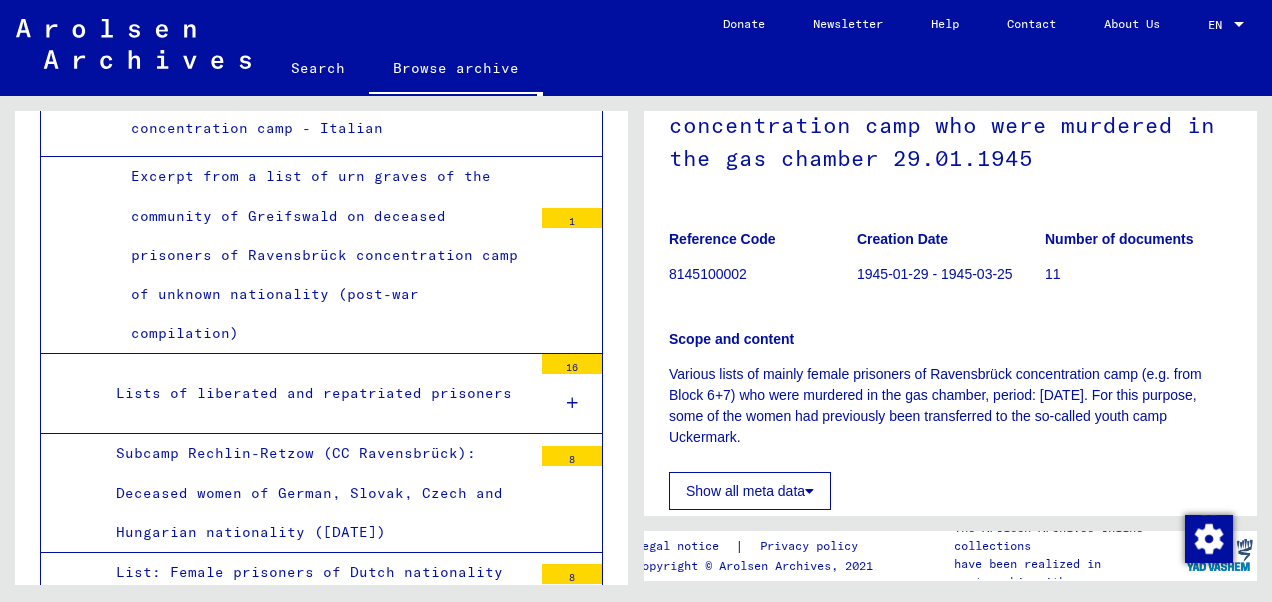 click on "Lists of liberated and repatriated prisoners" at bounding box center (316, 393) 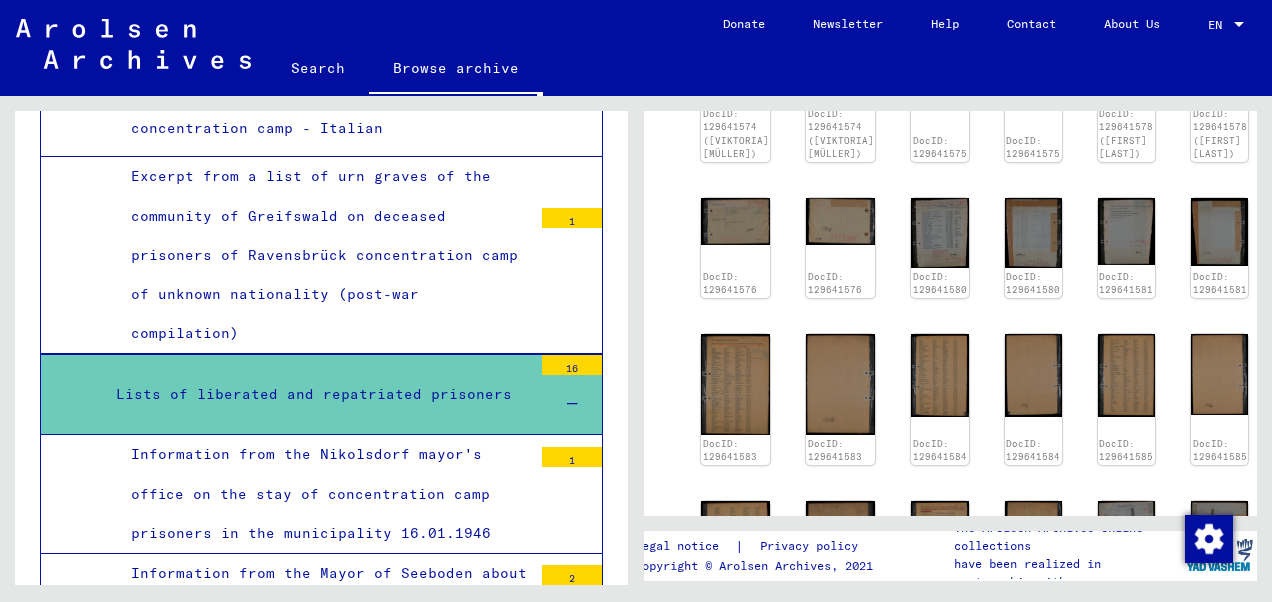 scroll, scrollTop: 865, scrollLeft: 0, axis: vertical 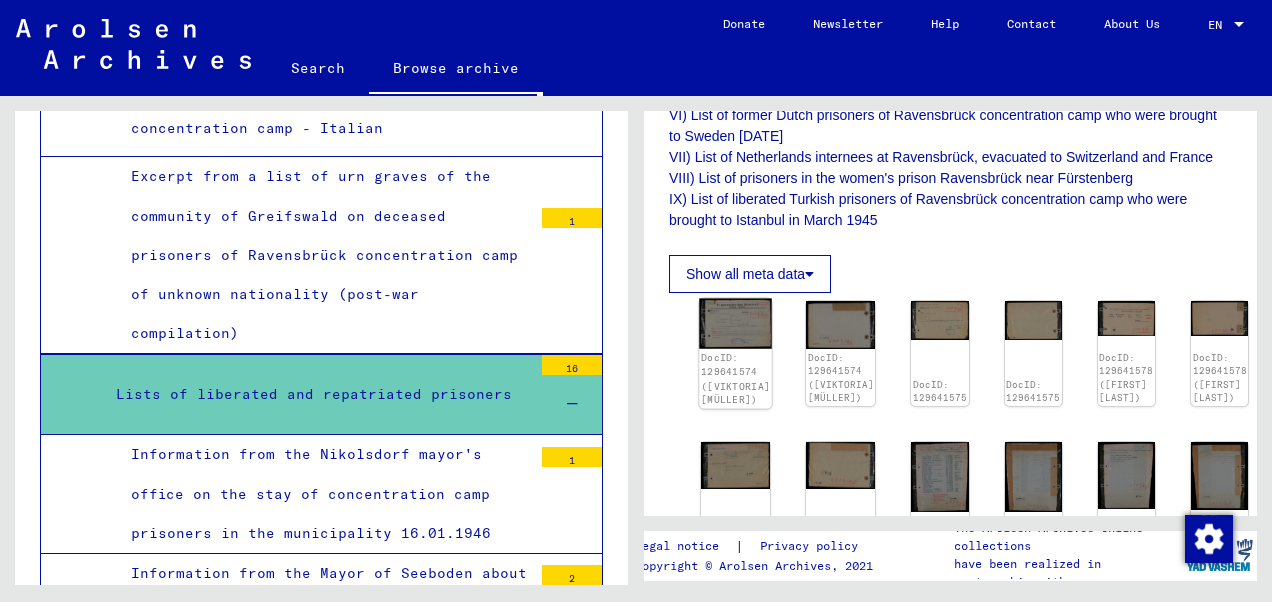 click 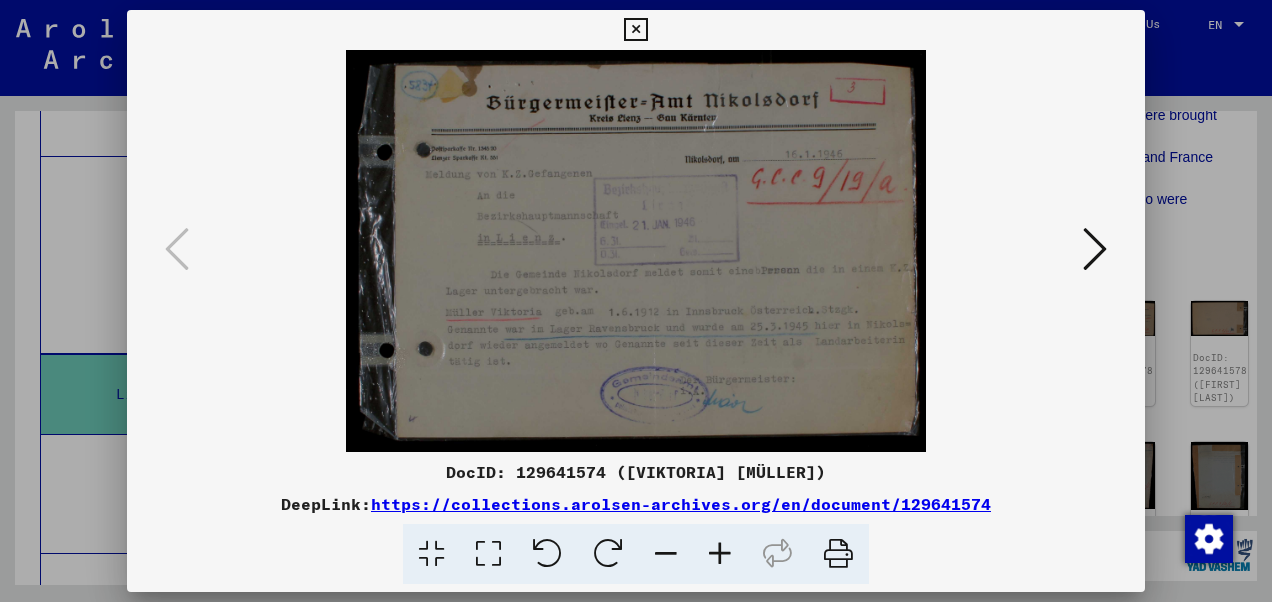 click at bounding box center (1095, 249) 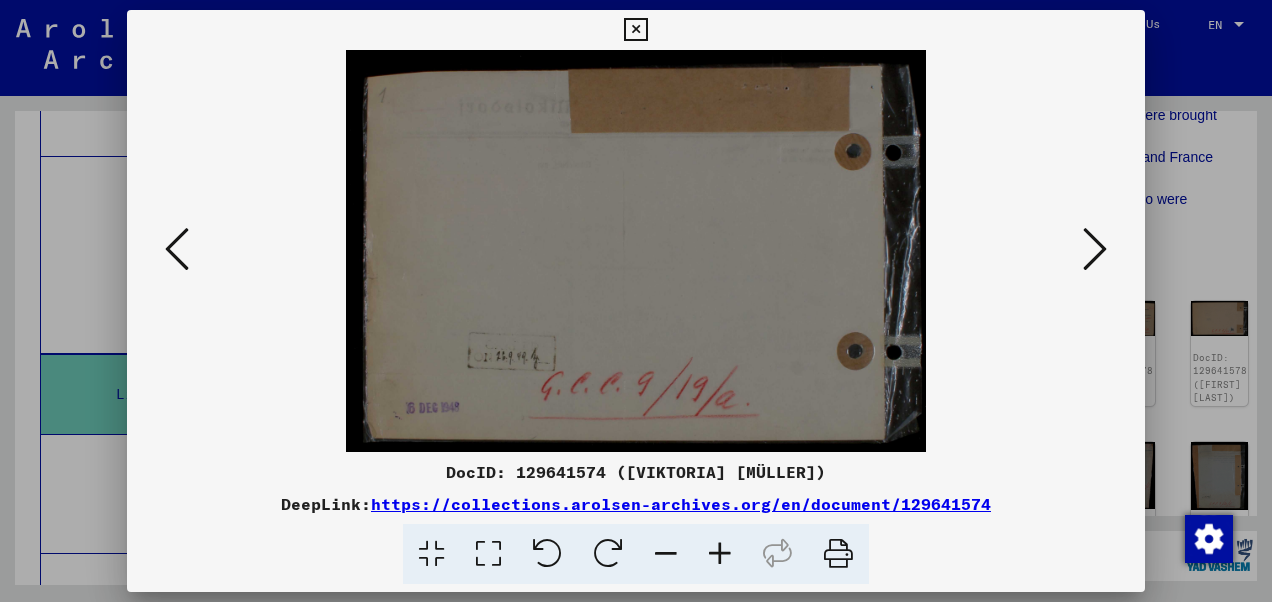 click at bounding box center [1095, 249] 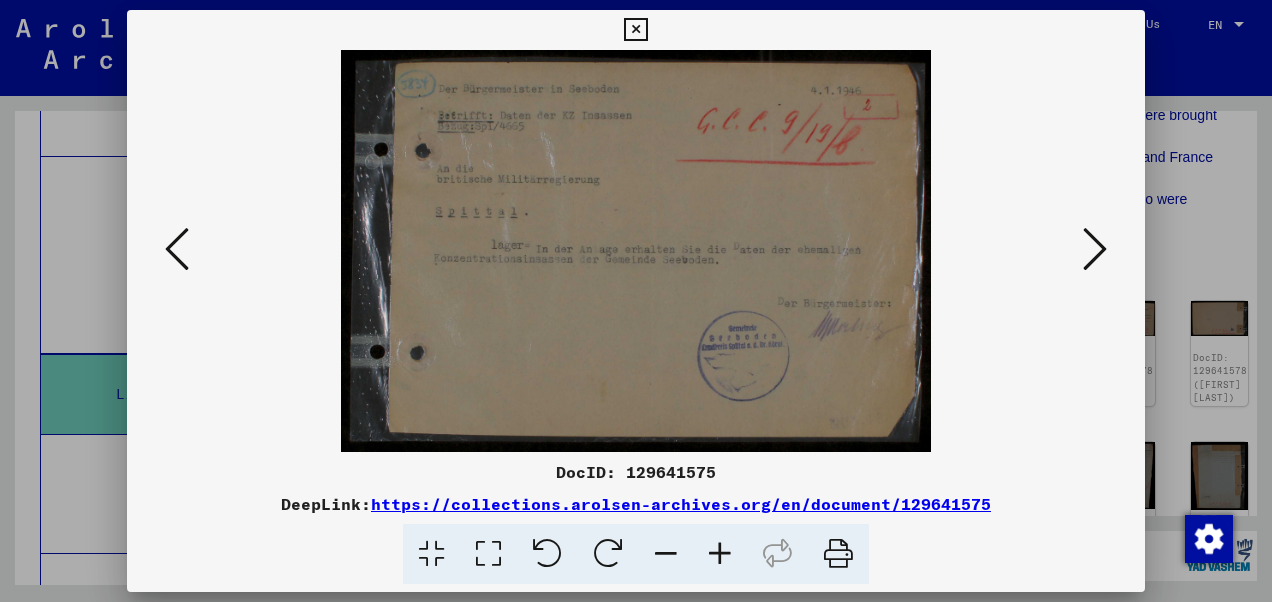 click at bounding box center [1095, 249] 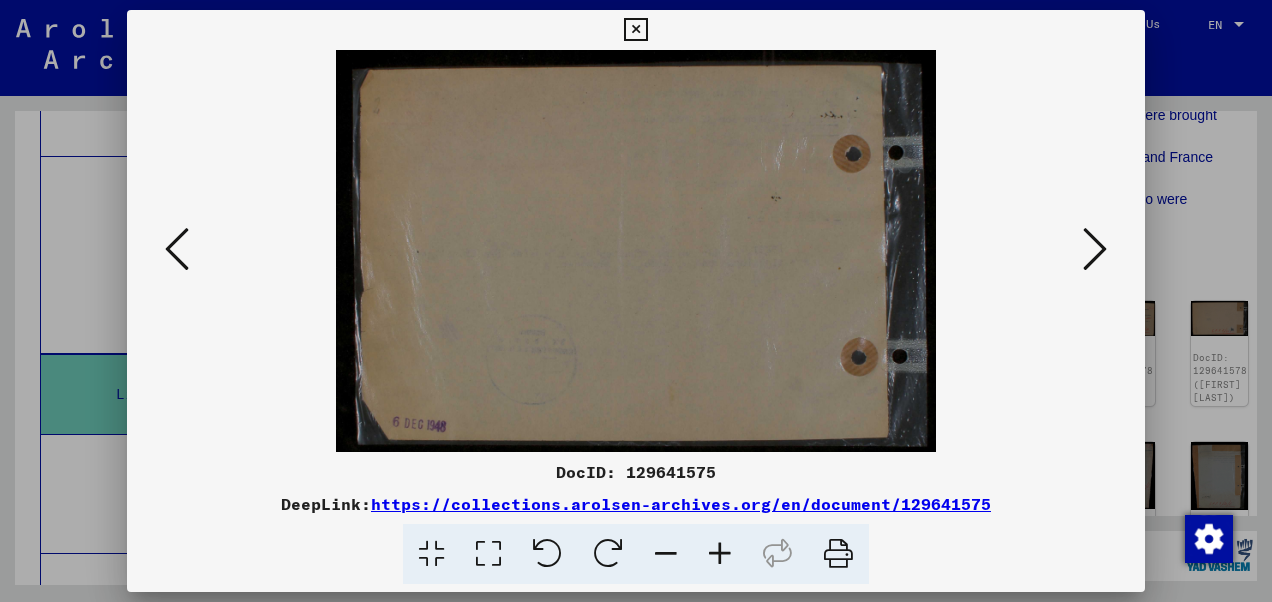 click at bounding box center (1095, 249) 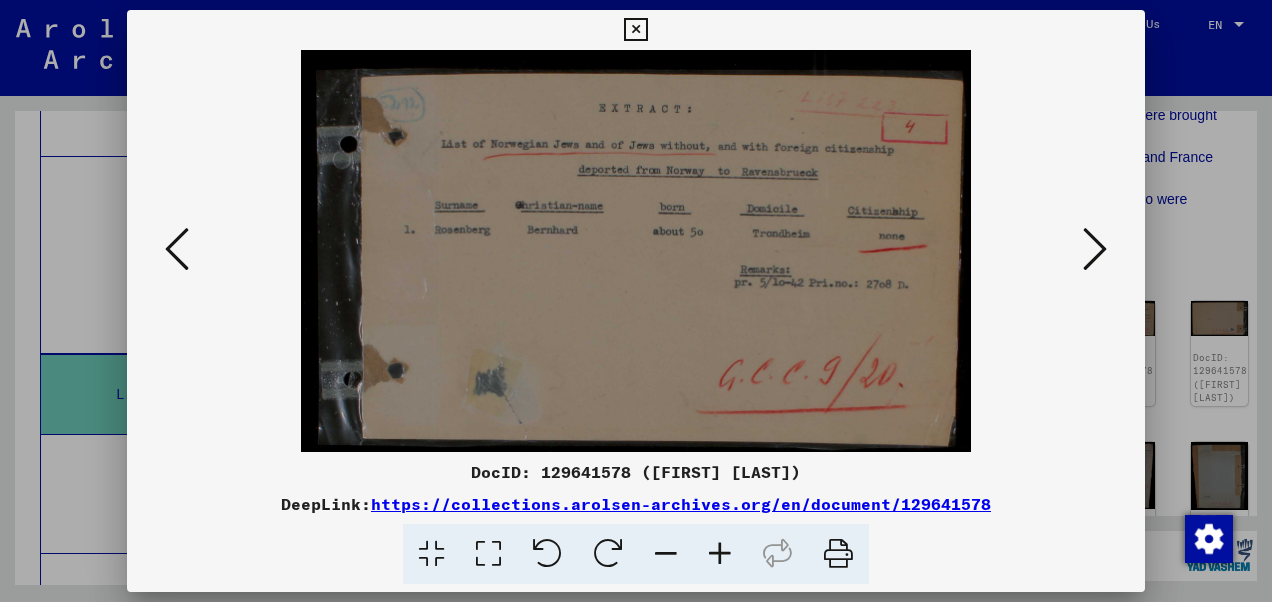 click at bounding box center (1095, 249) 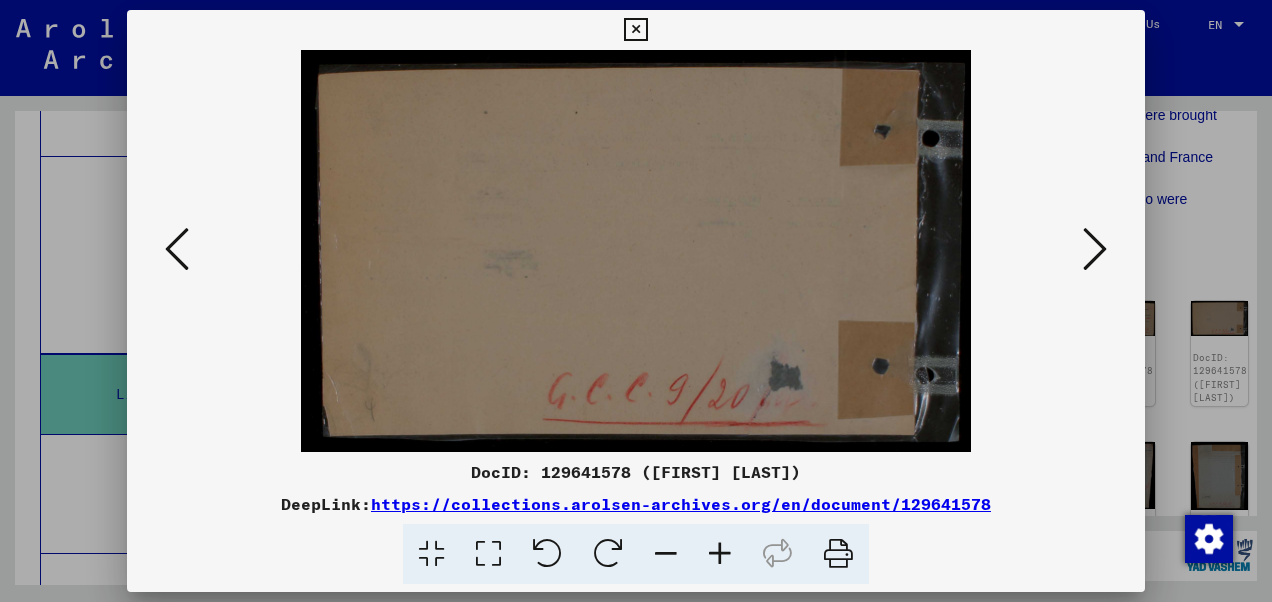 click at bounding box center (1095, 249) 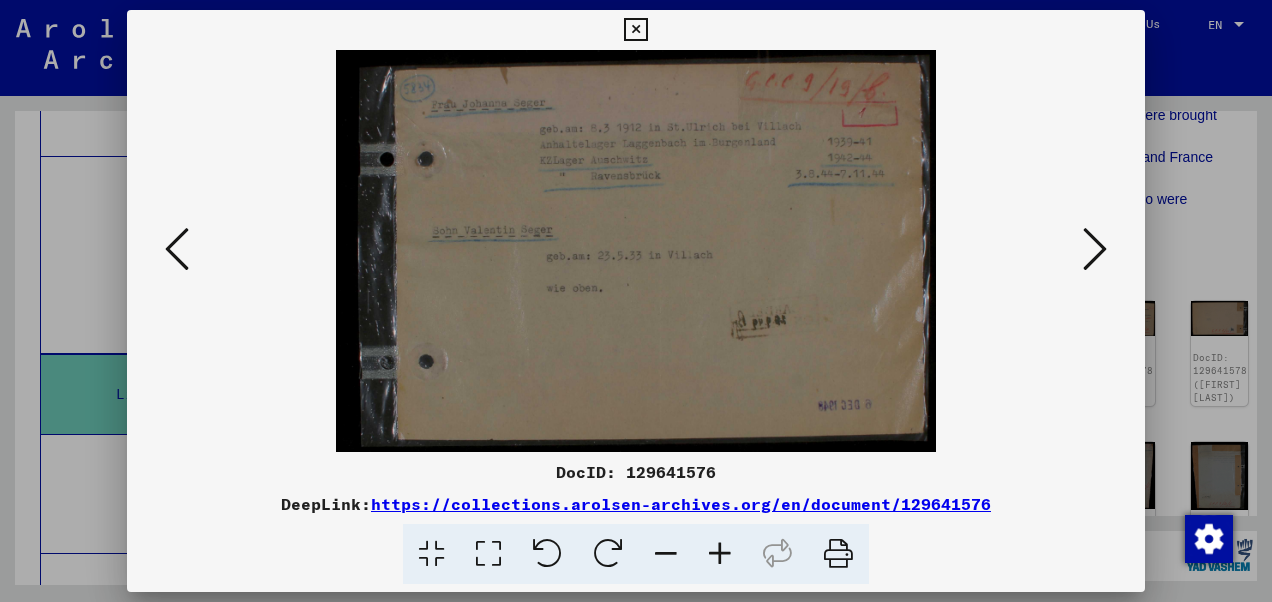 click at bounding box center (1095, 249) 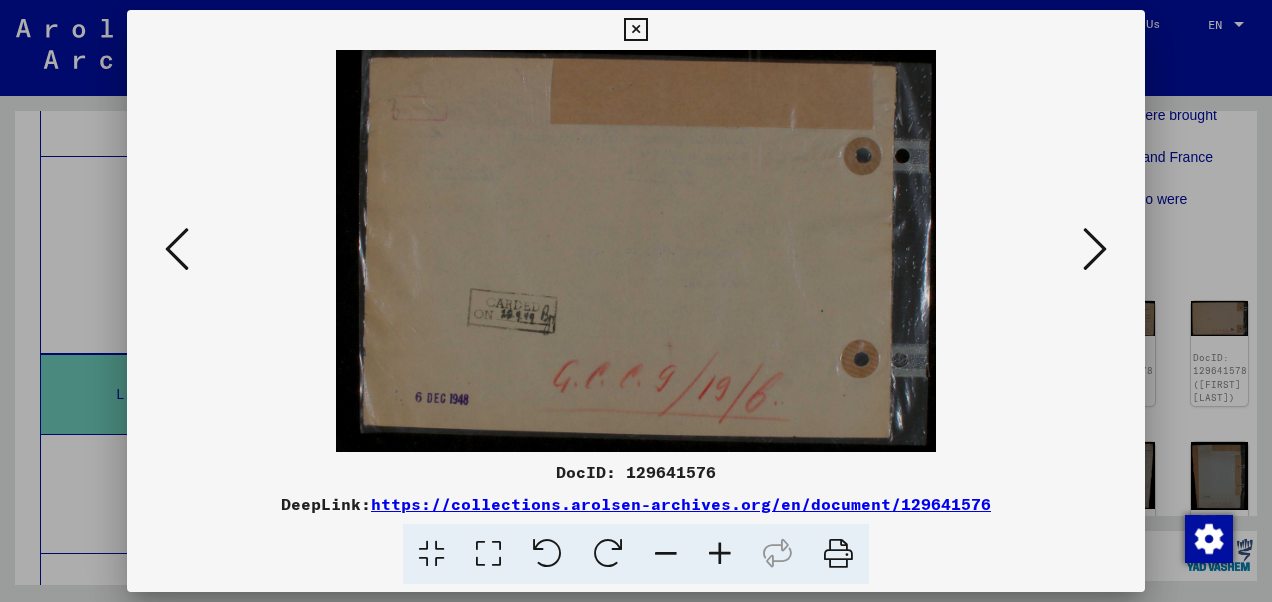 click at bounding box center [1095, 249] 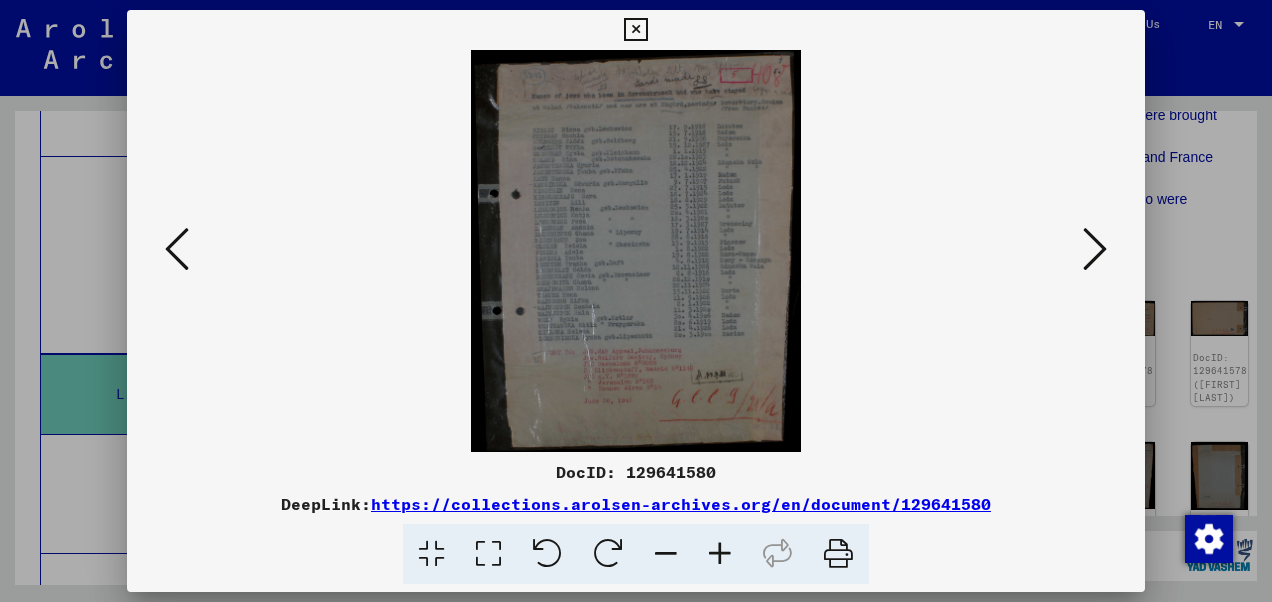 click at bounding box center [636, 251] 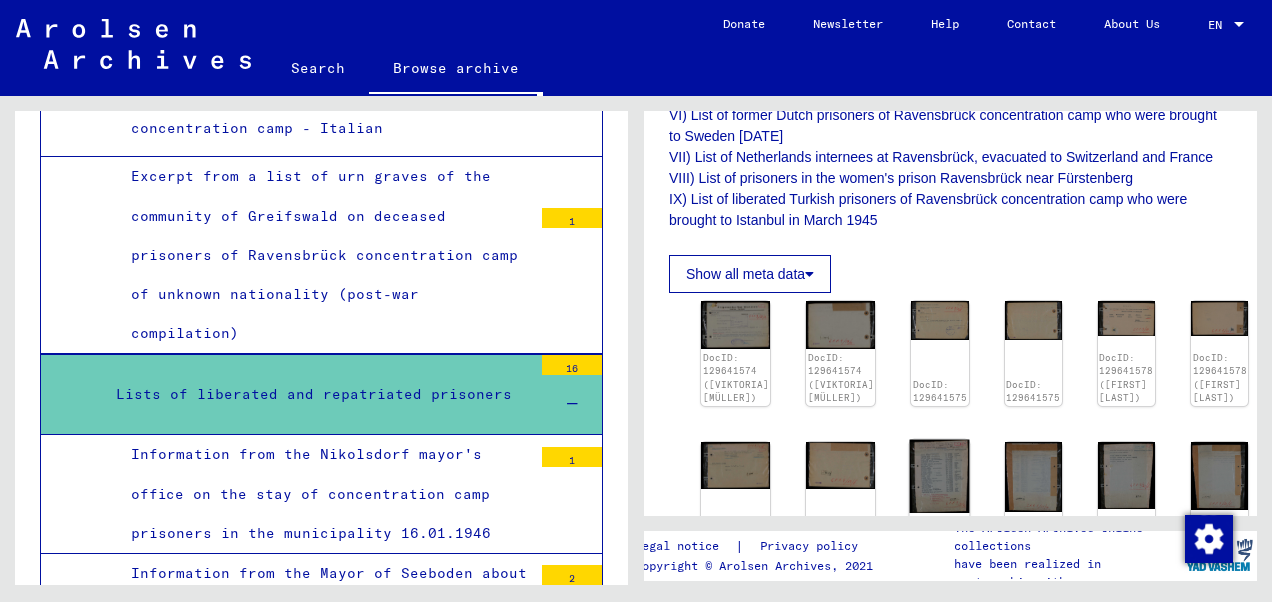 click 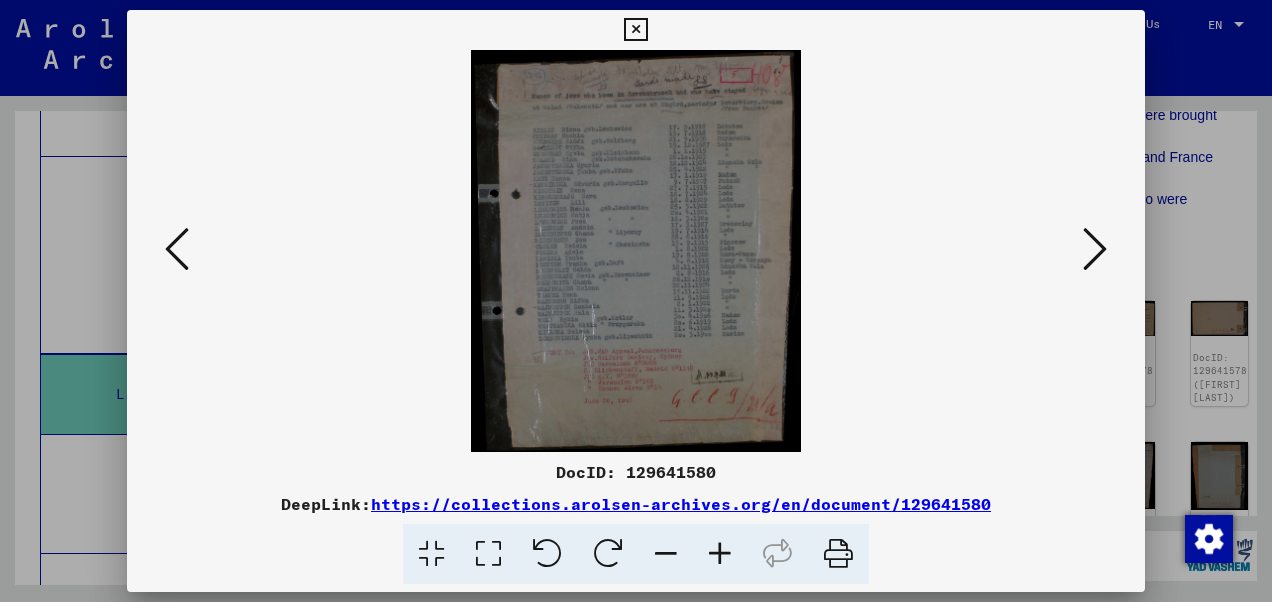 click at bounding box center (488, 554) 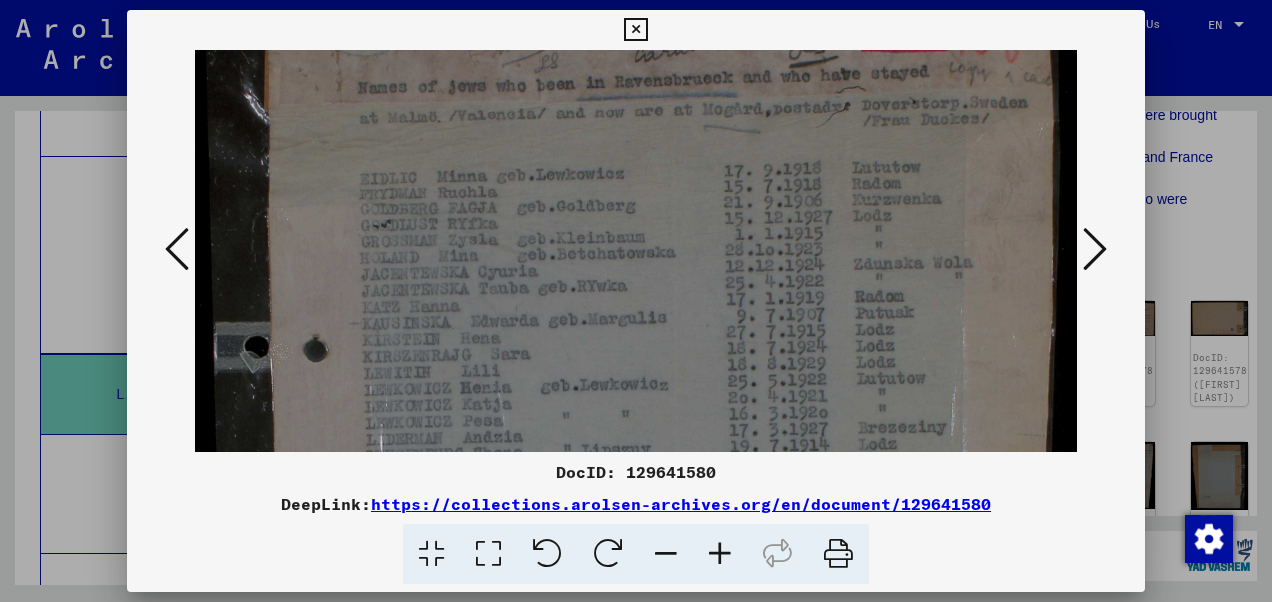 scroll, scrollTop: 91, scrollLeft: 0, axis: vertical 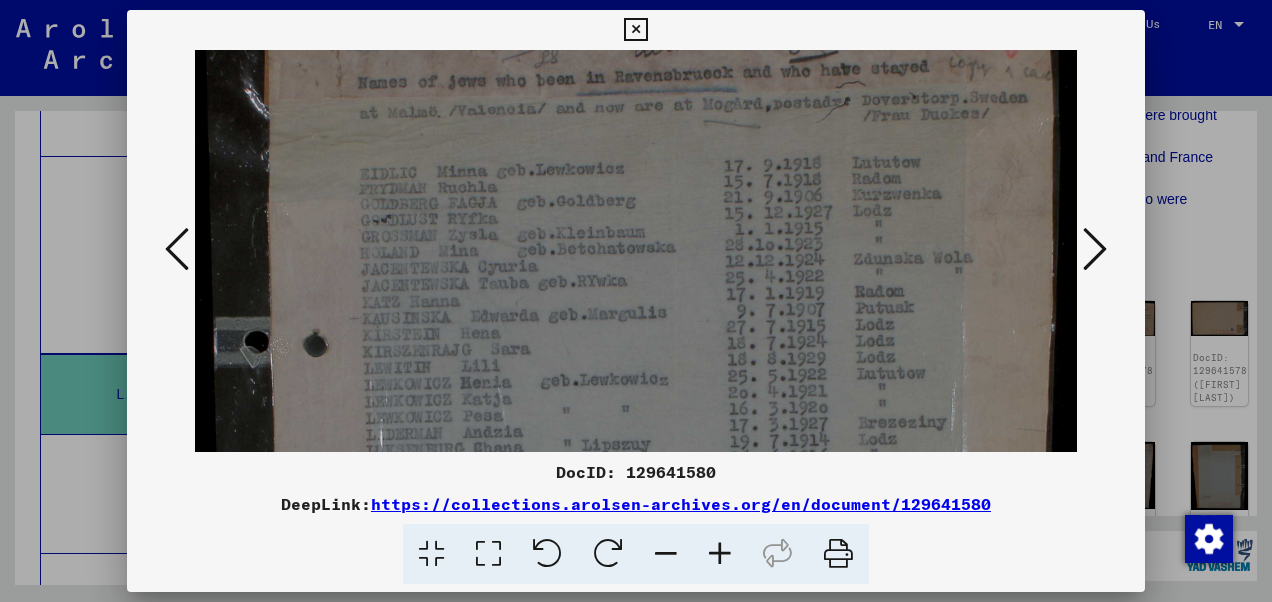 drag, startPoint x: 736, startPoint y: 327, endPoint x: 724, endPoint y: 235, distance: 92.779305 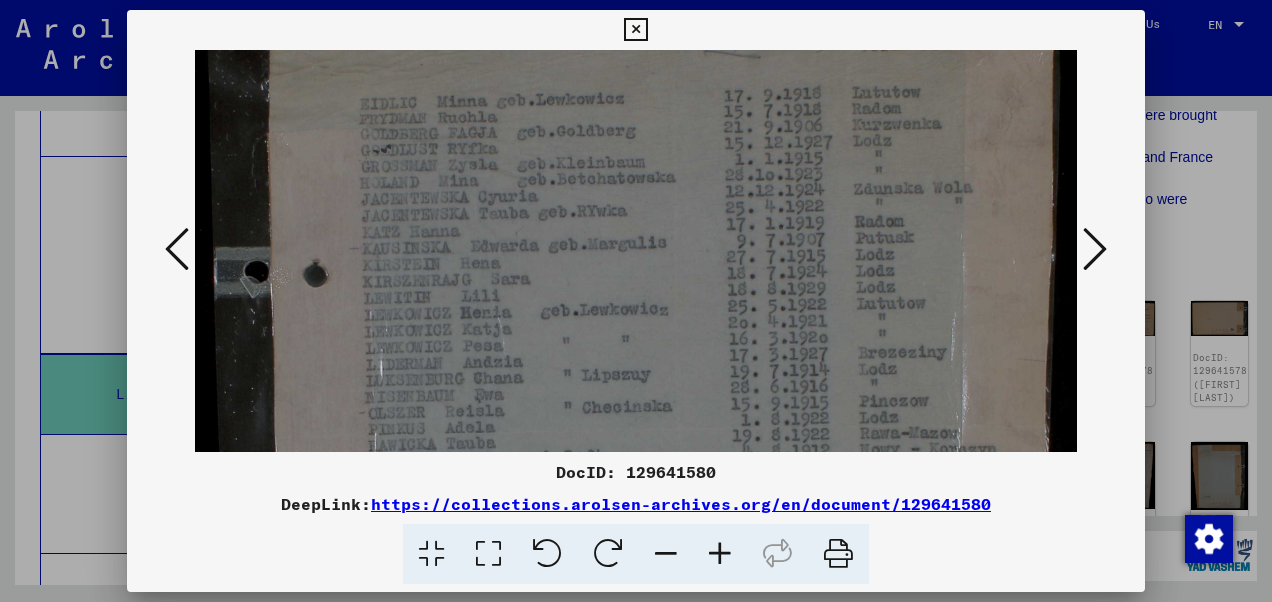 scroll, scrollTop: 193, scrollLeft: 0, axis: vertical 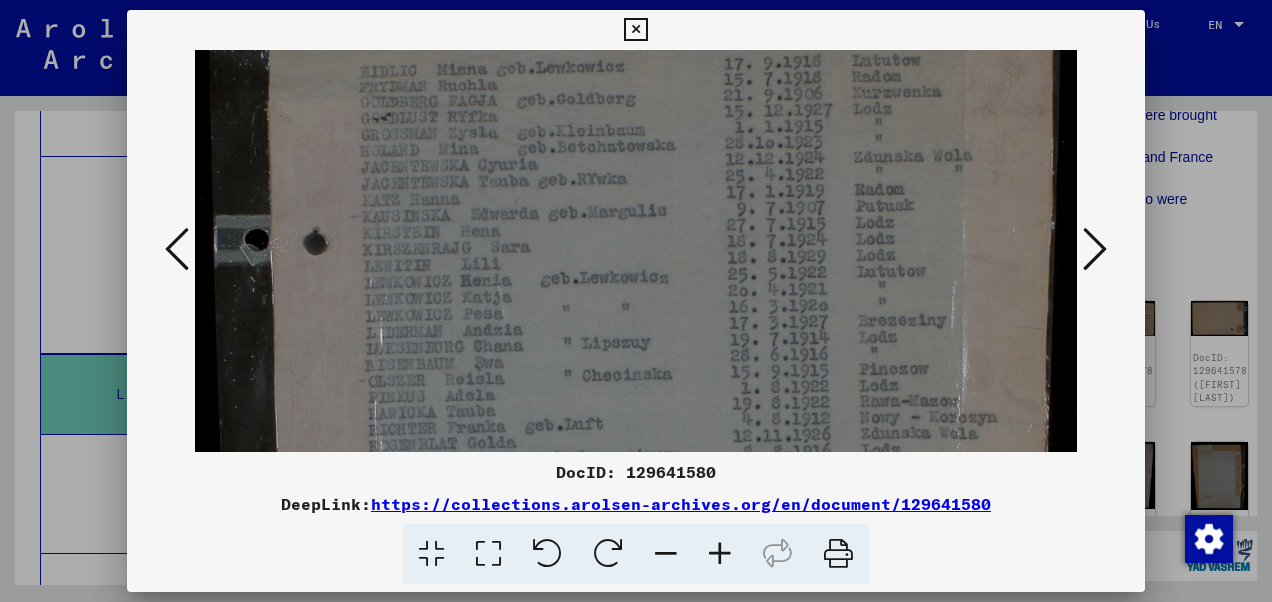 drag, startPoint x: 703, startPoint y: 331, endPoint x: 692, endPoint y: 232, distance: 99.60924 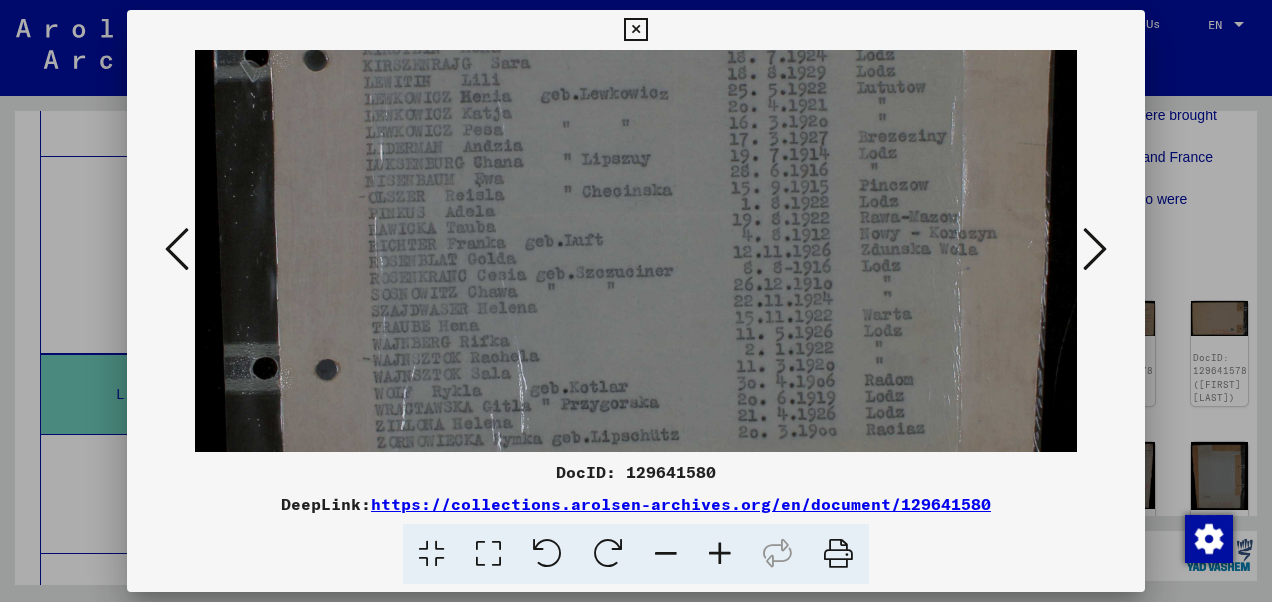 drag, startPoint x: 700, startPoint y: 342, endPoint x: 674, endPoint y: 160, distance: 183.84776 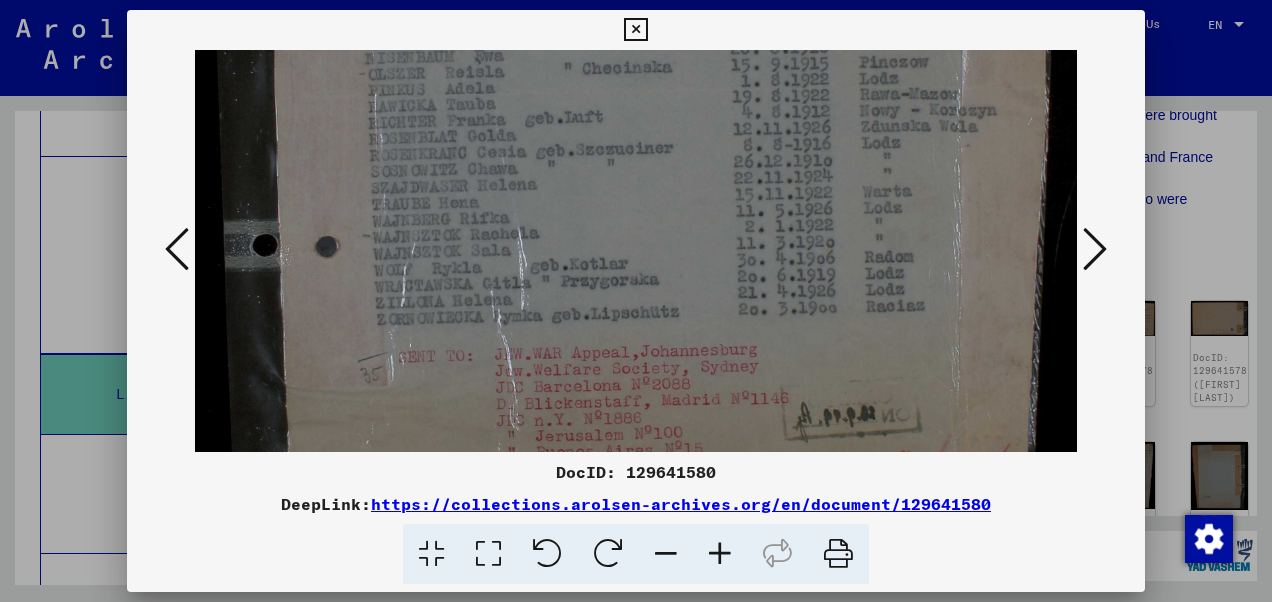 scroll, scrollTop: 501, scrollLeft: 0, axis: vertical 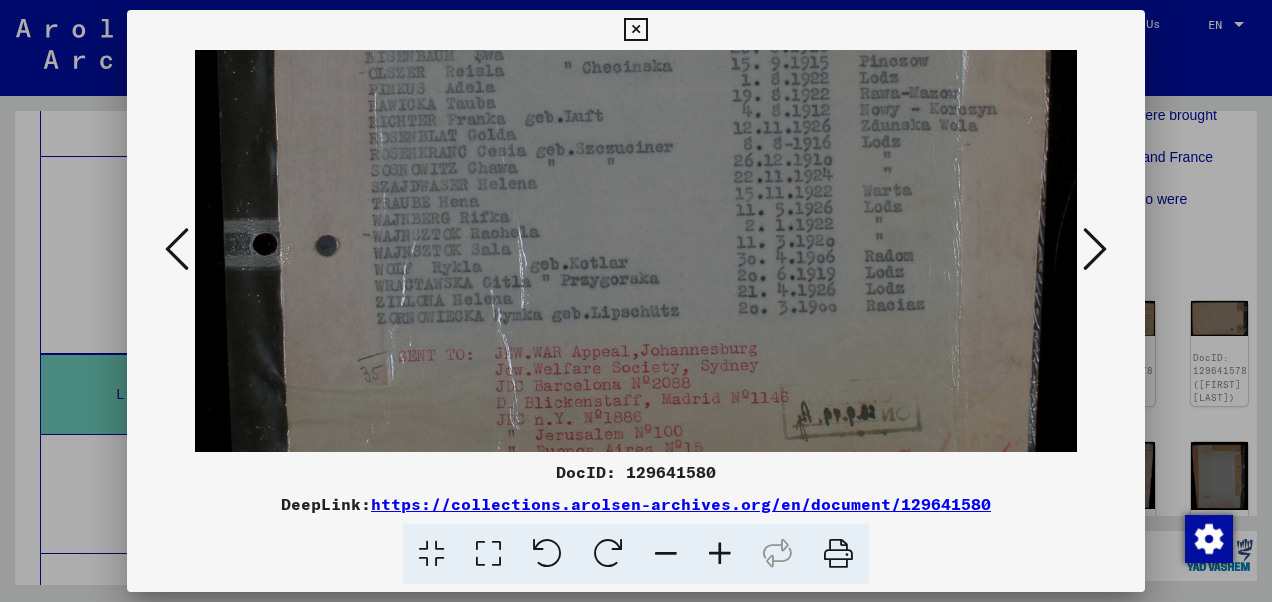 drag, startPoint x: 654, startPoint y: 346, endPoint x: 636, endPoint y: 224, distance: 123.32072 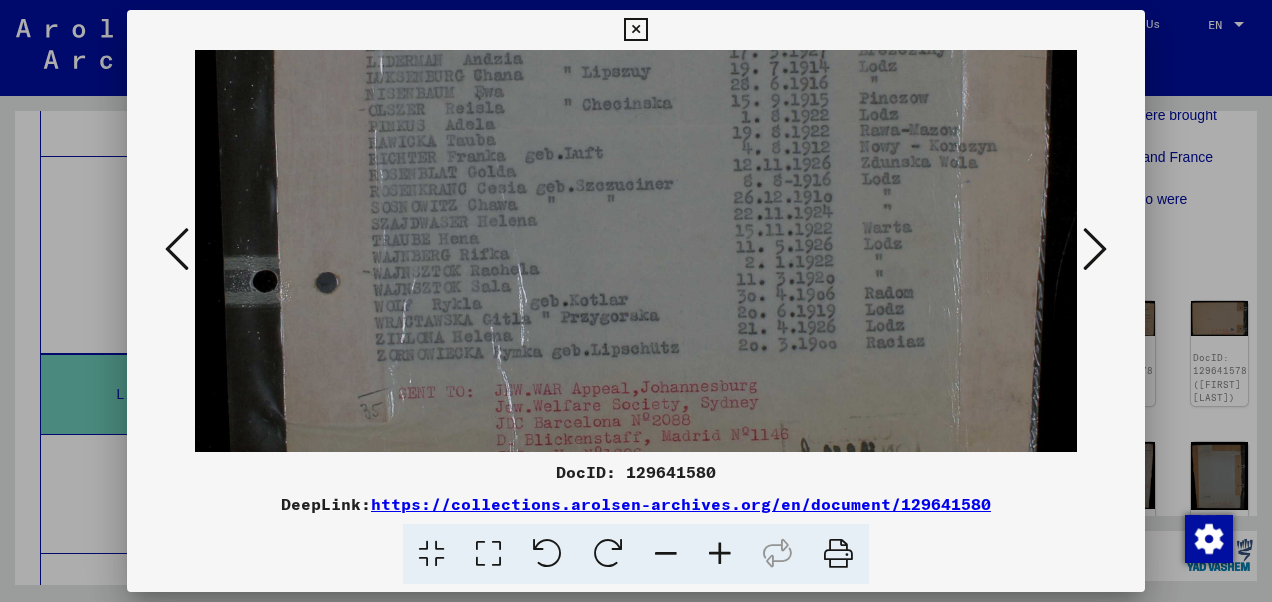 scroll, scrollTop: 464, scrollLeft: 0, axis: vertical 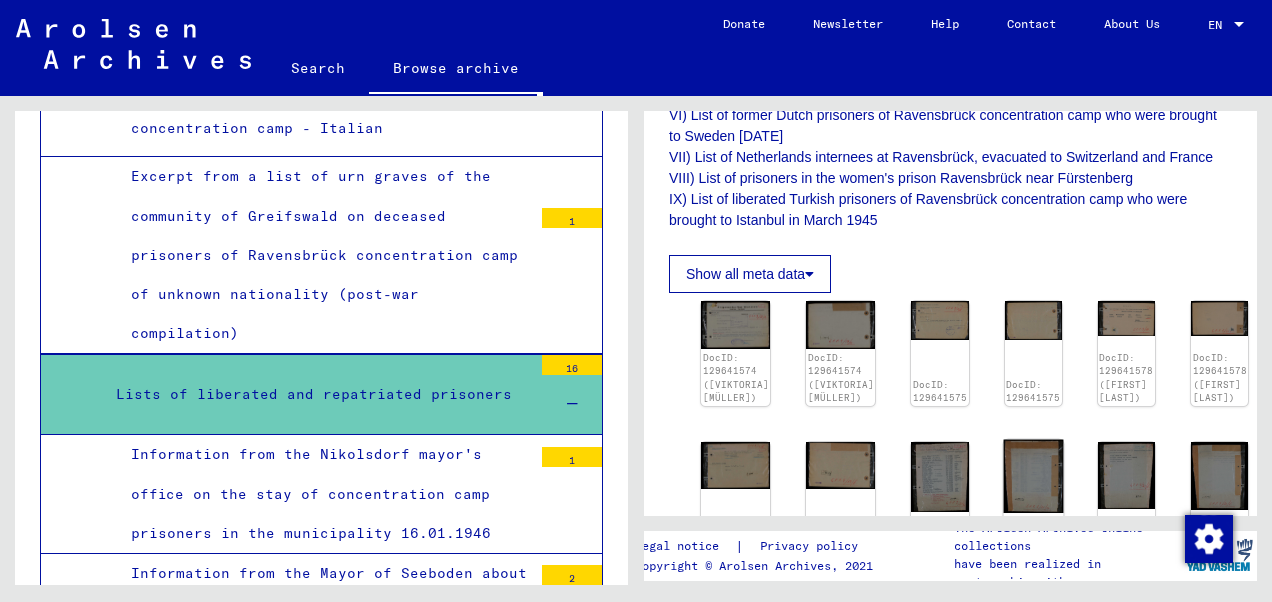 click 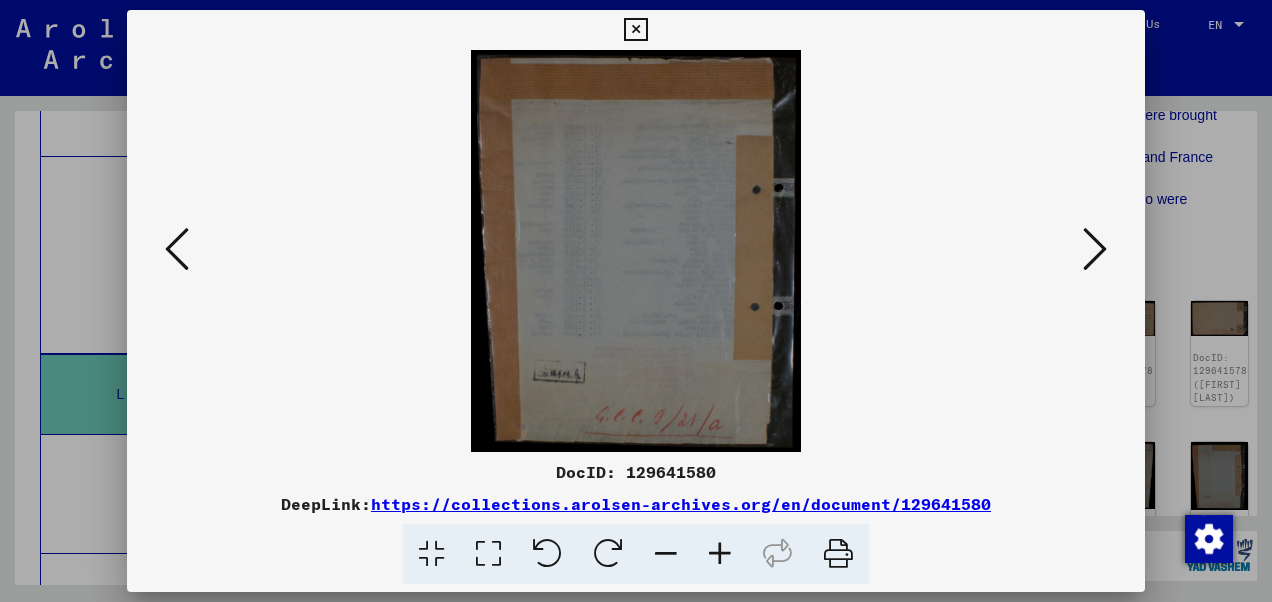 click at bounding box center (635, 30) 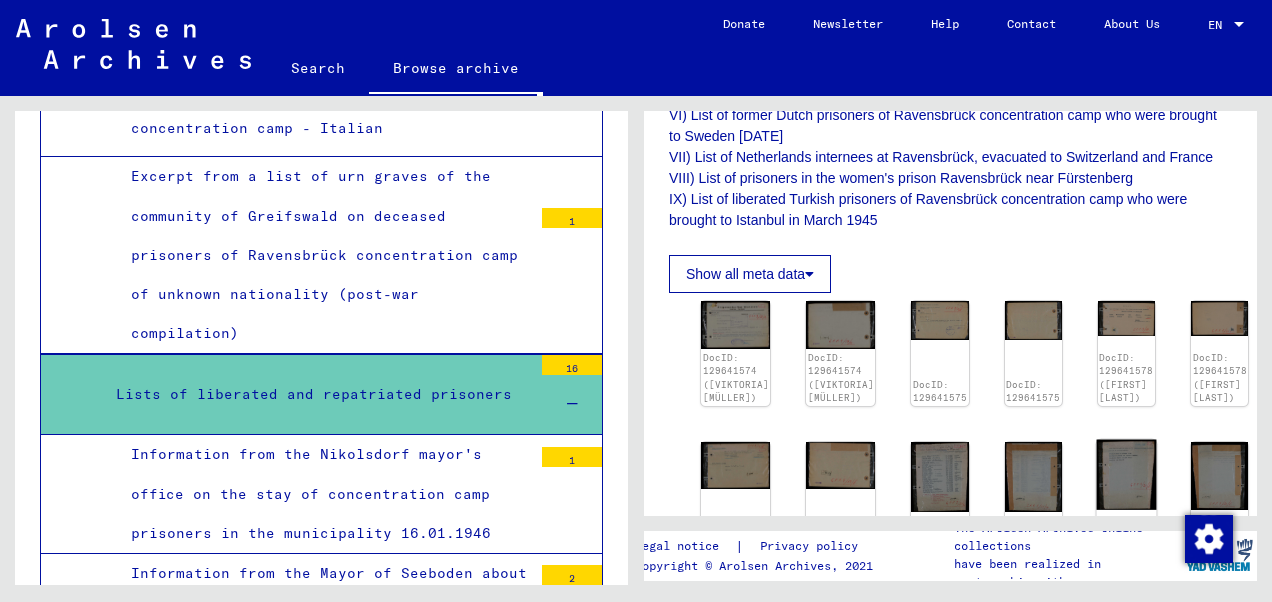 click 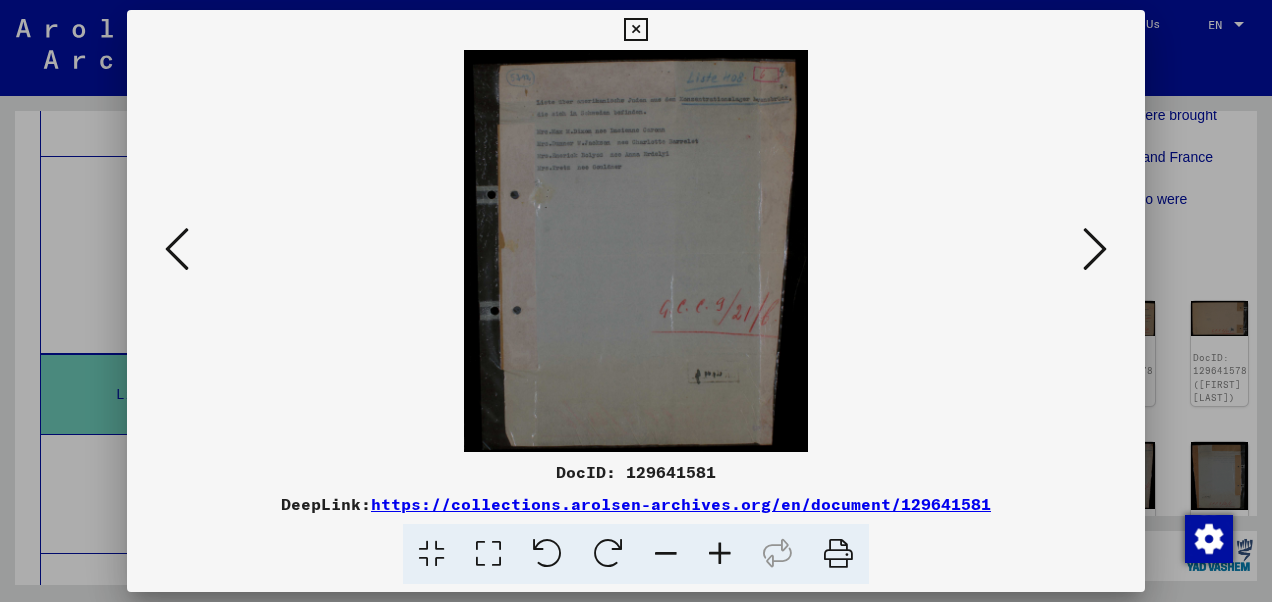 click at bounding box center (1095, 249) 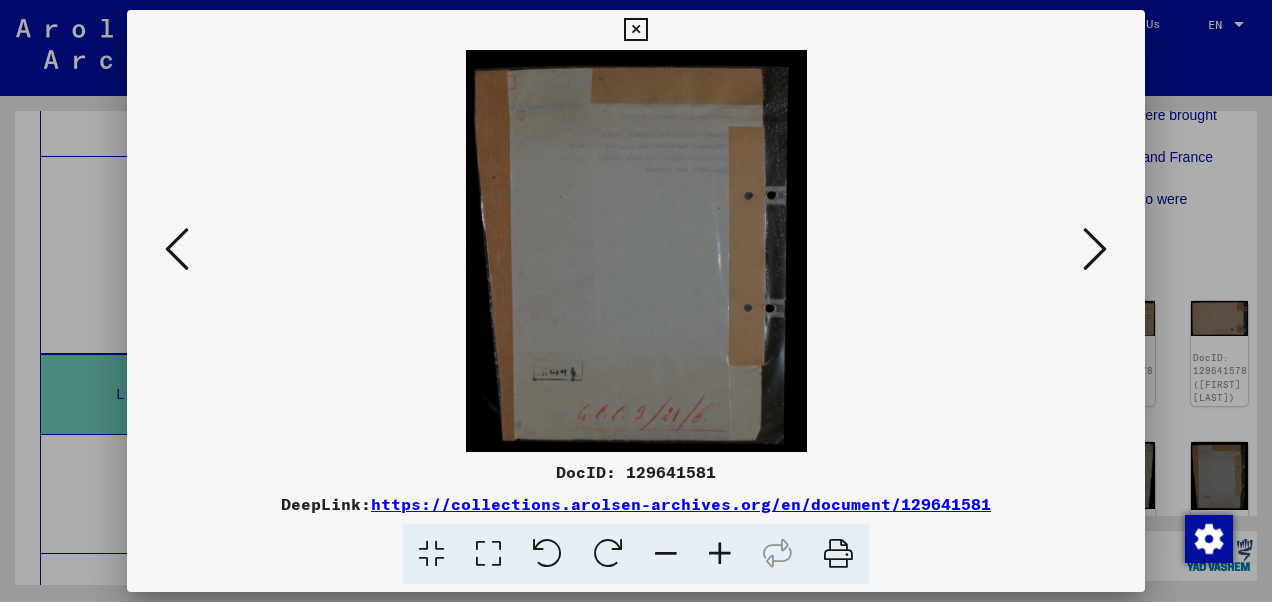 click at bounding box center [1095, 249] 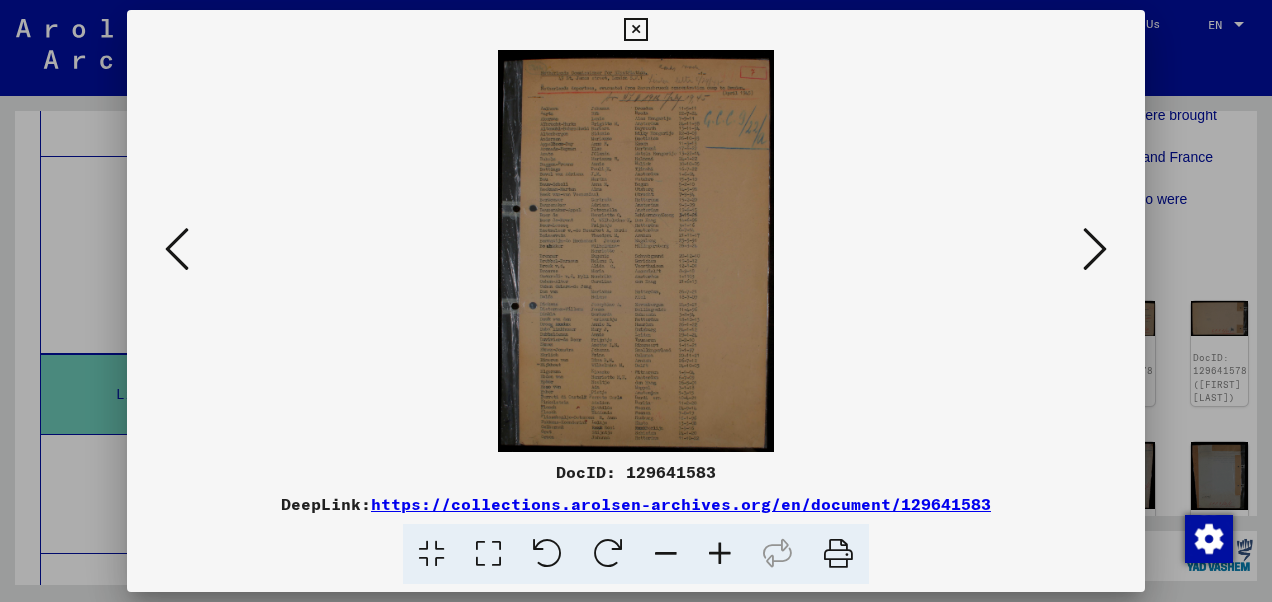 click at bounding box center [488, 554] 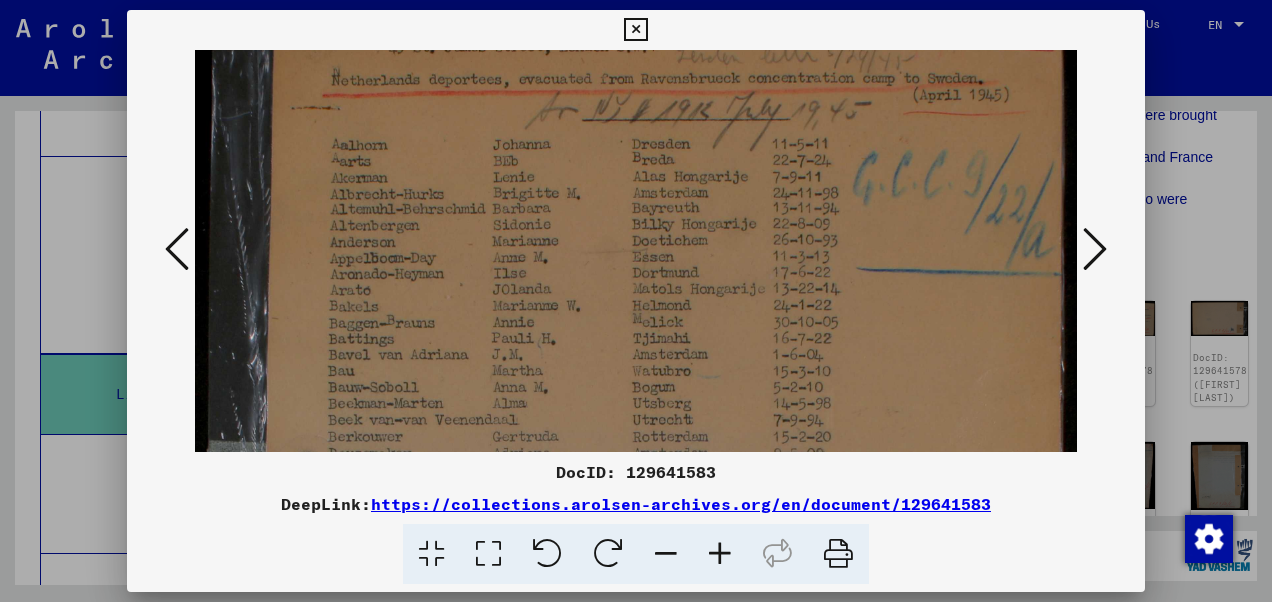 drag, startPoint x: 795, startPoint y: 312, endPoint x: 774, endPoint y: 220, distance: 94.36631 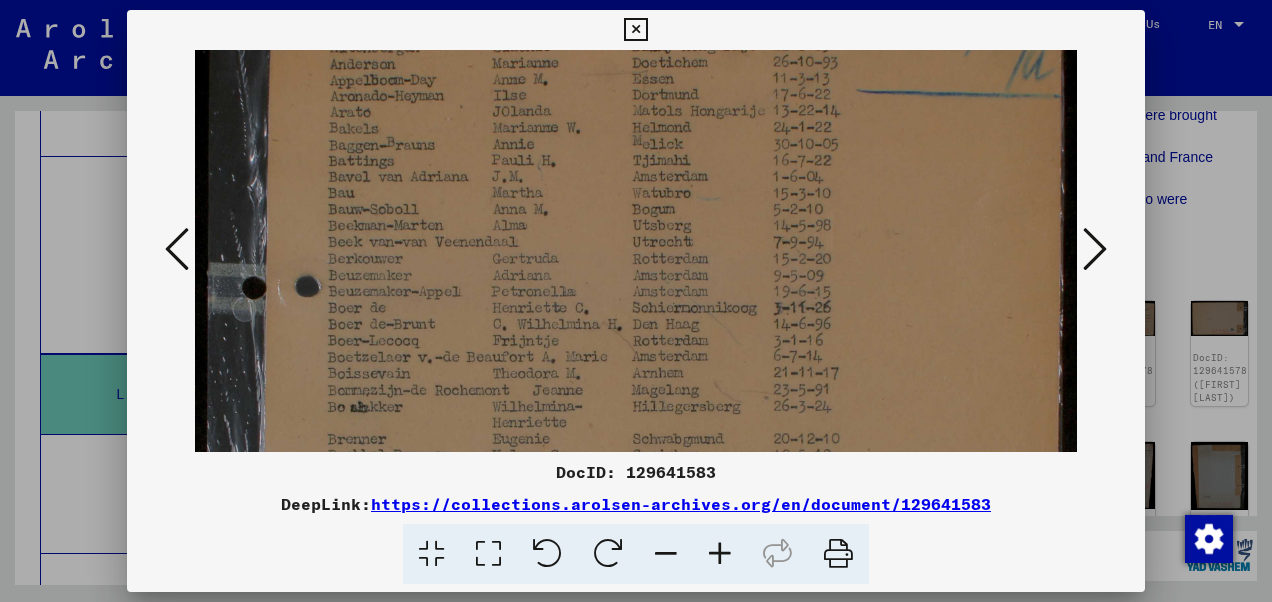 scroll, scrollTop: 275, scrollLeft: 0, axis: vertical 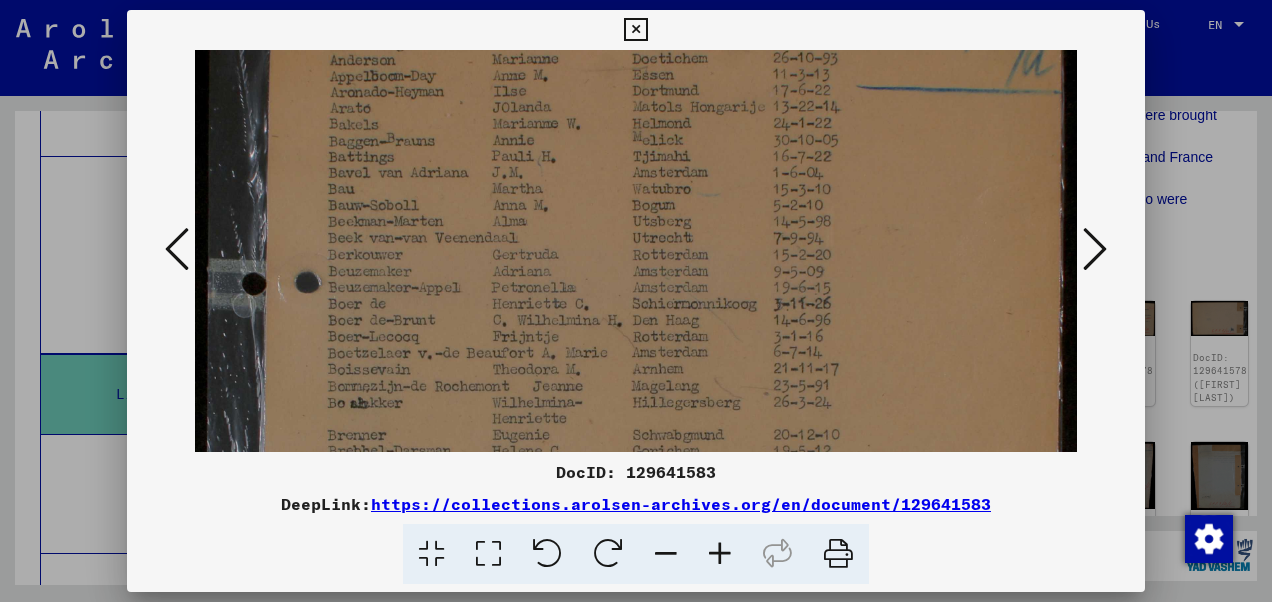 drag, startPoint x: 747, startPoint y: 383, endPoint x: 735, endPoint y: 206, distance: 177.40631 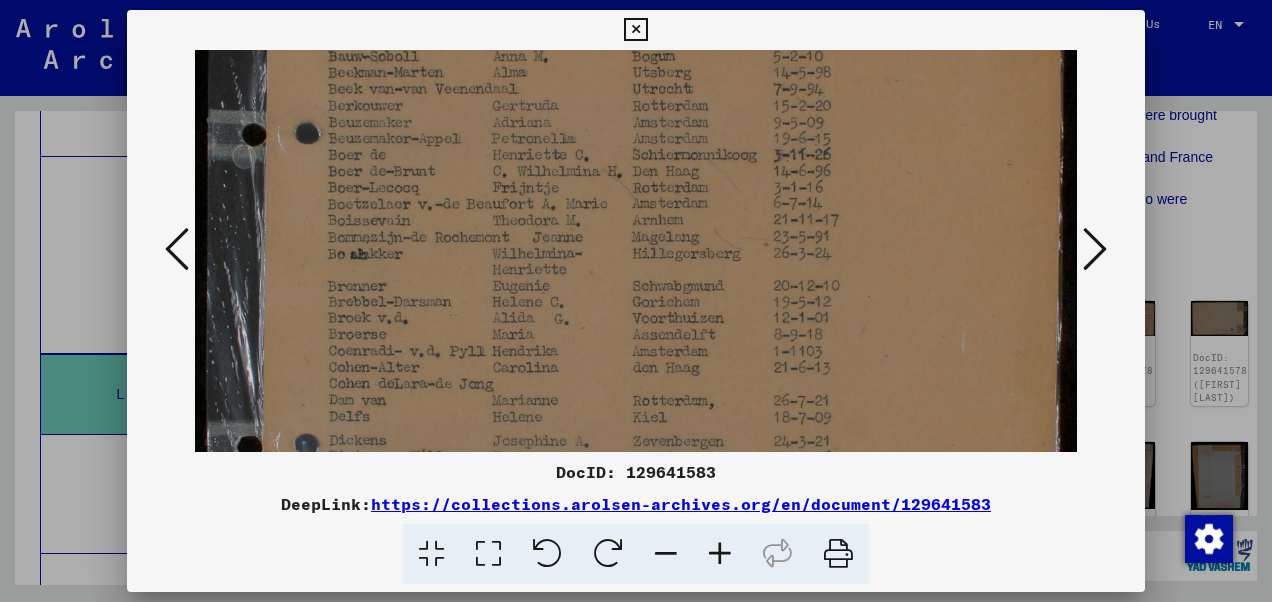 scroll, scrollTop: 436, scrollLeft: 0, axis: vertical 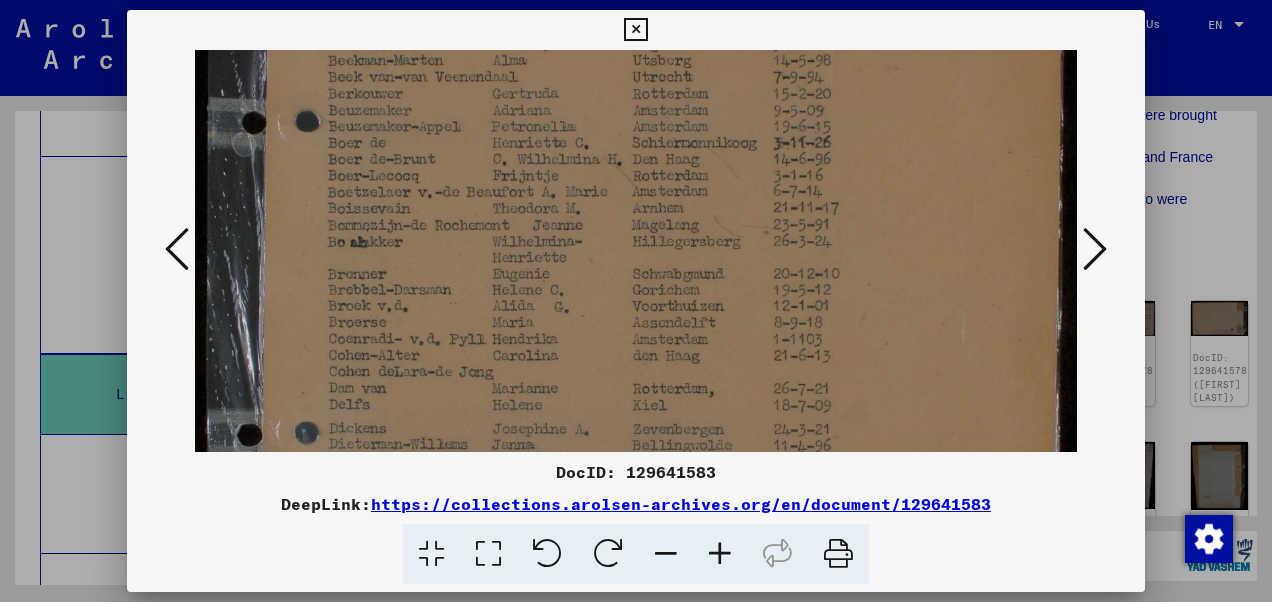 drag, startPoint x: 722, startPoint y: 358, endPoint x: 723, endPoint y: 198, distance: 160.00313 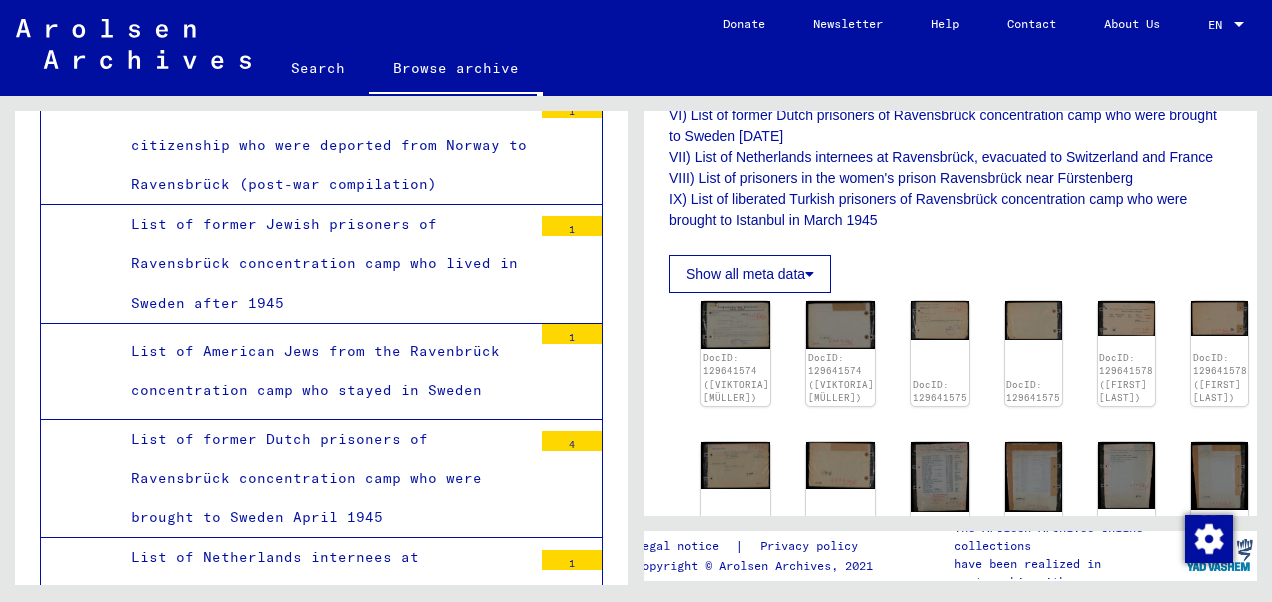 scroll, scrollTop: 8120, scrollLeft: 0, axis: vertical 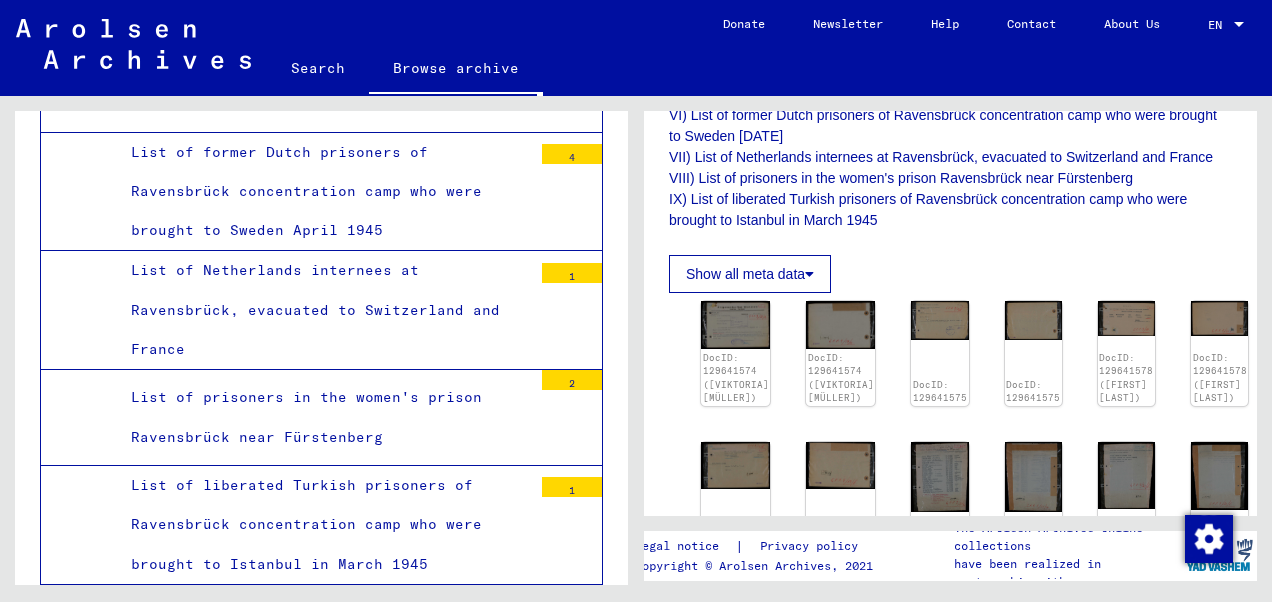 click on "List of prisoners in the women's prison Ravensbrück near Fürstenberg" at bounding box center (324, 417) 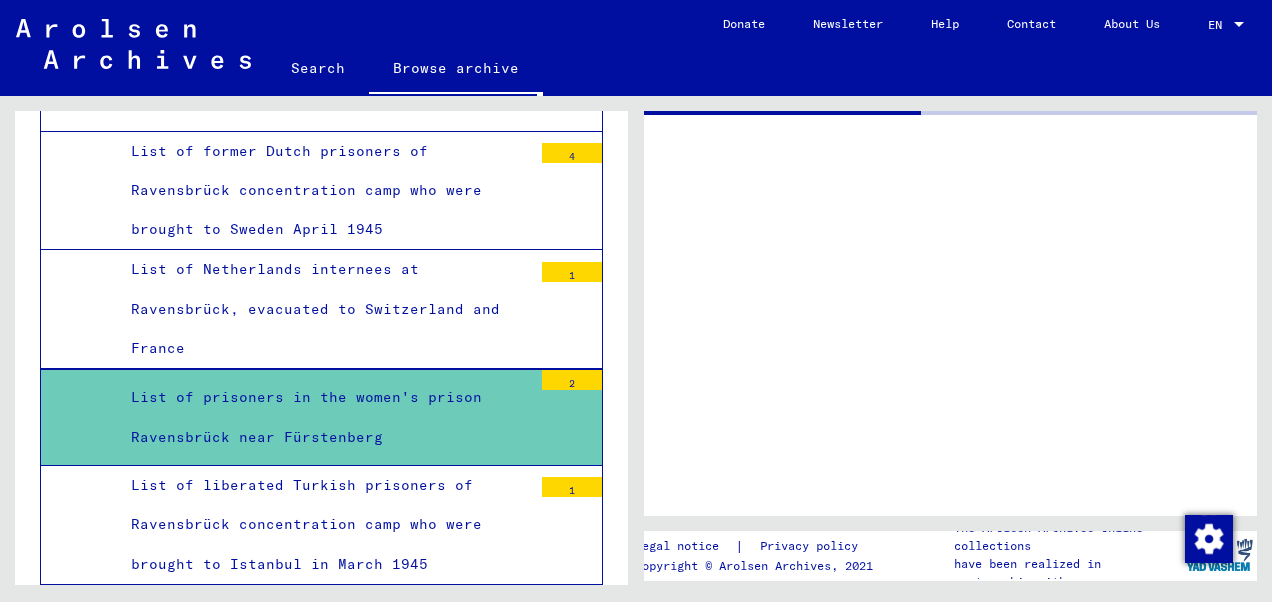 scroll, scrollTop: 0, scrollLeft: 0, axis: both 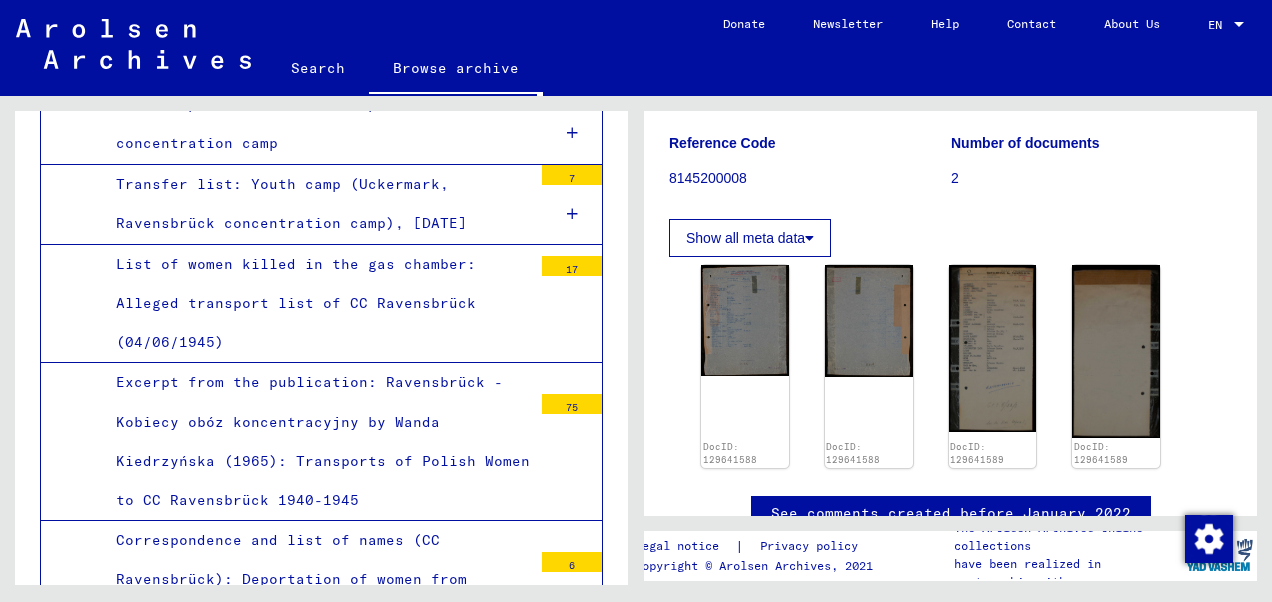 click on "Excerpt from the publication: Ravensbrück - Kobiecy obóz koncentracyjny by      Wanda Kiedrzyńska (1965): Transports of Polish Women to CC Ravensbrück      1940-1945" at bounding box center (316, 441) 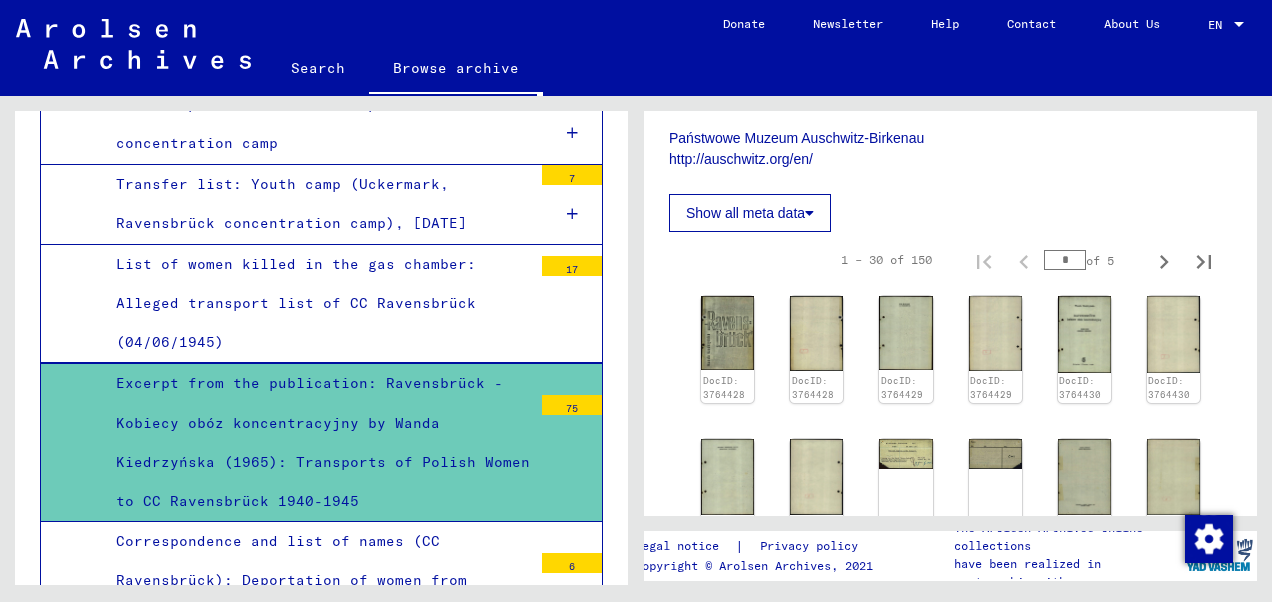 scroll, scrollTop: 809, scrollLeft: 0, axis: vertical 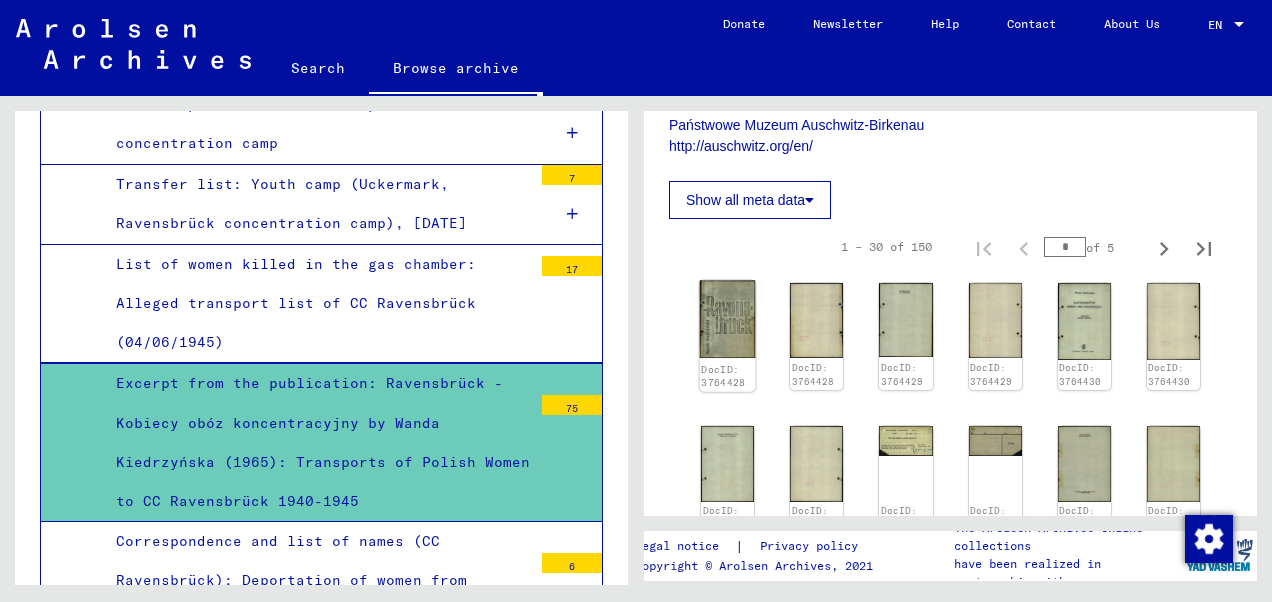 click 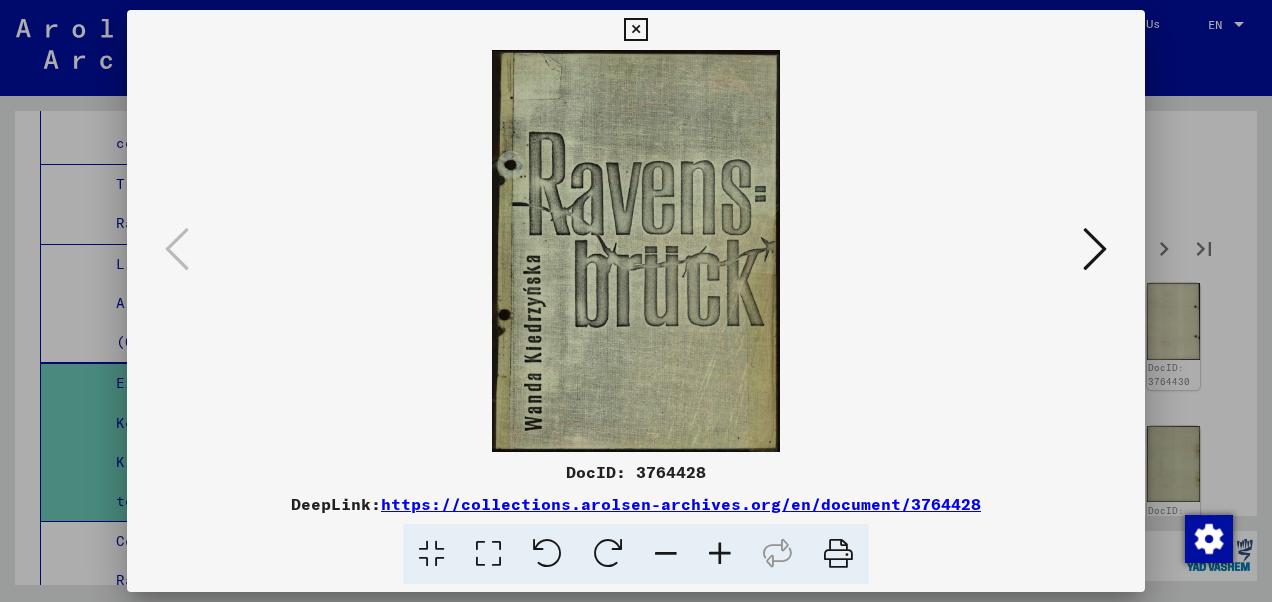 click at bounding box center [1095, 249] 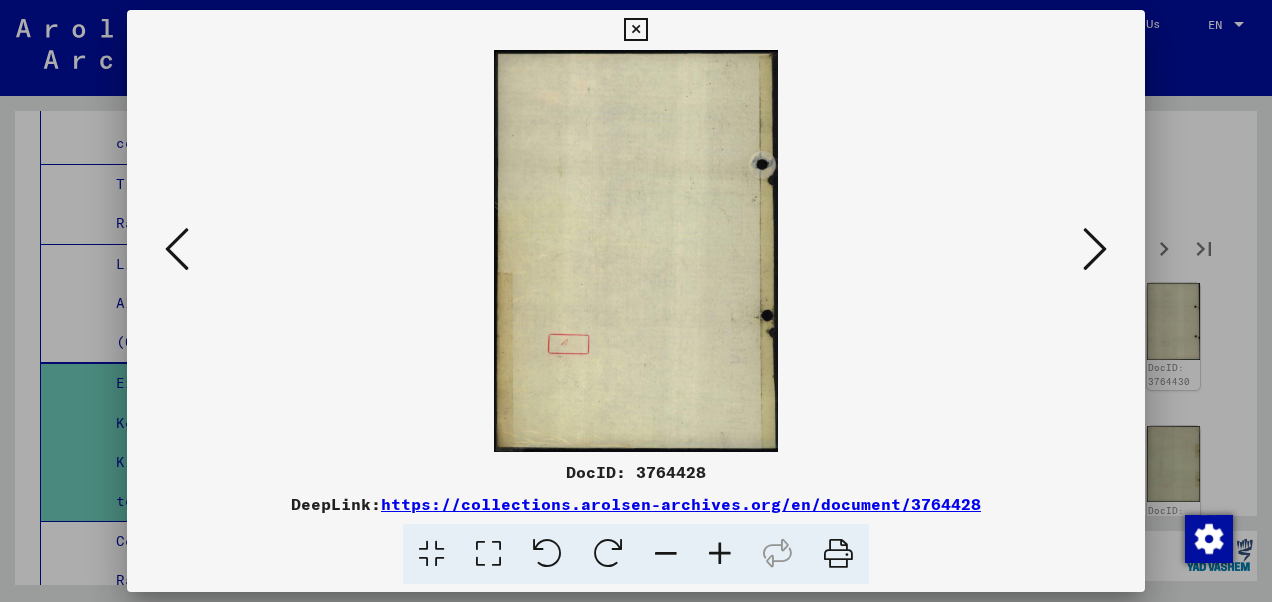 click at bounding box center [1095, 249] 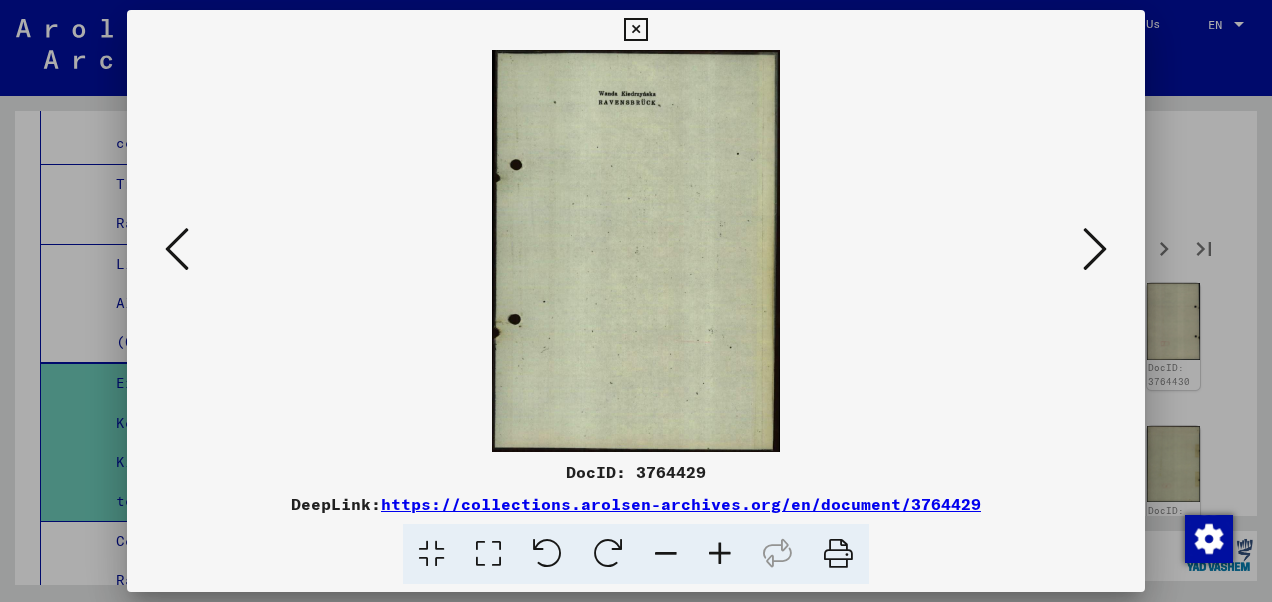 click at bounding box center [1095, 249] 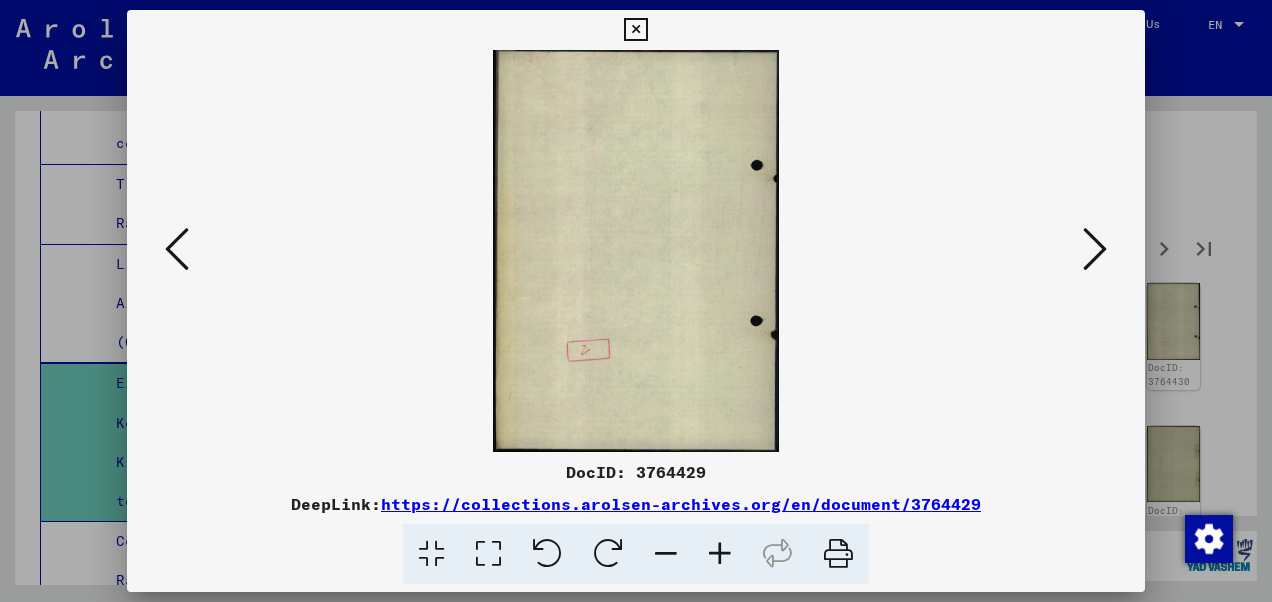 click at bounding box center (1095, 249) 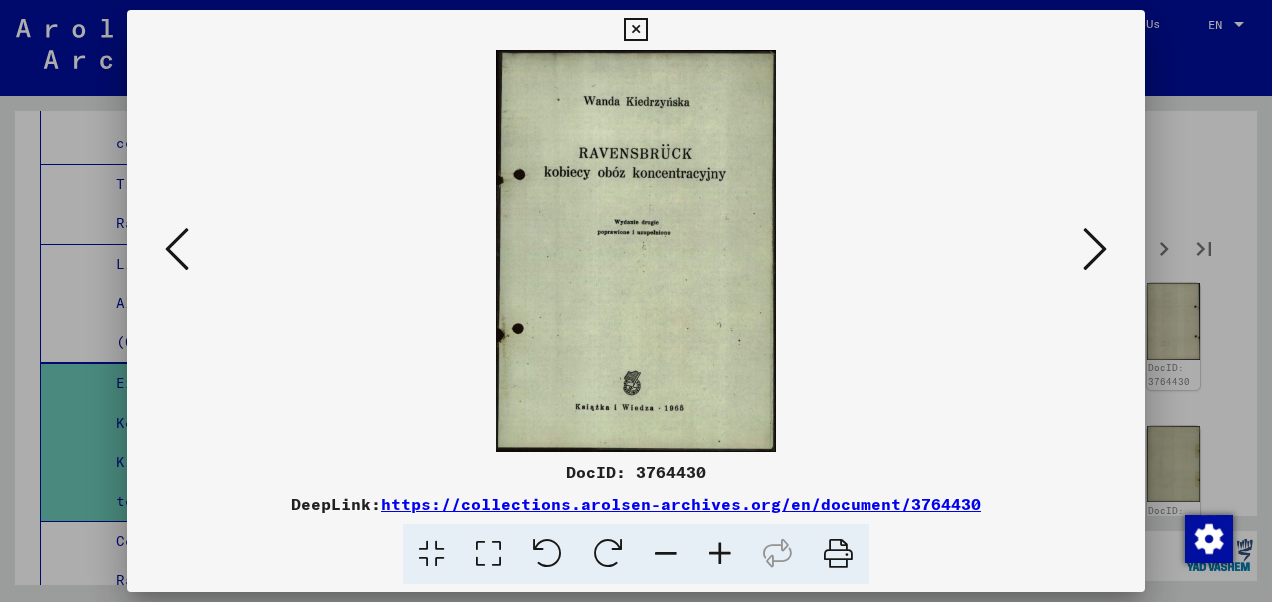 click at bounding box center (1095, 250) 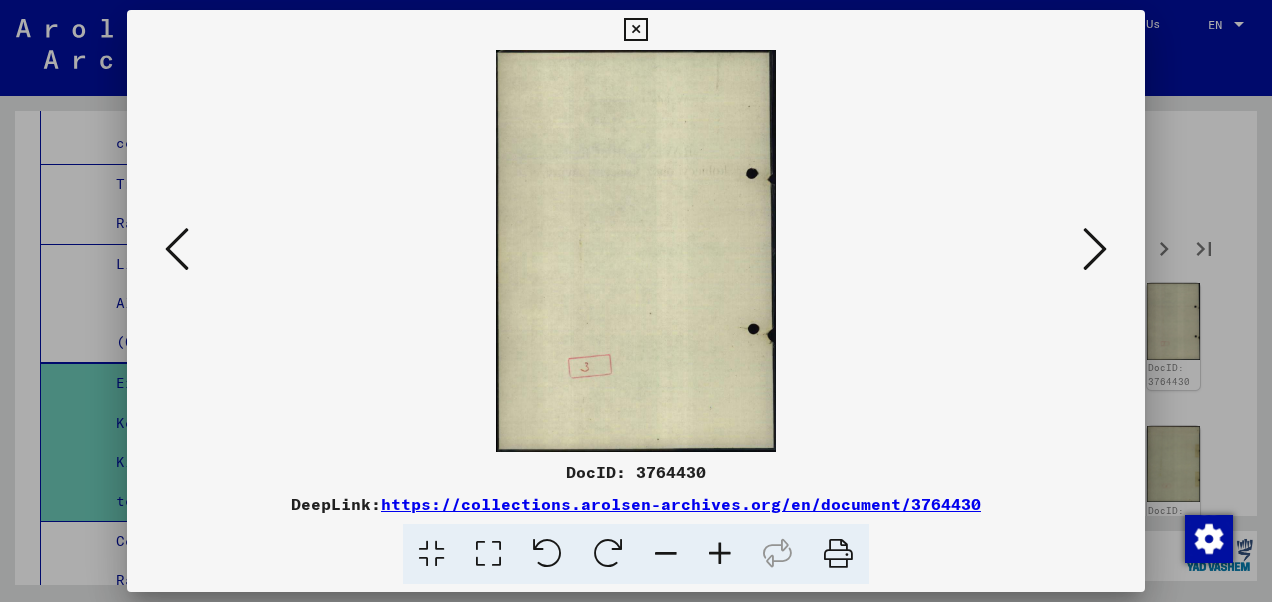 click at bounding box center (1095, 250) 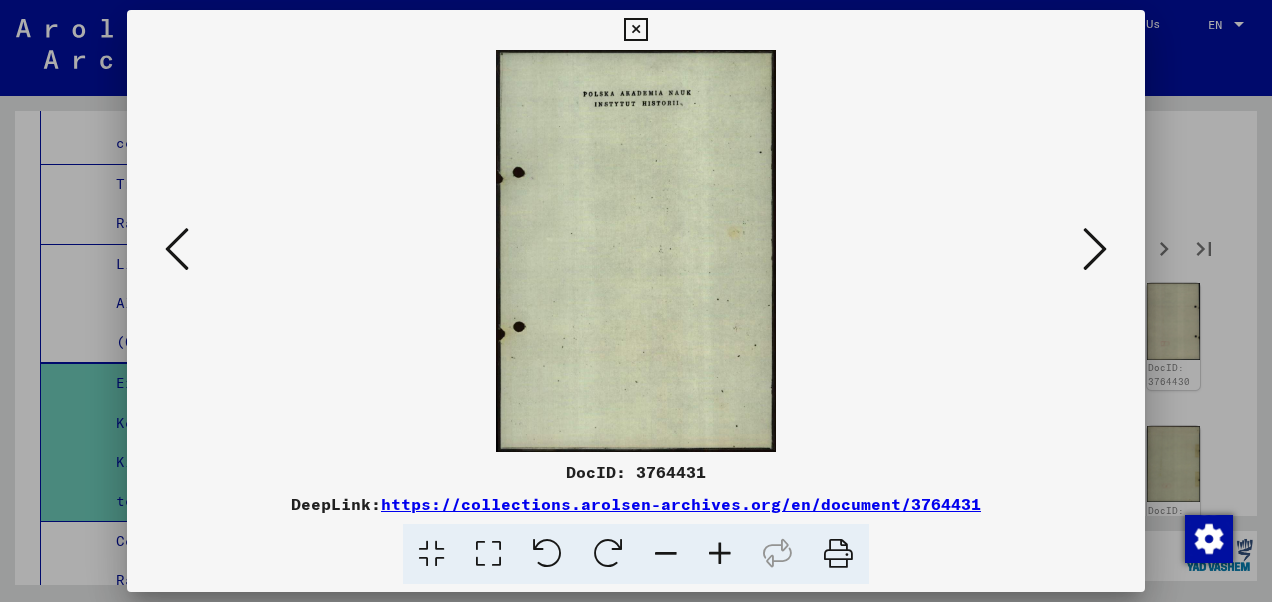 click at bounding box center (1095, 250) 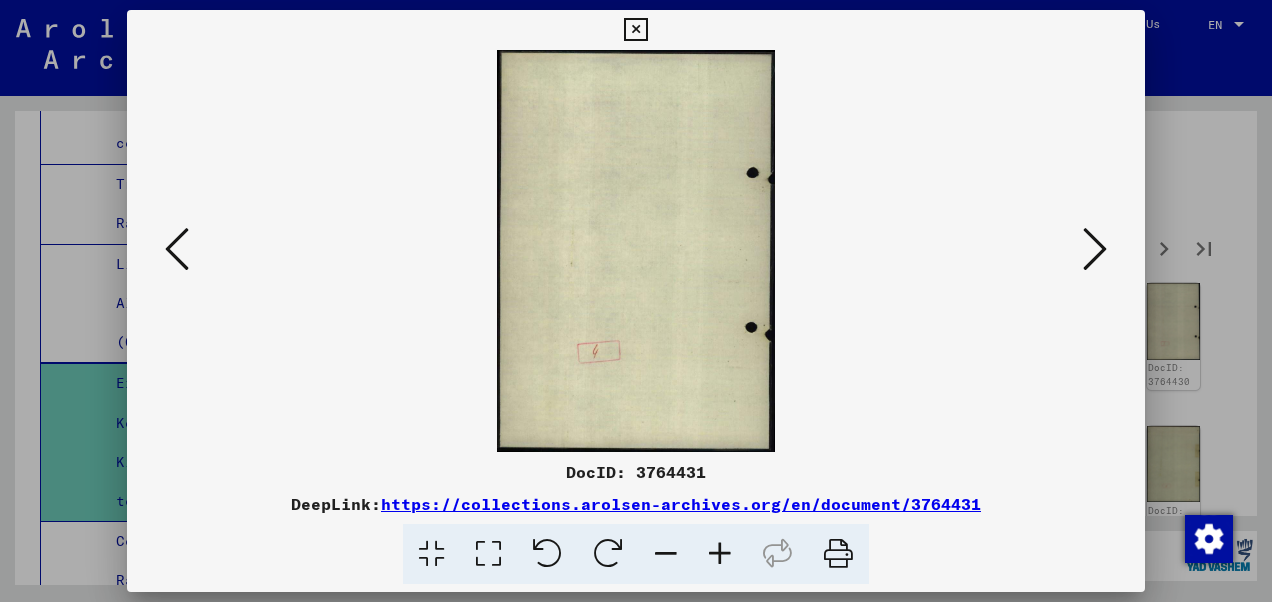 click at bounding box center (1095, 250) 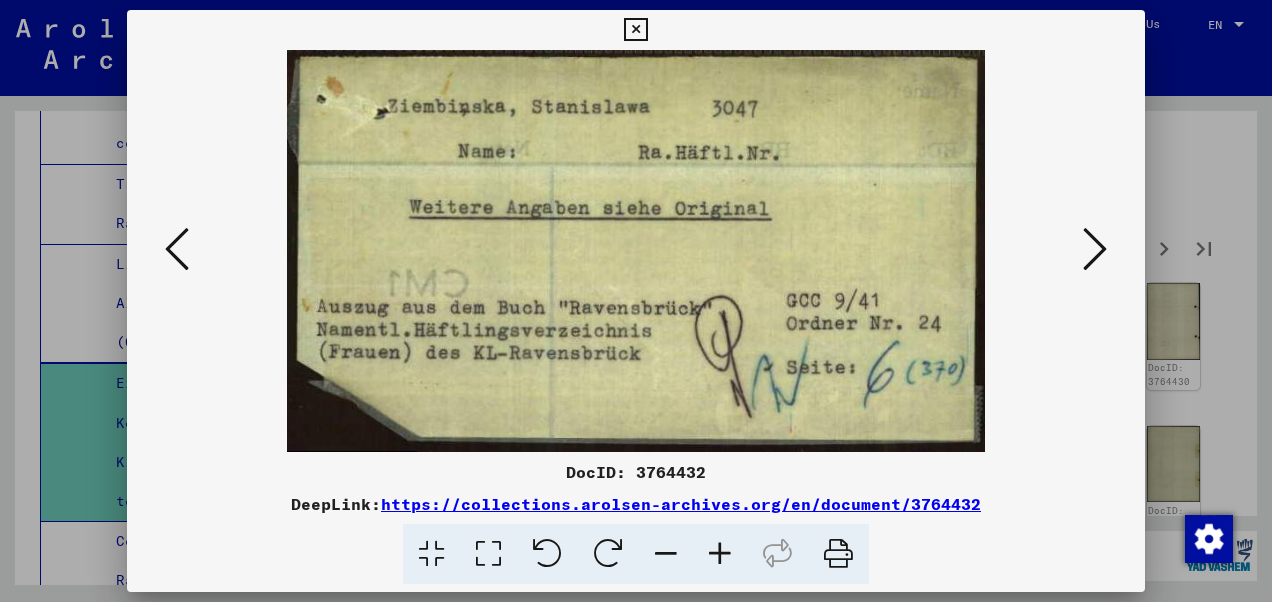 click at bounding box center (1095, 250) 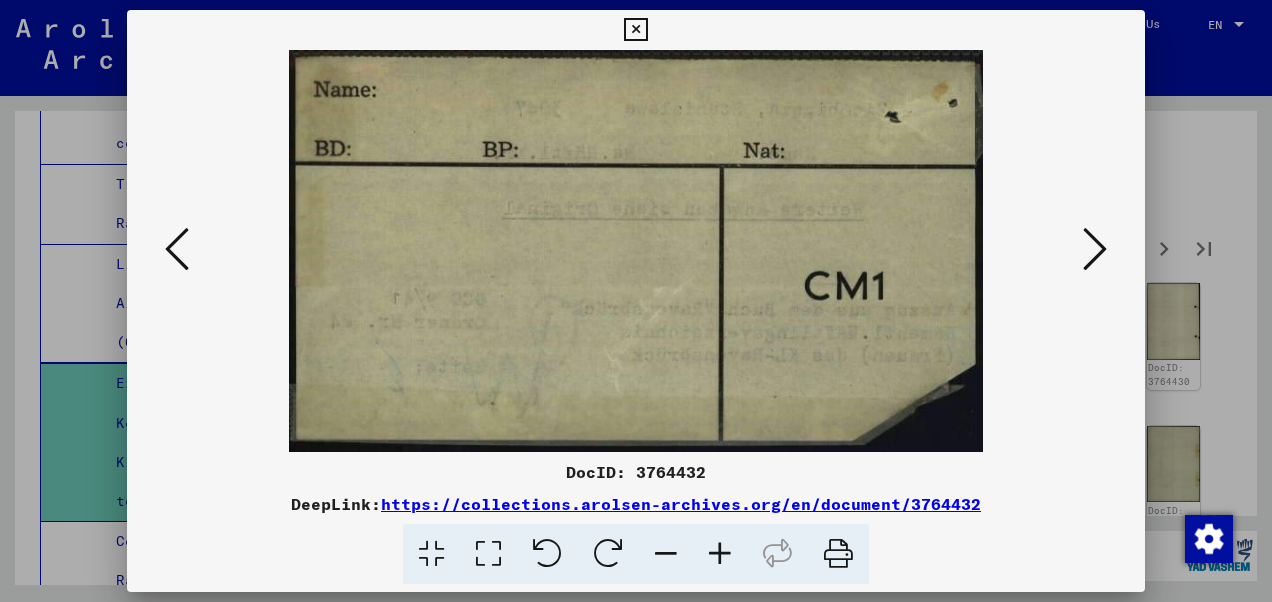 click at bounding box center [1095, 250] 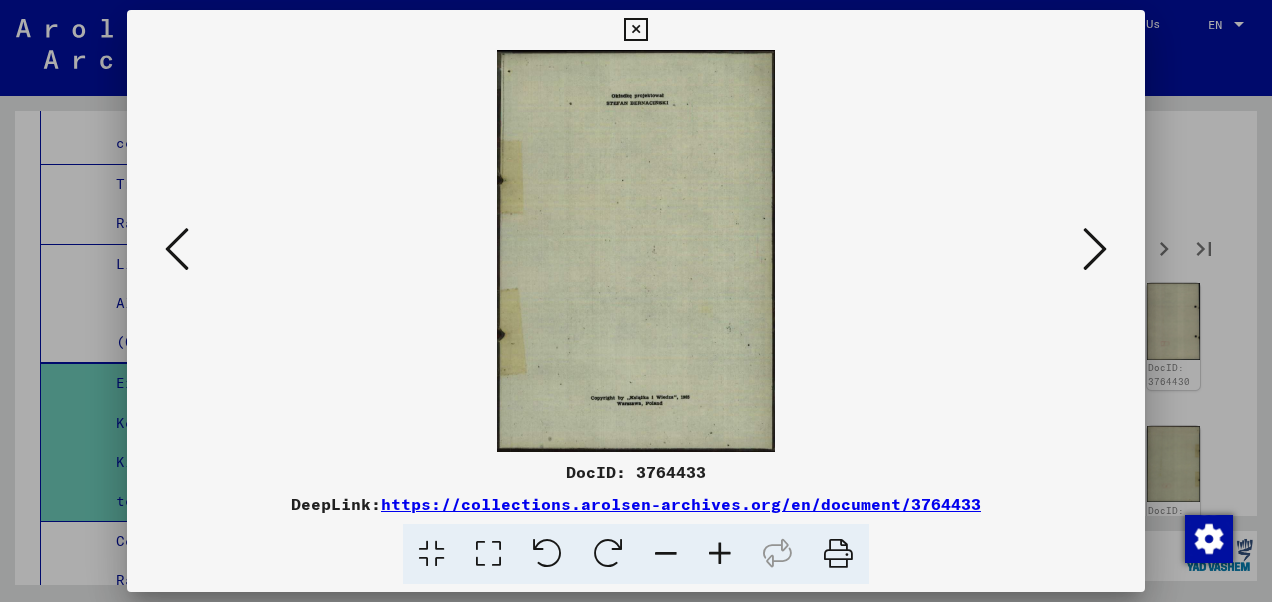 click at bounding box center [1095, 250] 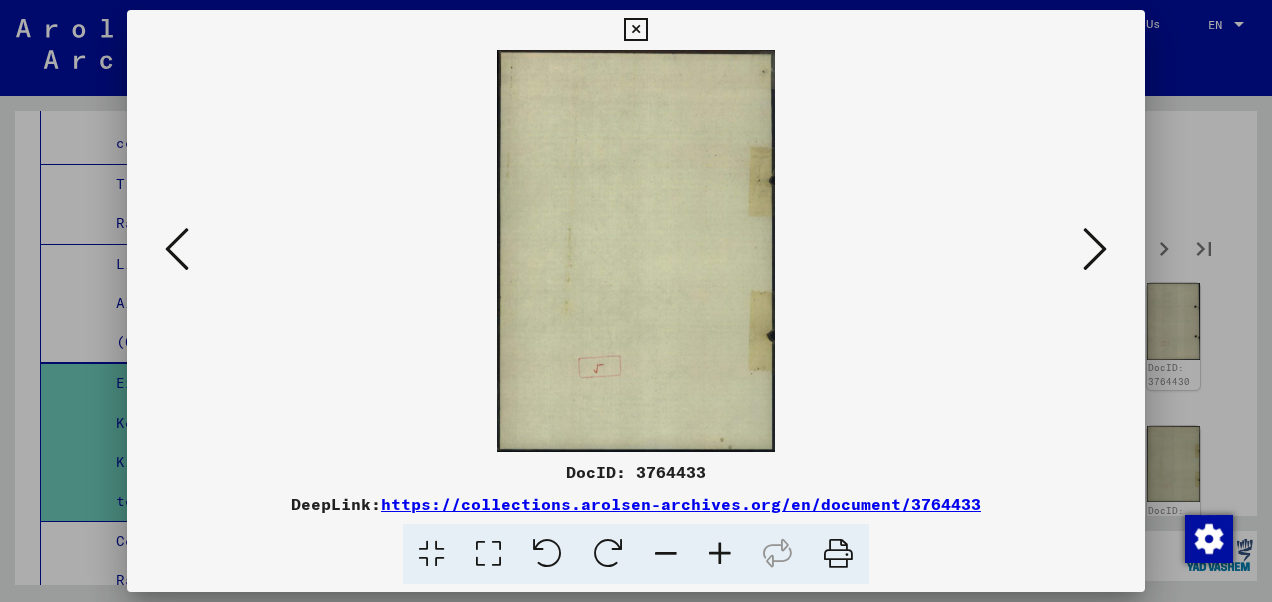 click at bounding box center [1095, 250] 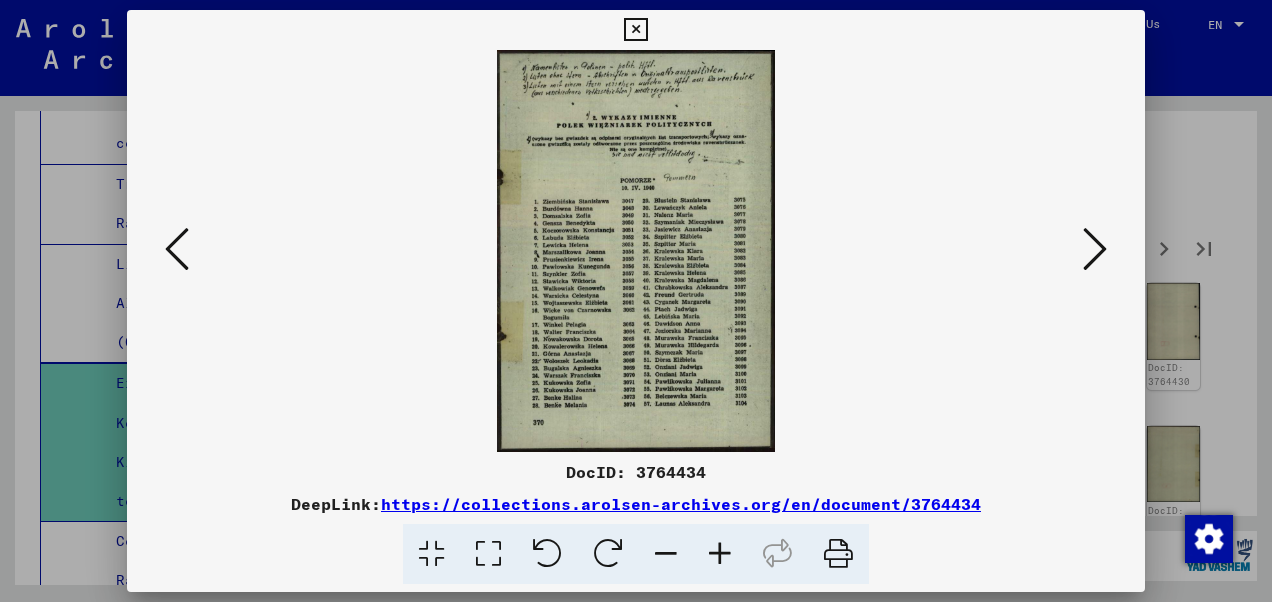 click at bounding box center (488, 554) 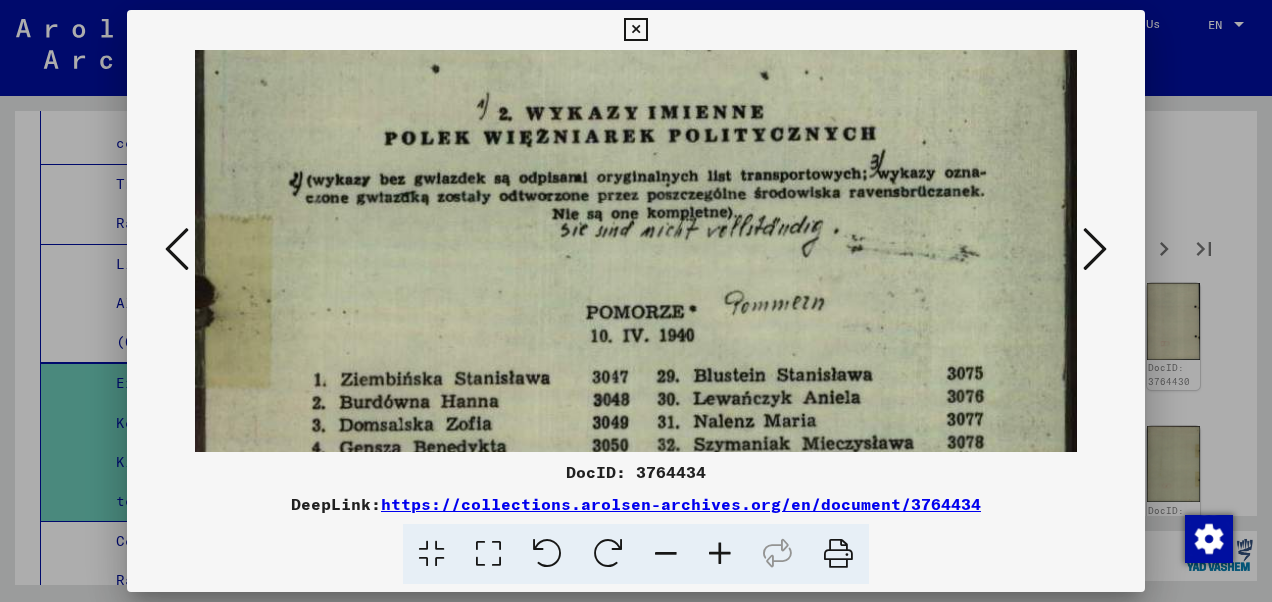 drag, startPoint x: 904, startPoint y: 366, endPoint x: 908, endPoint y: 216, distance: 150.05333 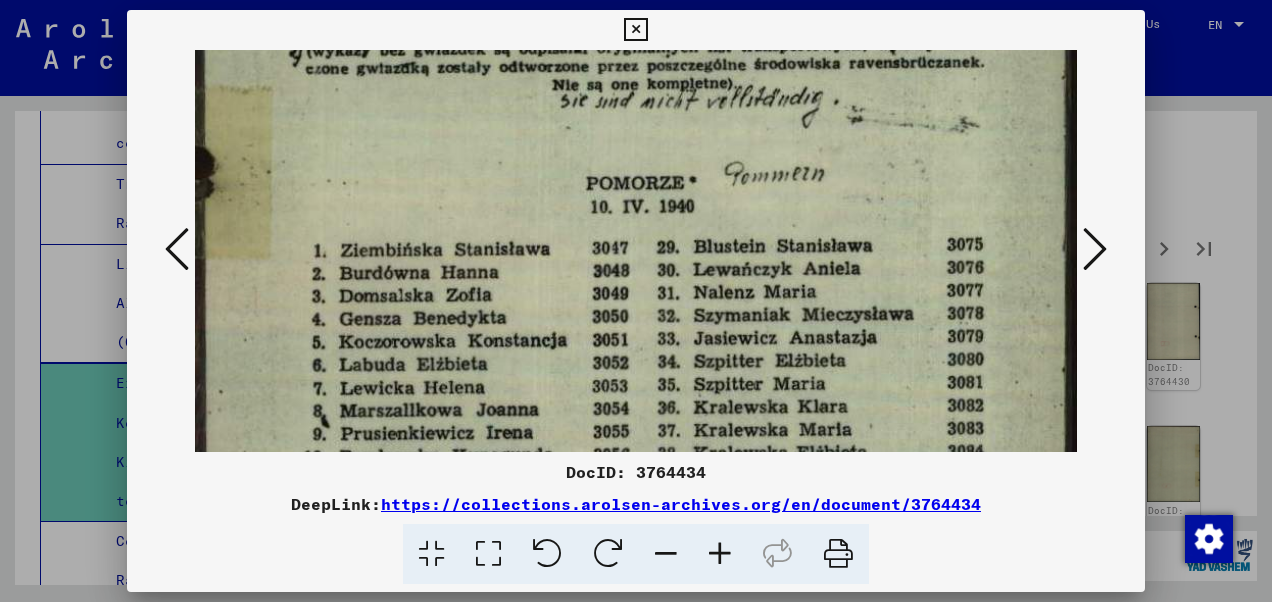 scroll, scrollTop: 280, scrollLeft: 0, axis: vertical 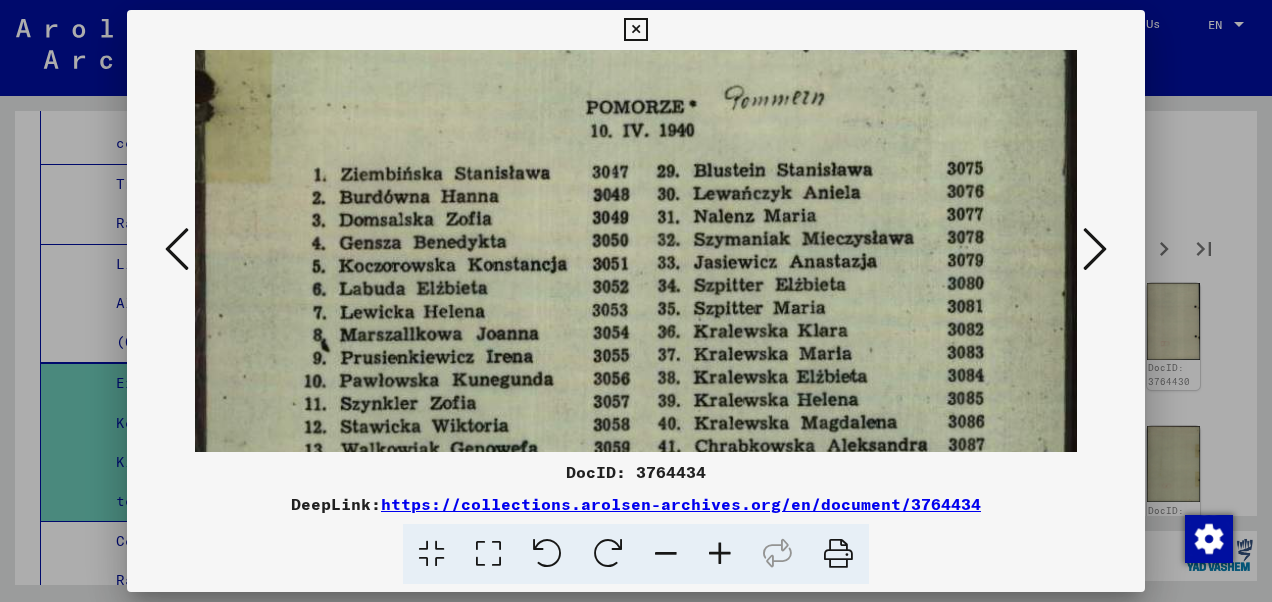 drag, startPoint x: 888, startPoint y: 320, endPoint x: 894, endPoint y: 246, distance: 74.24284 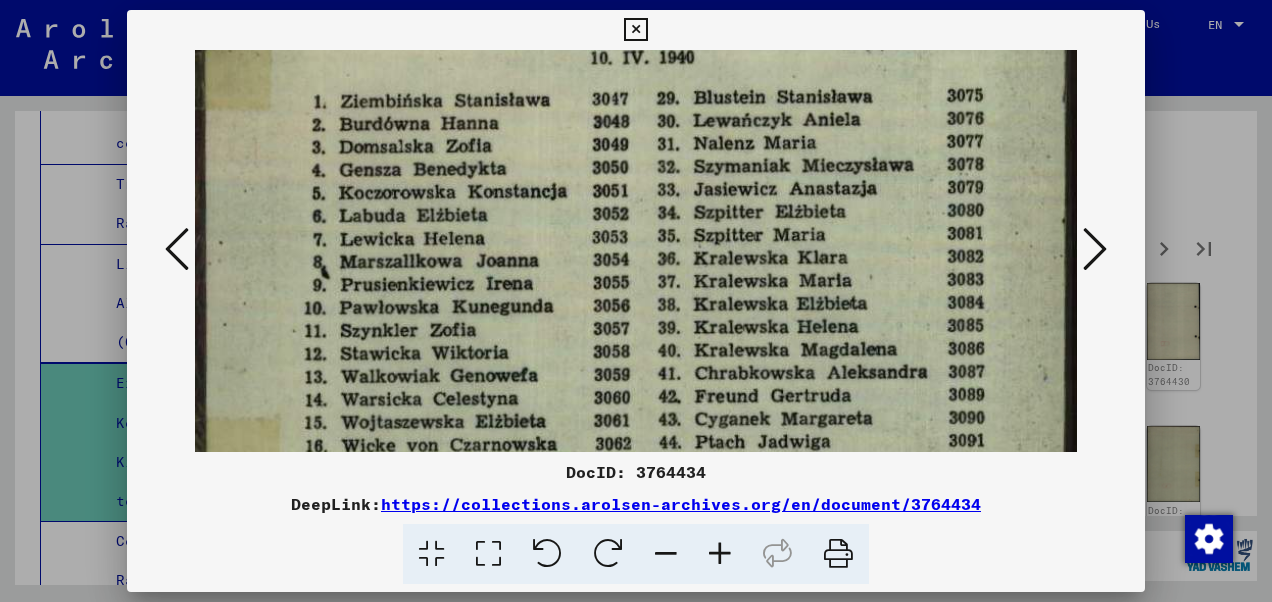 scroll, scrollTop: 431, scrollLeft: 0, axis: vertical 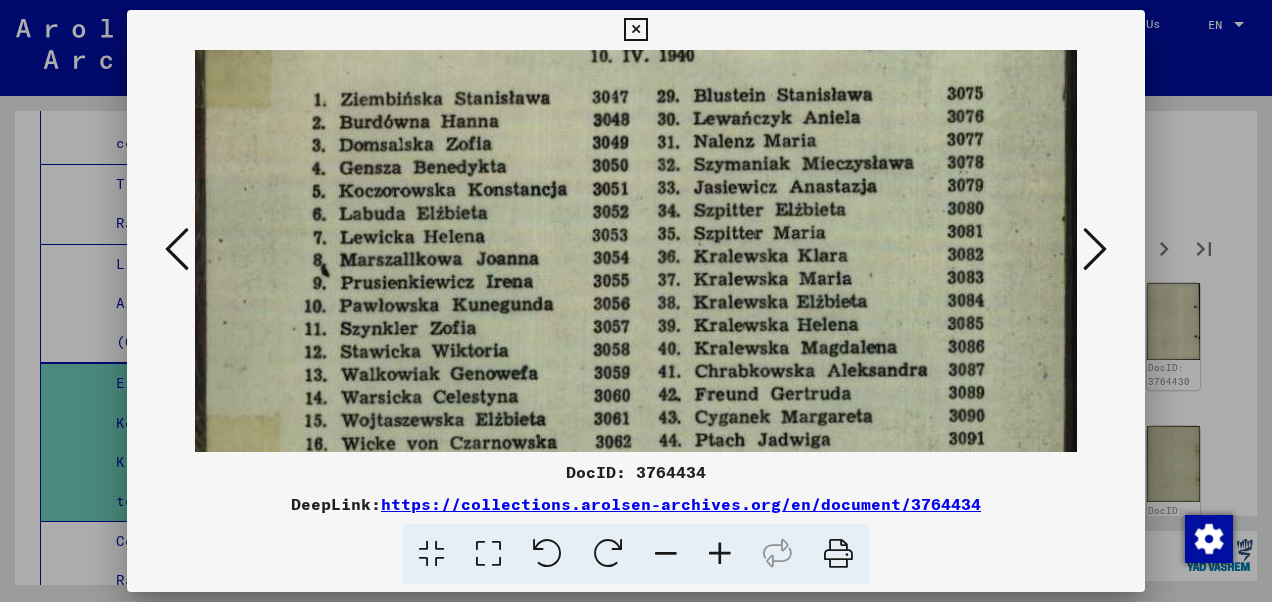 drag, startPoint x: 862, startPoint y: 350, endPoint x: 864, endPoint y: 277, distance: 73.02739 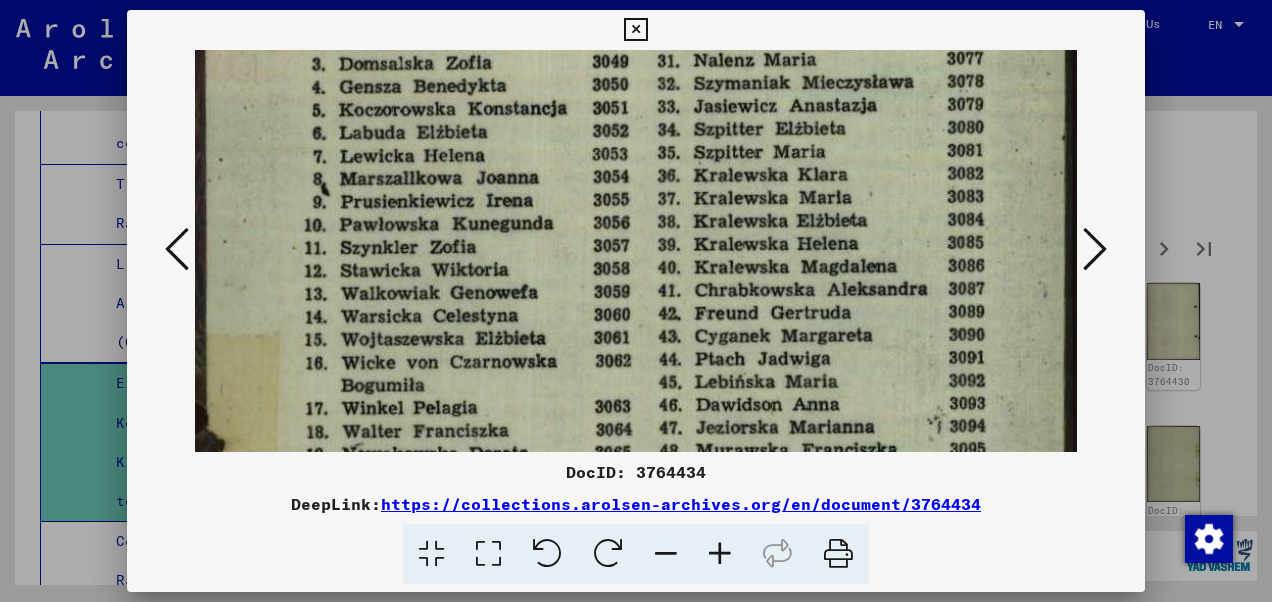 scroll, scrollTop: 514, scrollLeft: 0, axis: vertical 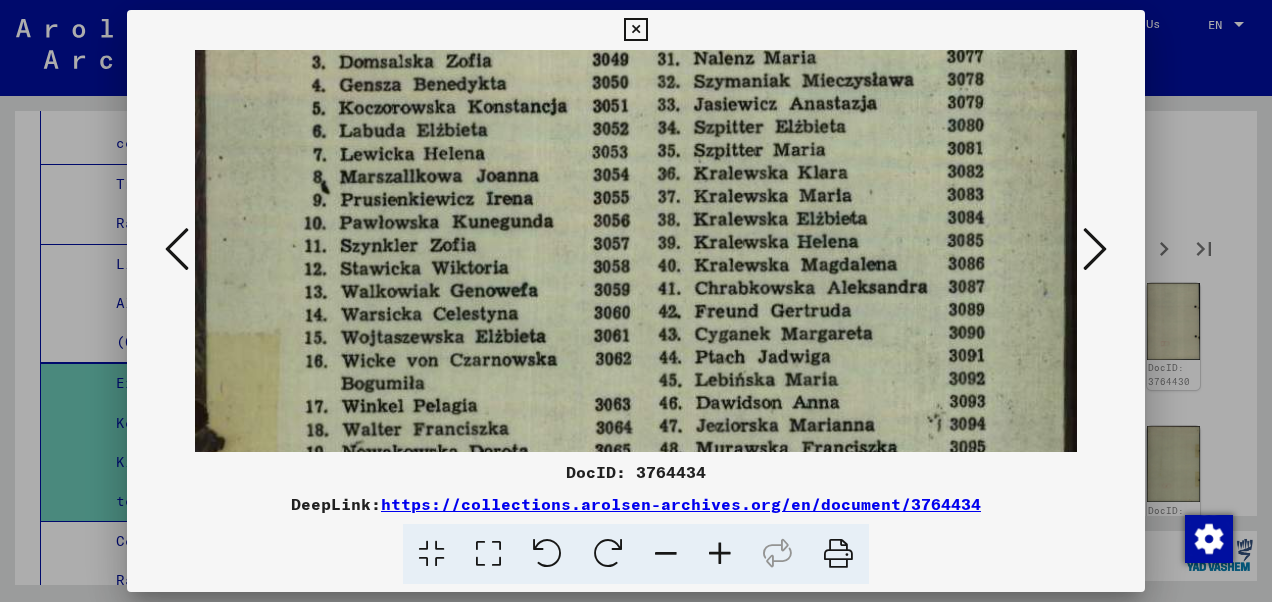 drag, startPoint x: 858, startPoint y: 367, endPoint x: 852, endPoint y: 288, distance: 79.22752 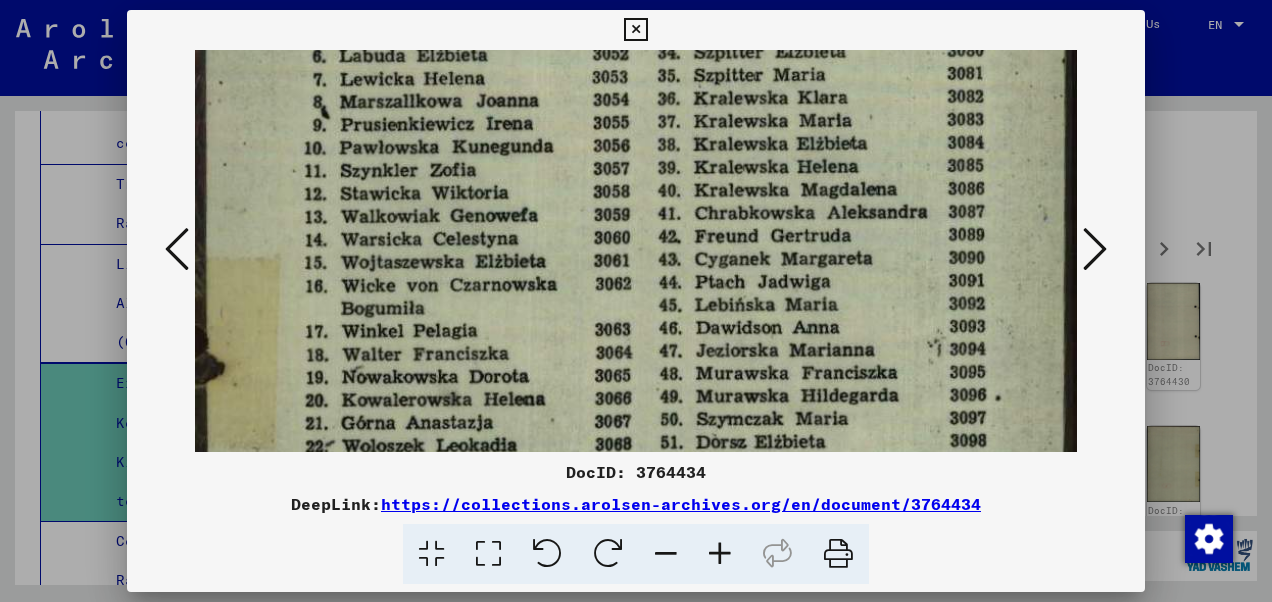 scroll, scrollTop: 594, scrollLeft: 0, axis: vertical 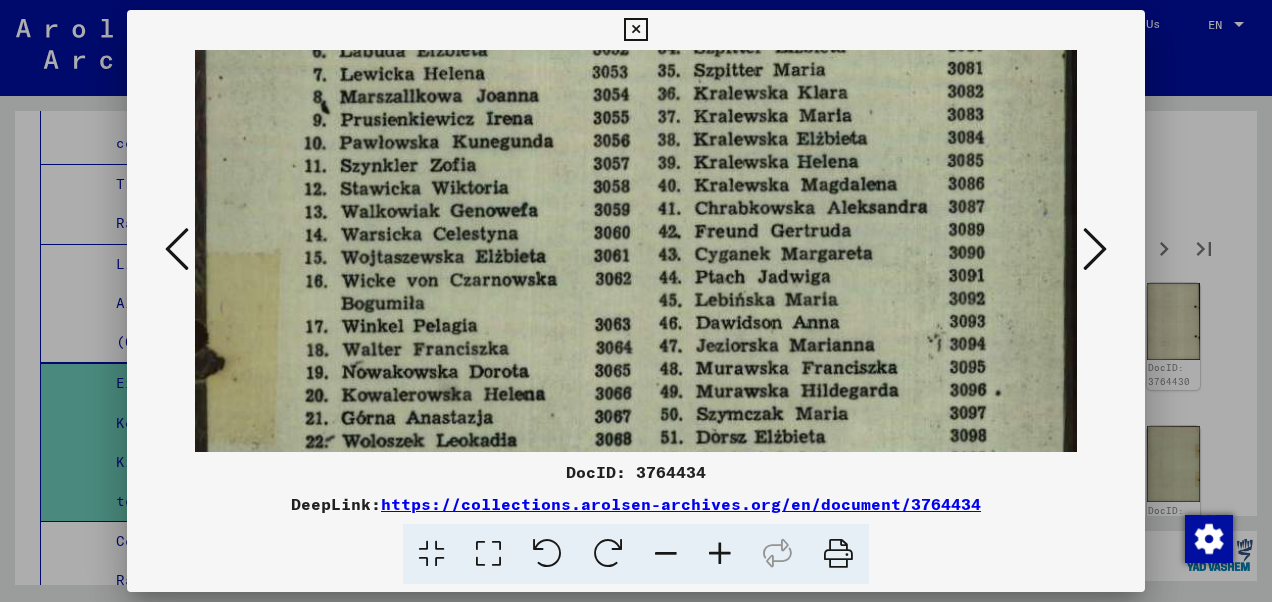 drag, startPoint x: 848, startPoint y: 366, endPoint x: 851, endPoint y: 290, distance: 76.05919 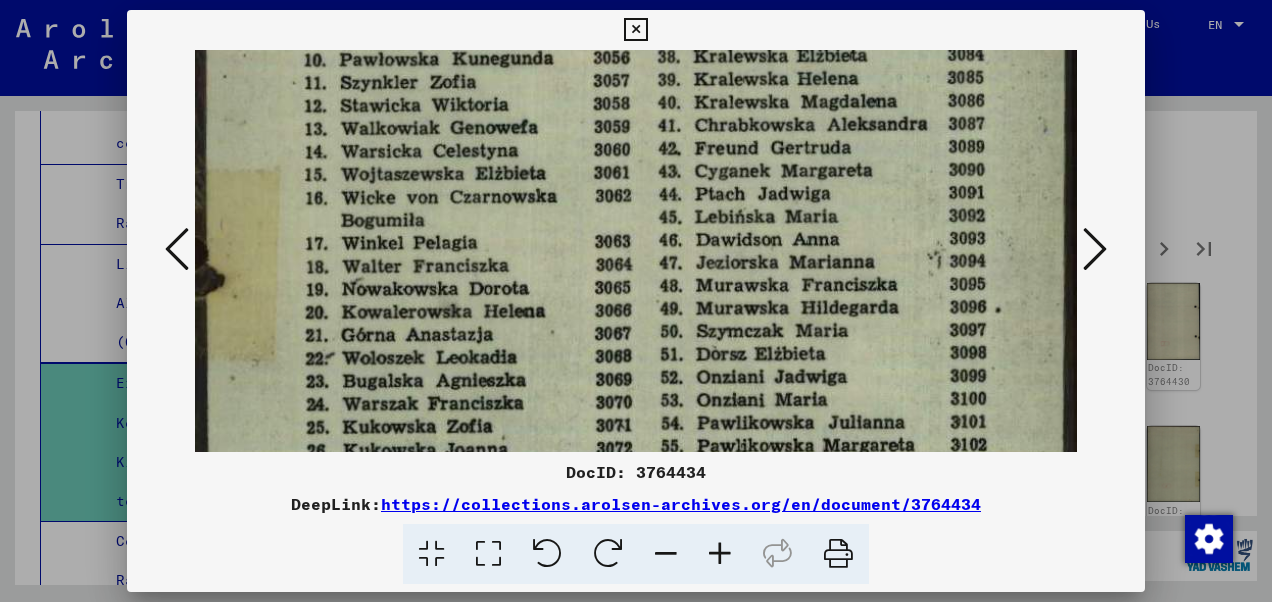 scroll, scrollTop: 687, scrollLeft: 0, axis: vertical 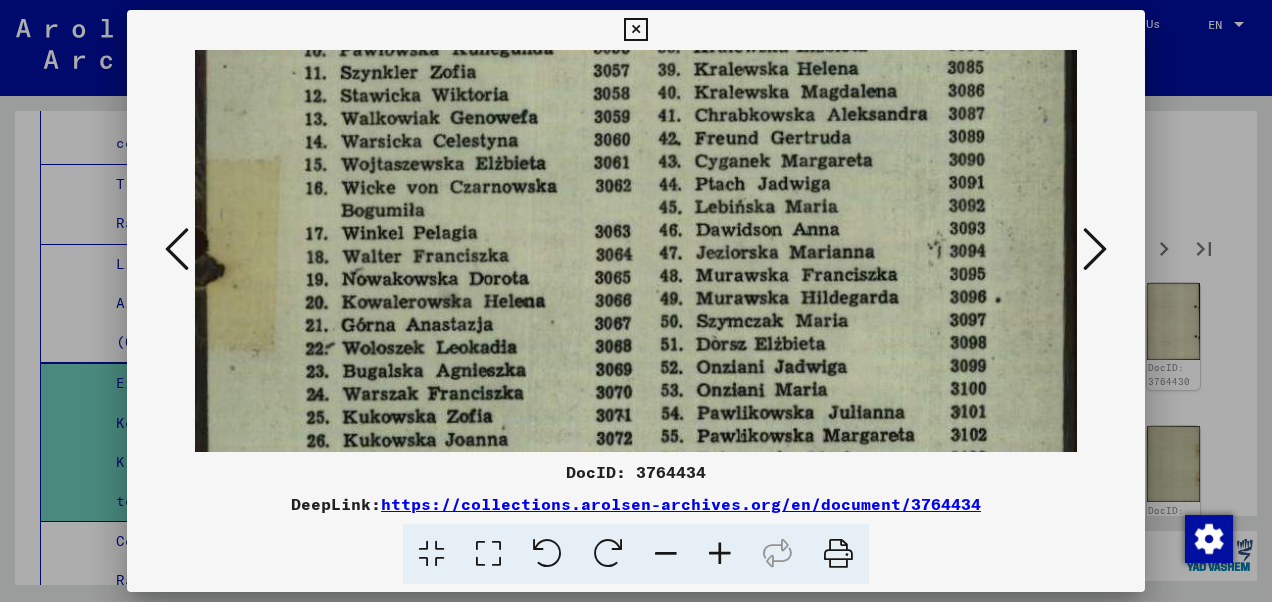 drag, startPoint x: 844, startPoint y: 373, endPoint x: 854, endPoint y: 282, distance: 91.5478 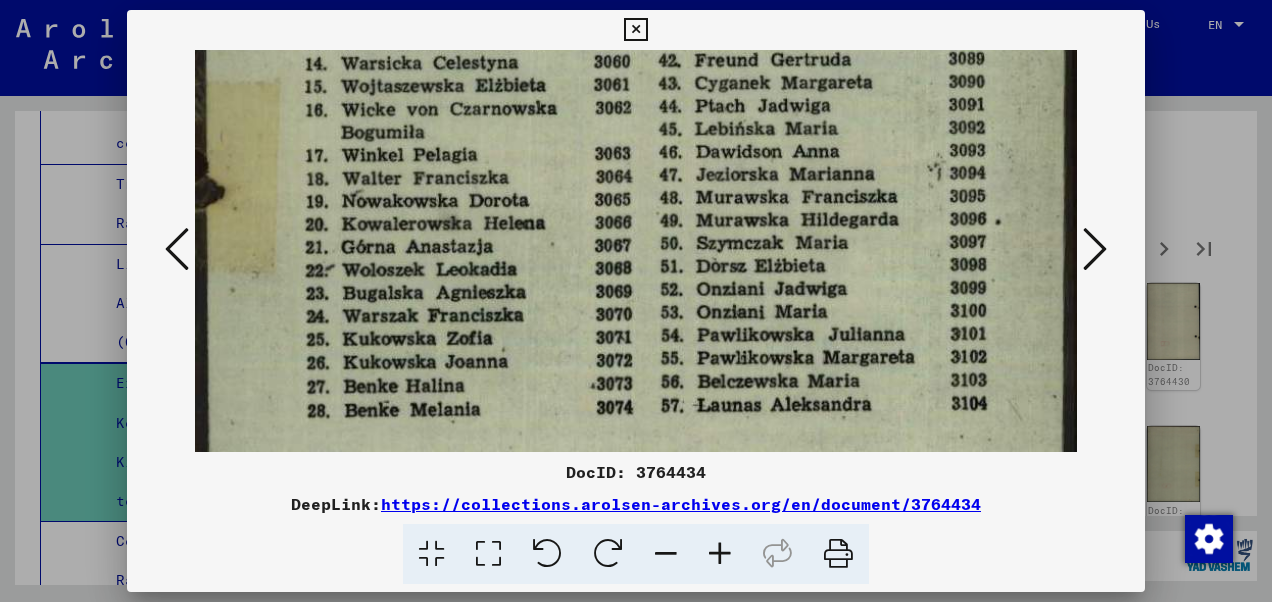 scroll, scrollTop: 771, scrollLeft: 0, axis: vertical 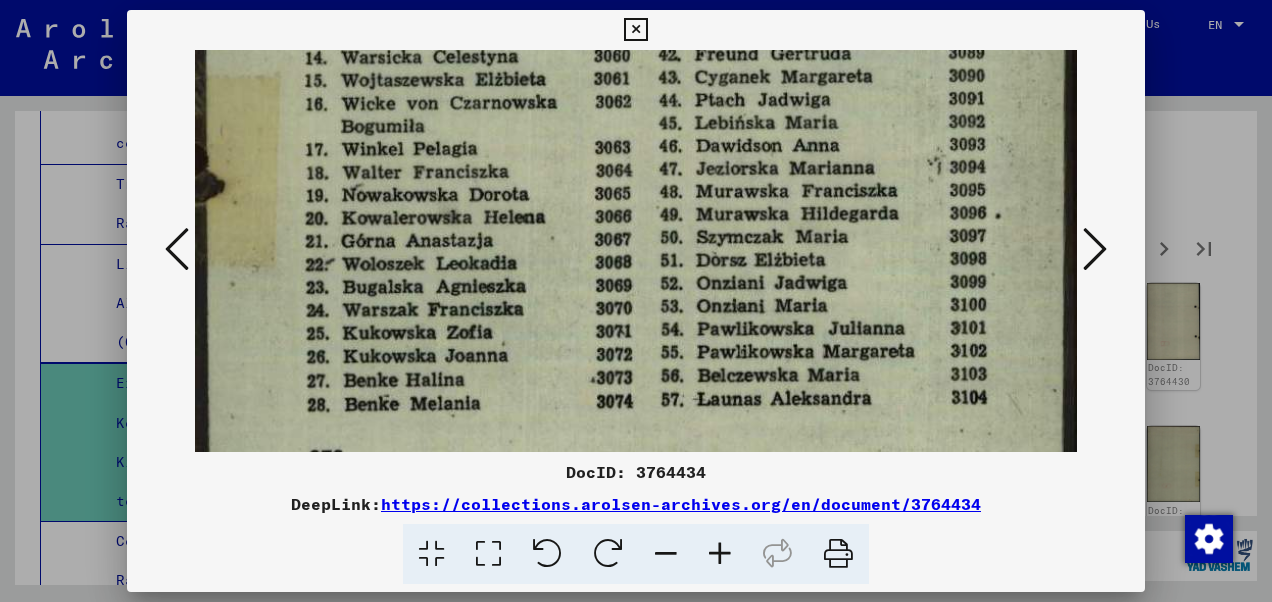 drag, startPoint x: 844, startPoint y: 388, endPoint x: 852, endPoint y: 307, distance: 81.394104 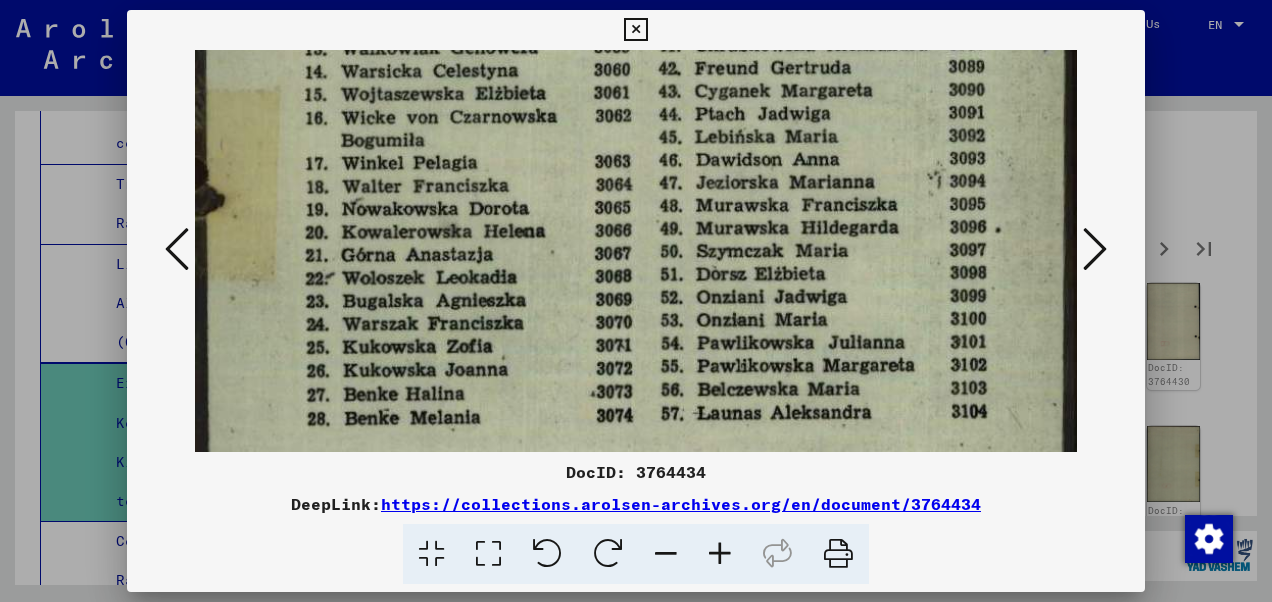 scroll, scrollTop: 756, scrollLeft: 0, axis: vertical 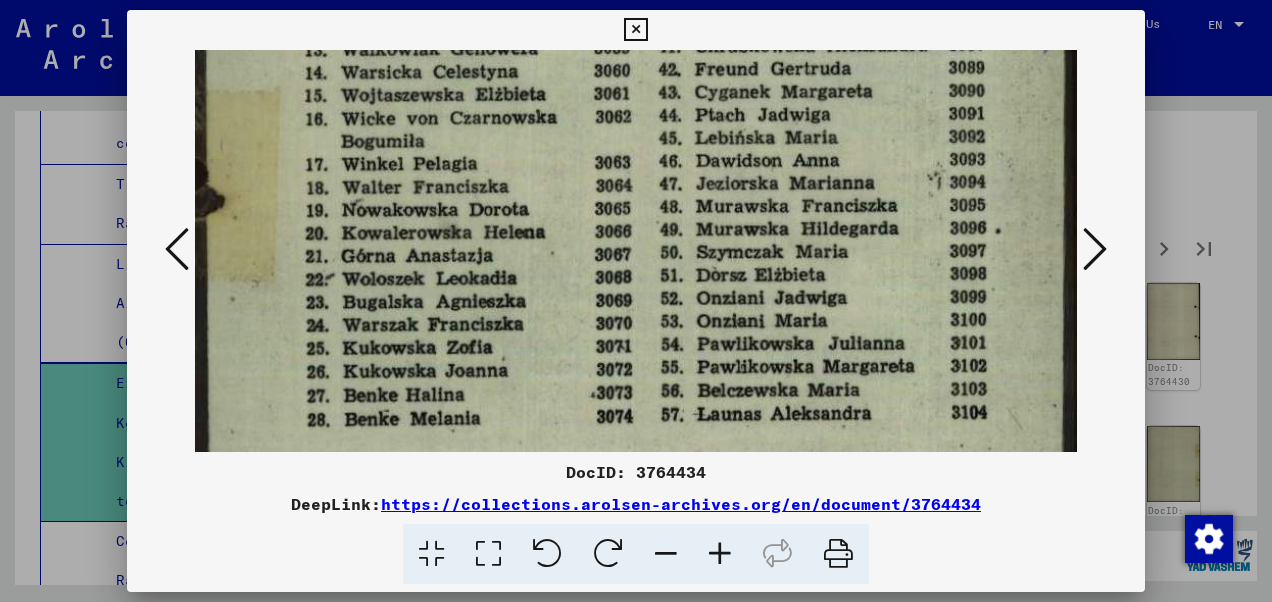 drag, startPoint x: 840, startPoint y: 367, endPoint x: 808, endPoint y: 353, distance: 34.928497 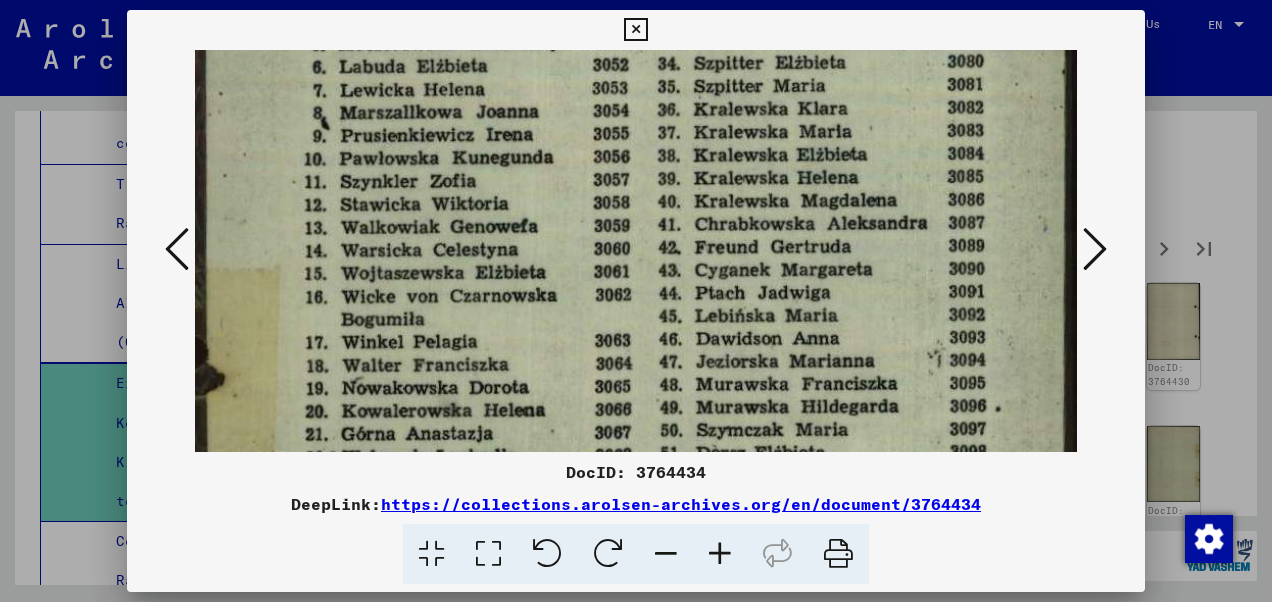 scroll, scrollTop: 573, scrollLeft: 0, axis: vertical 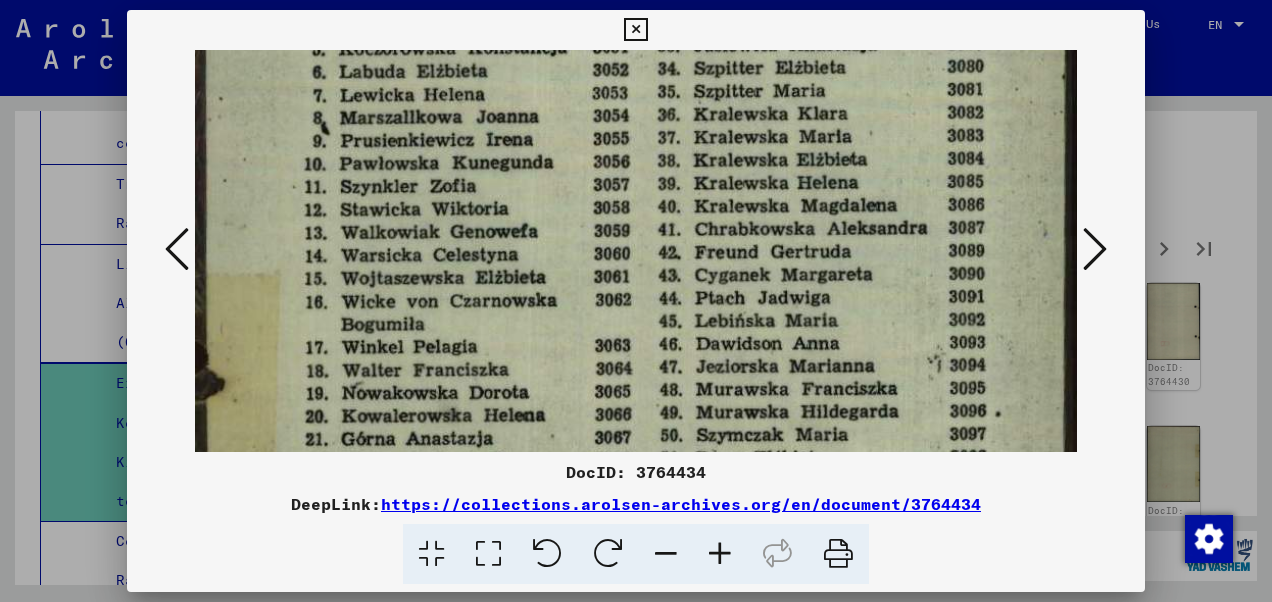 drag, startPoint x: 892, startPoint y: 171, endPoint x: 898, endPoint y: 314, distance: 143.12582 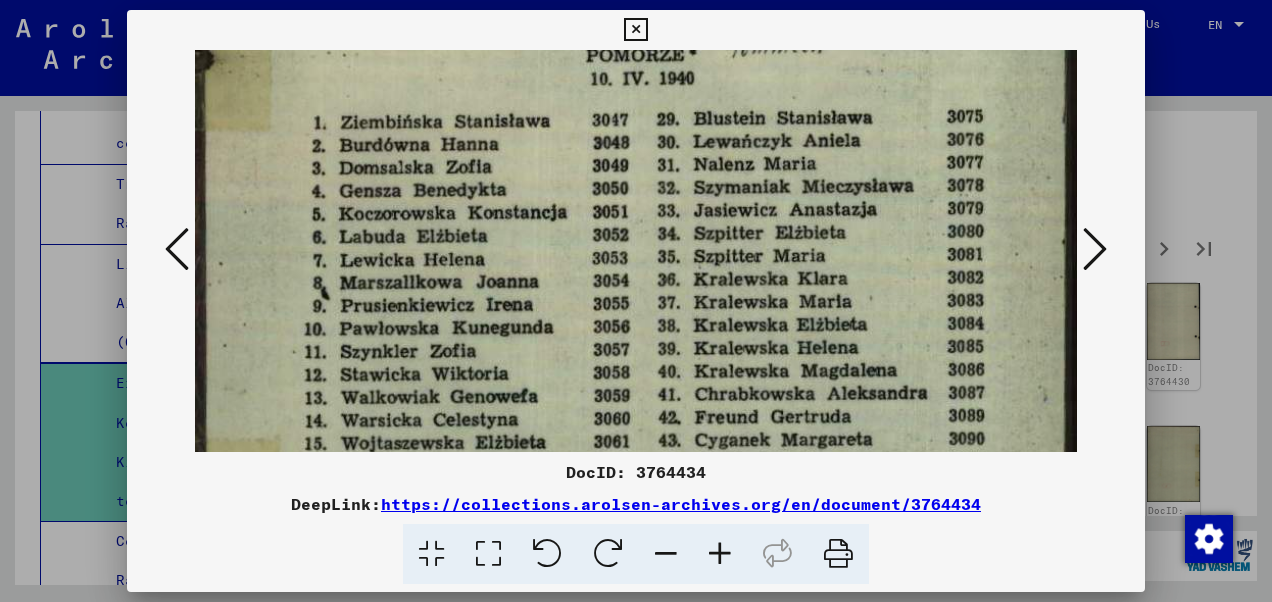 scroll, scrollTop: 393, scrollLeft: 0, axis: vertical 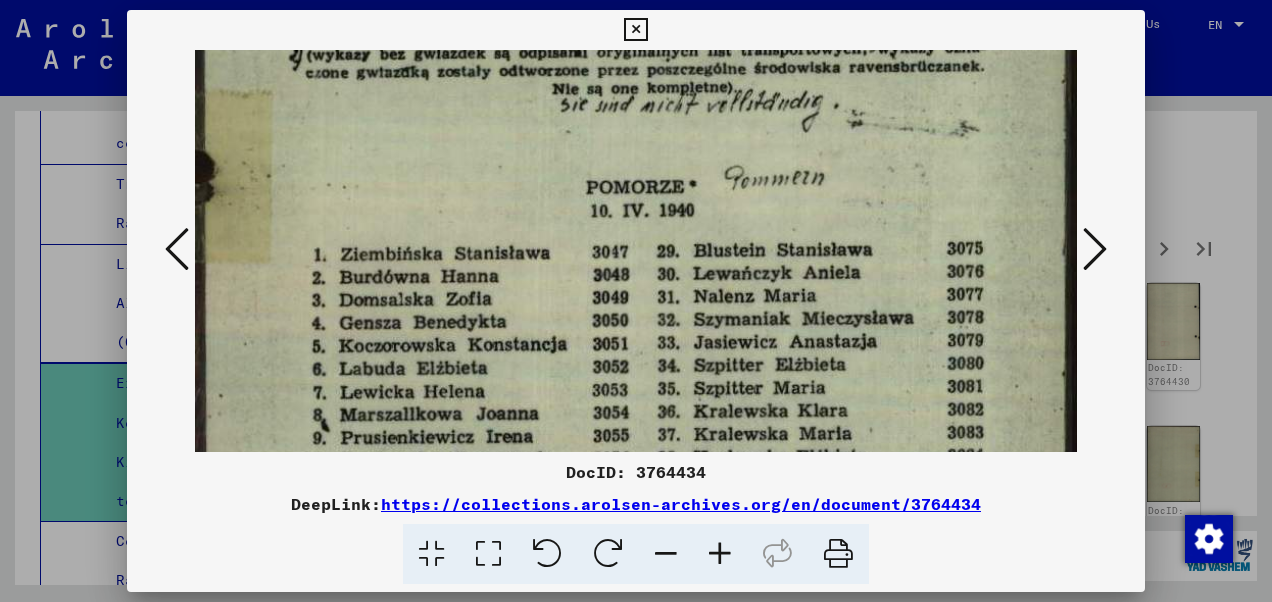 drag, startPoint x: 883, startPoint y: 108, endPoint x: 796, endPoint y: 424, distance: 327.75754 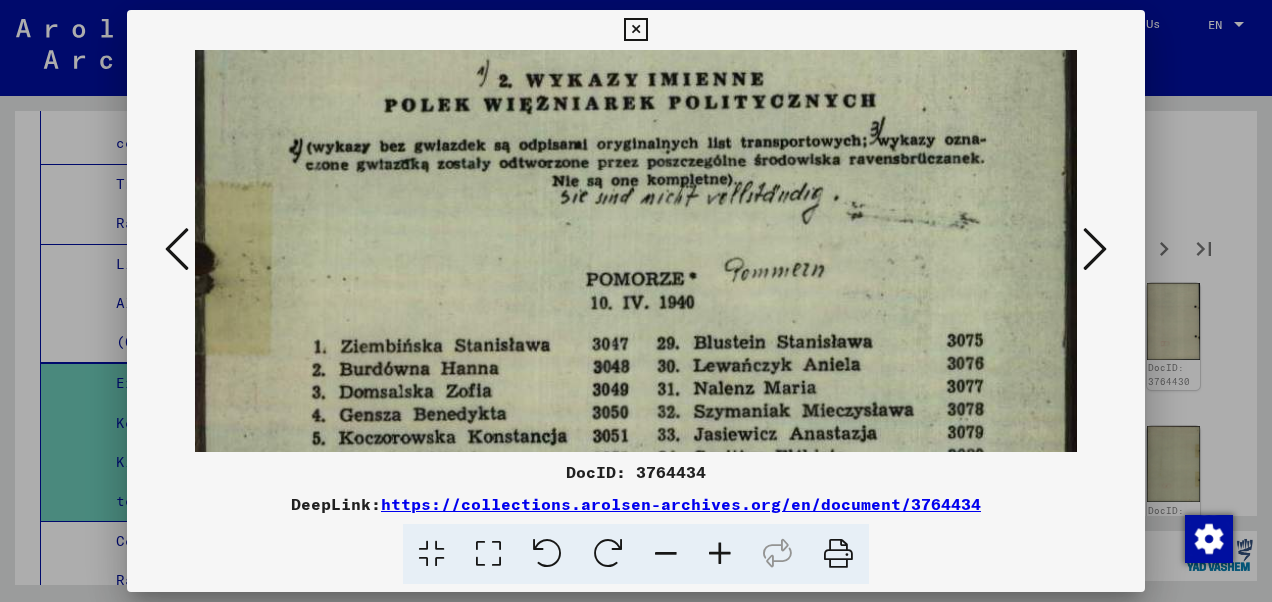 scroll, scrollTop: 182, scrollLeft: 0, axis: vertical 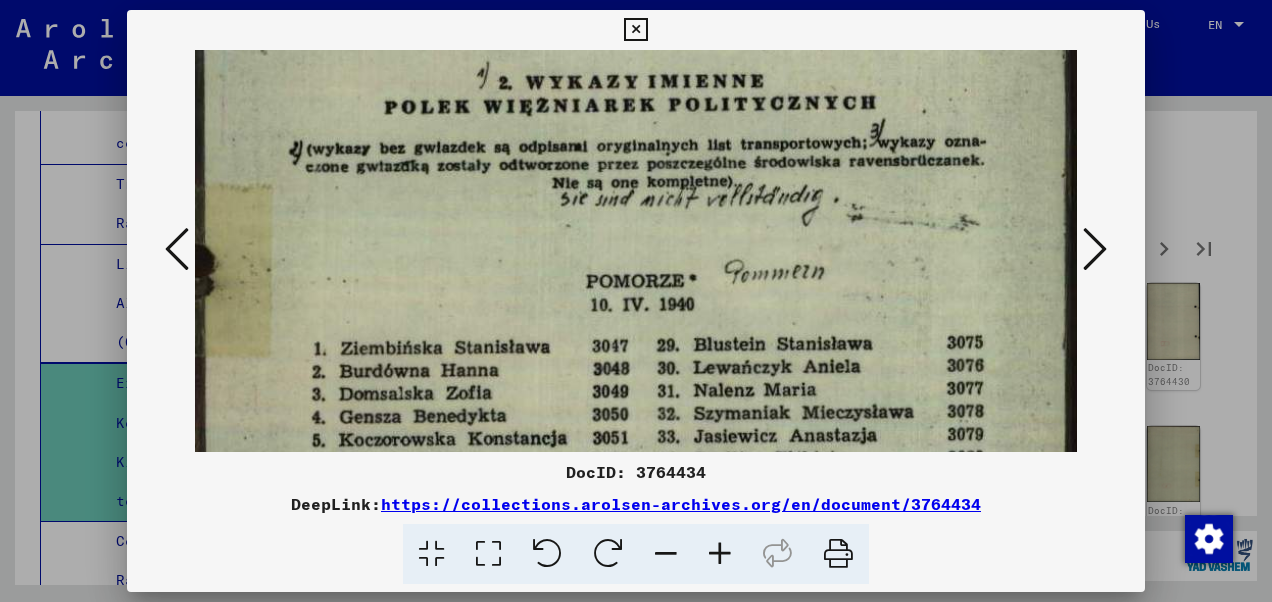drag, startPoint x: 768, startPoint y: 244, endPoint x: 754, endPoint y: 344, distance: 100.97524 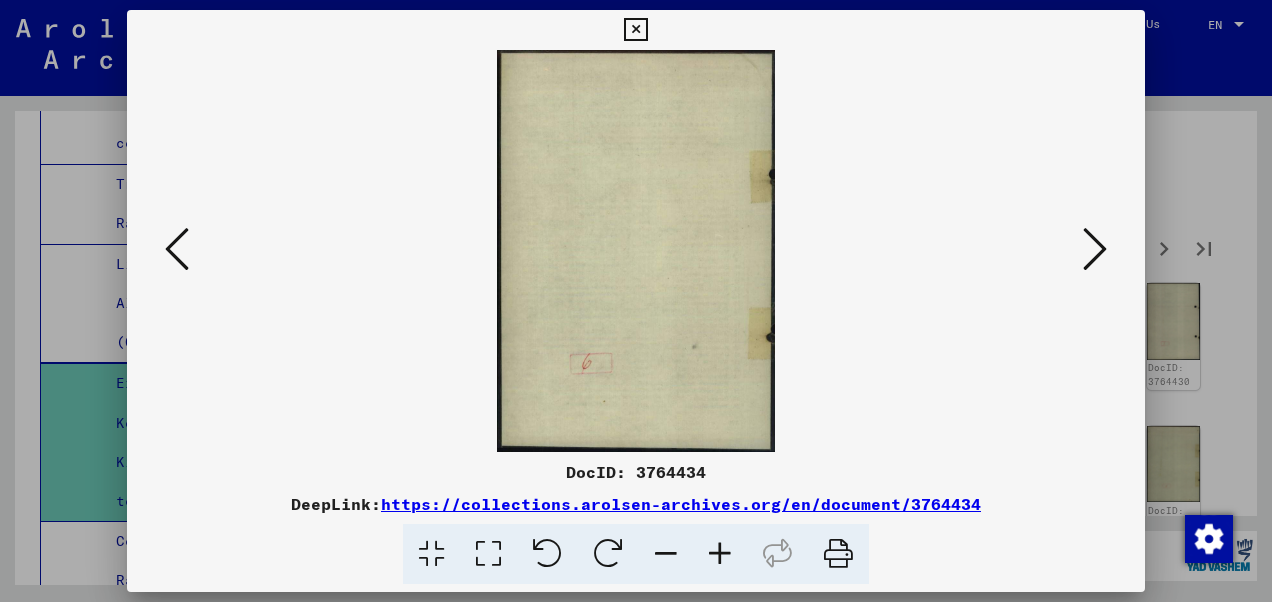 click at bounding box center (1095, 249) 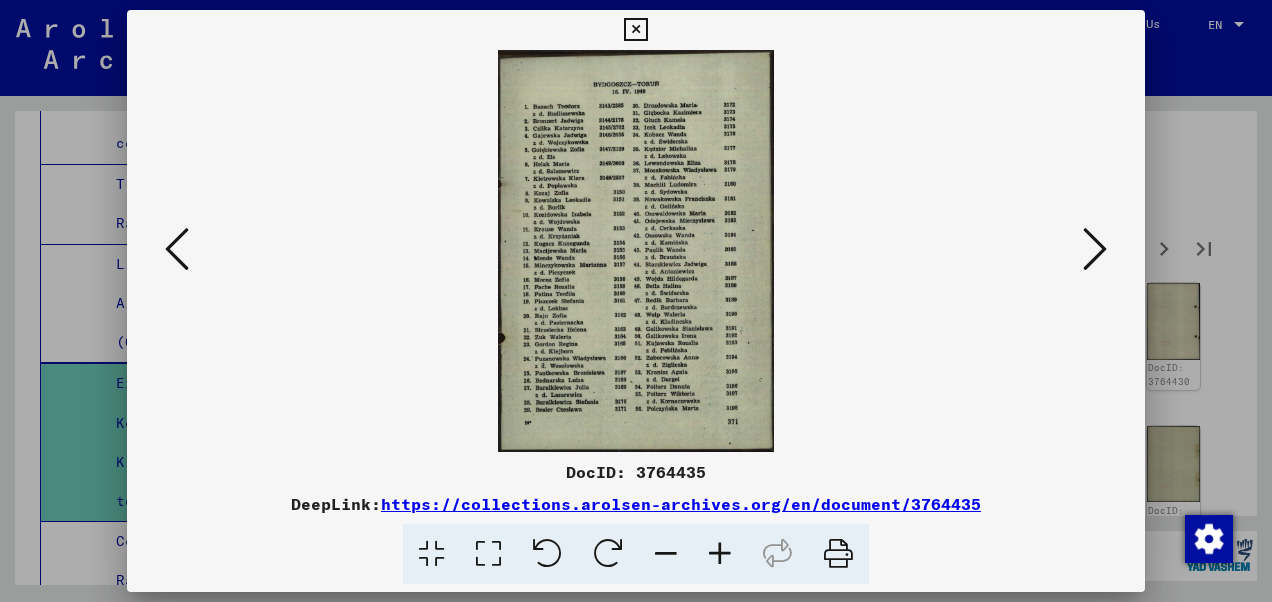 click at bounding box center [488, 554] 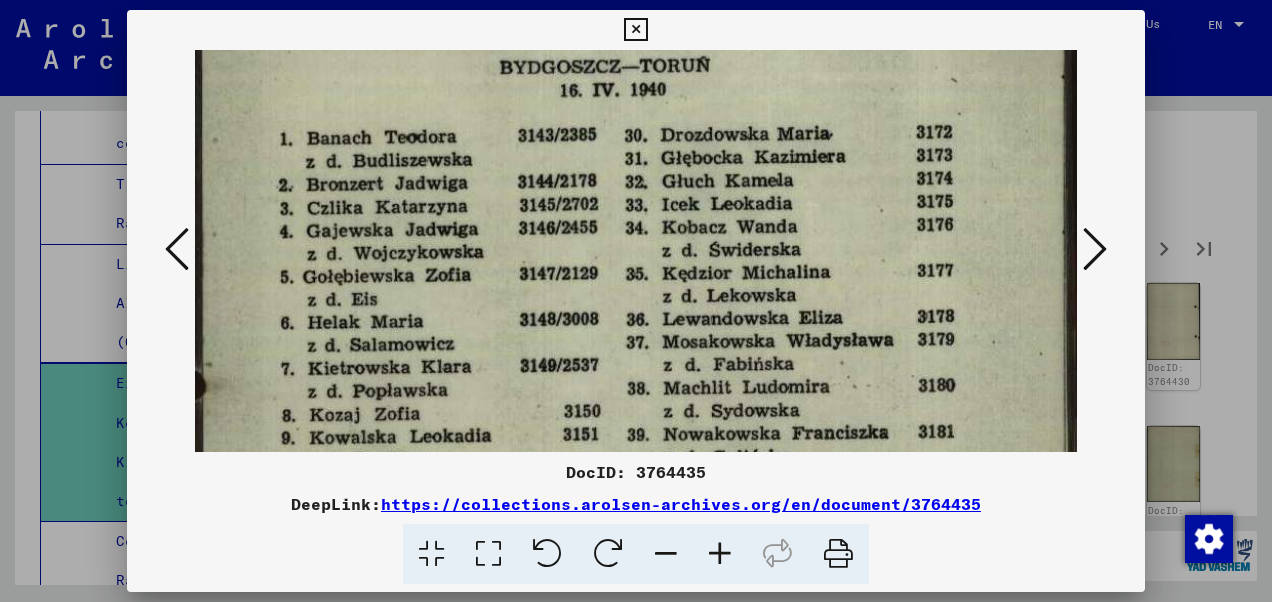 scroll, scrollTop: 97, scrollLeft: 0, axis: vertical 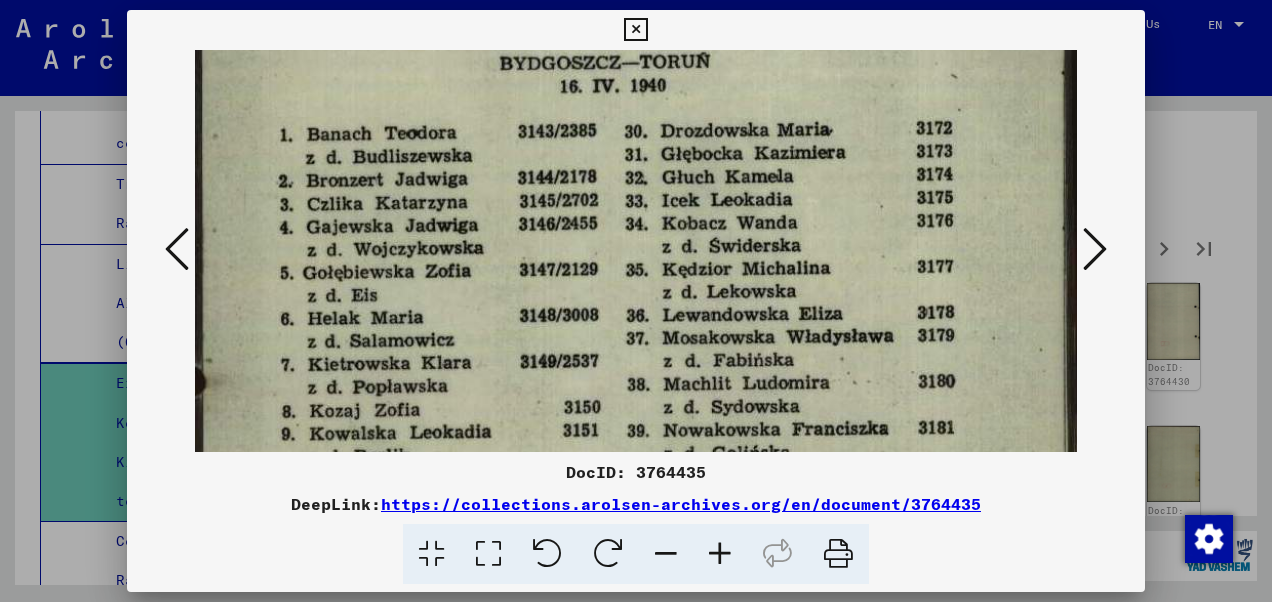 drag, startPoint x: 723, startPoint y: 332, endPoint x: 760, endPoint y: 238, distance: 101.0198 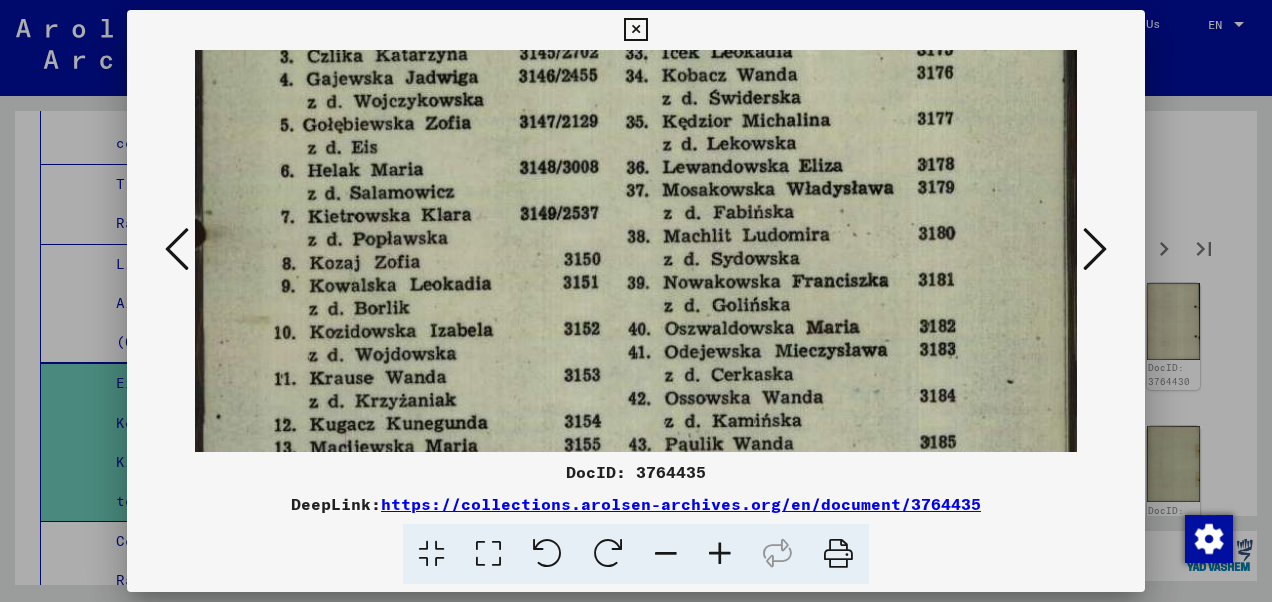 scroll, scrollTop: 246, scrollLeft: 0, axis: vertical 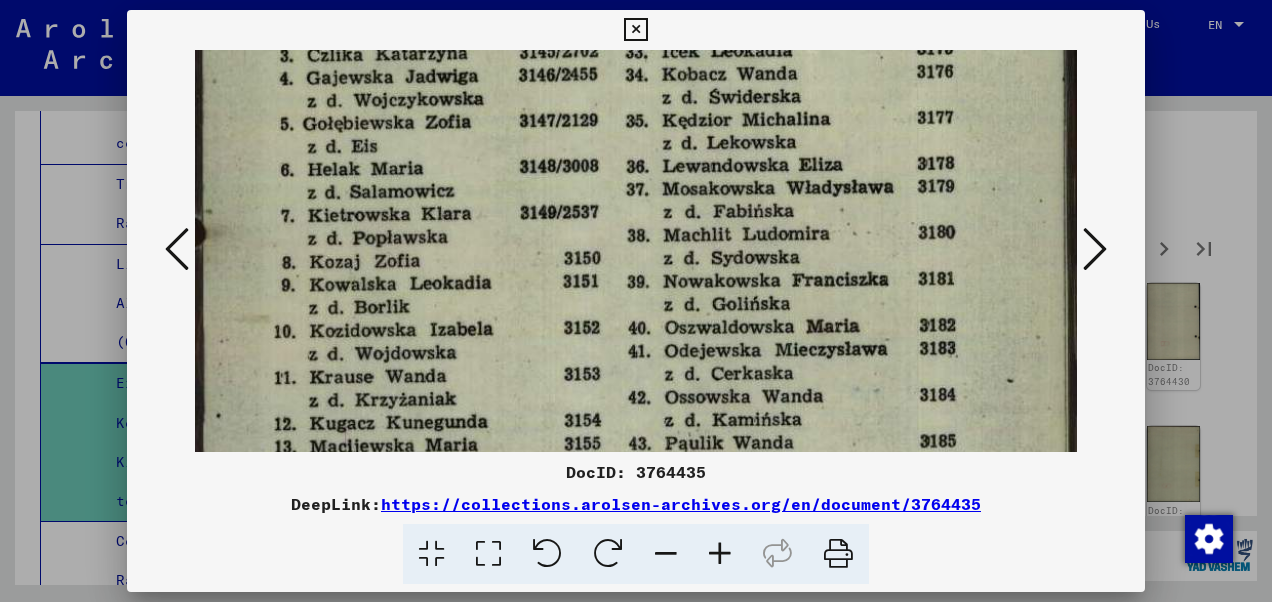 drag, startPoint x: 744, startPoint y: 360, endPoint x: 780, endPoint y: 218, distance: 146.49232 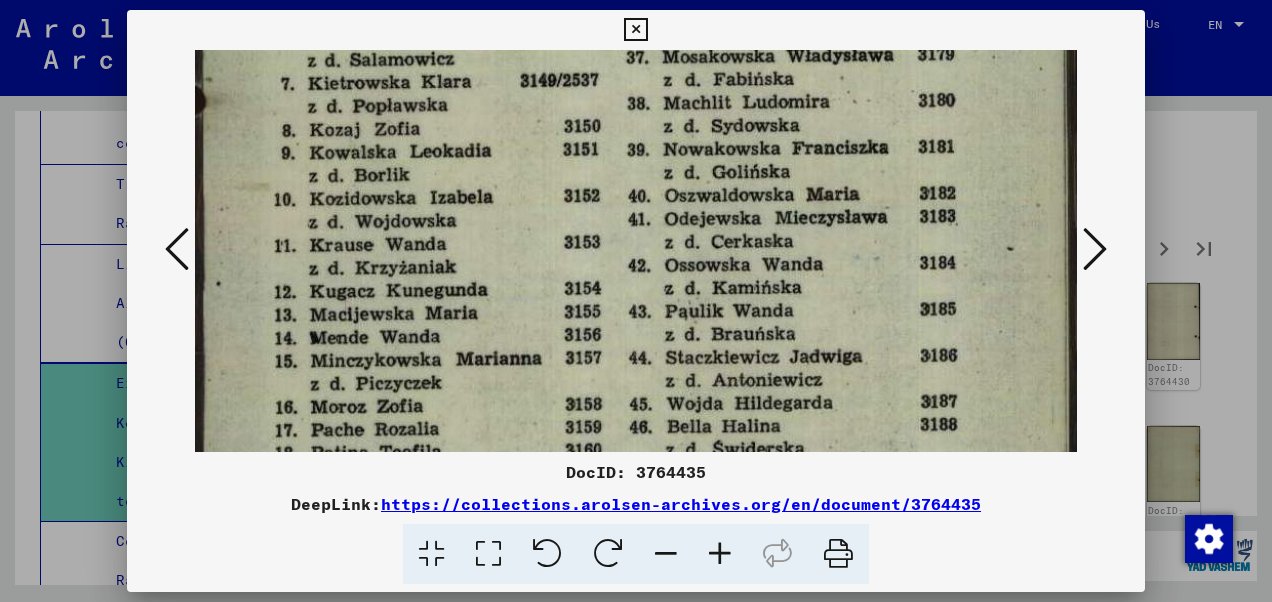 scroll, scrollTop: 384, scrollLeft: 0, axis: vertical 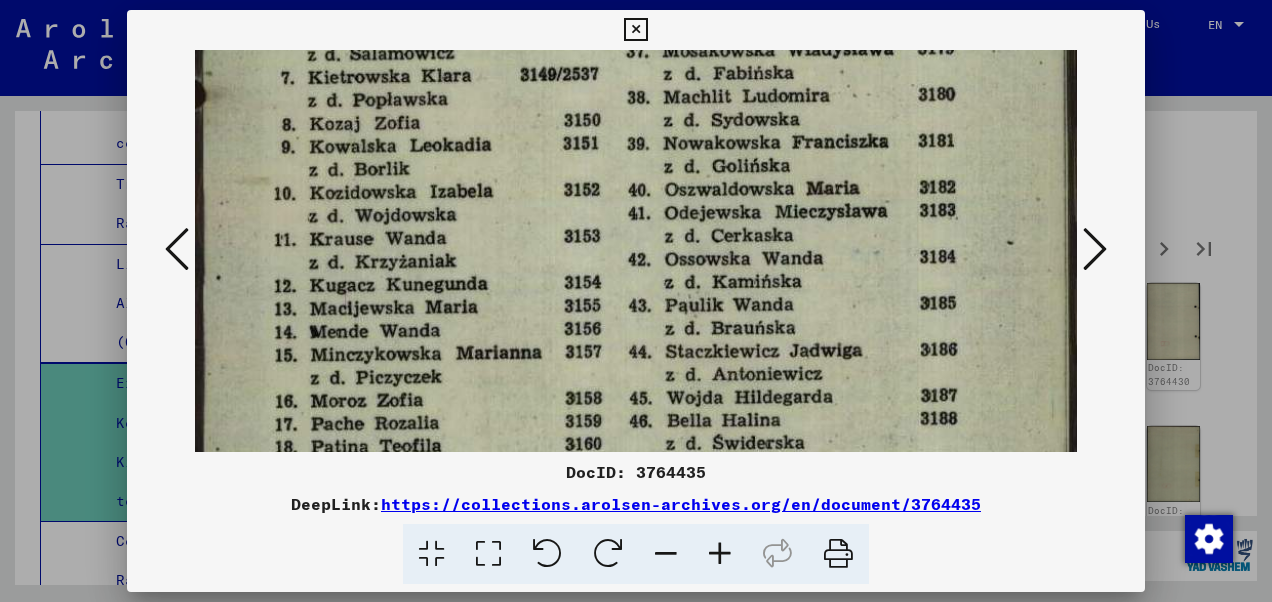 drag, startPoint x: 732, startPoint y: 375, endPoint x: 801, endPoint y: 243, distance: 148.9463 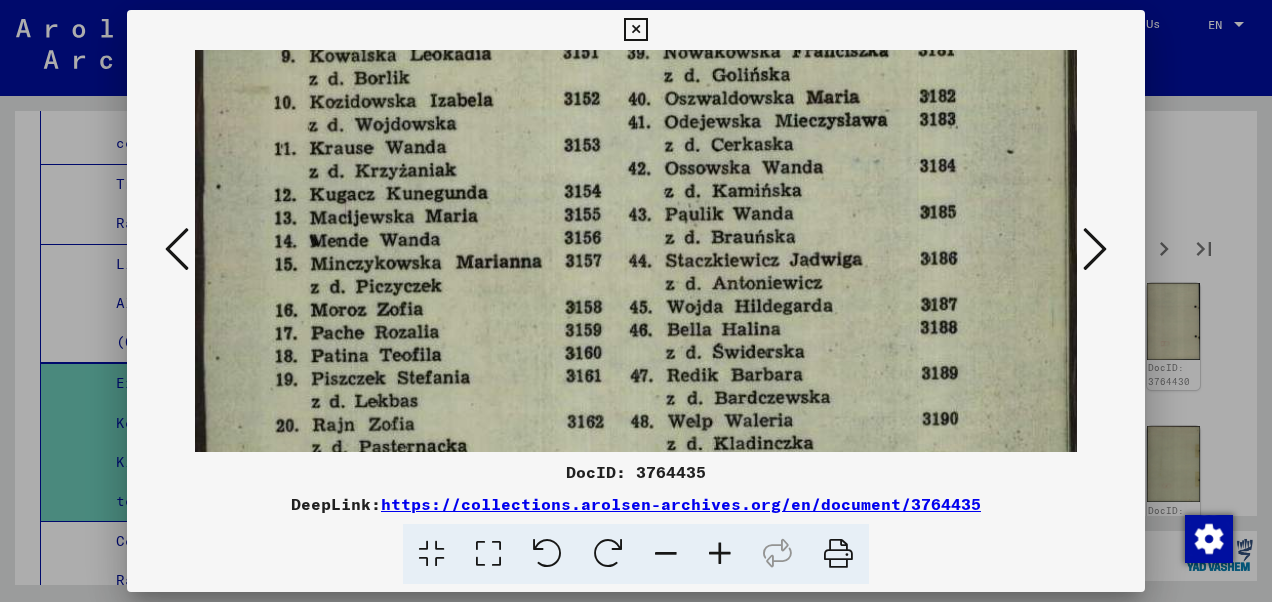 scroll, scrollTop: 483, scrollLeft: 0, axis: vertical 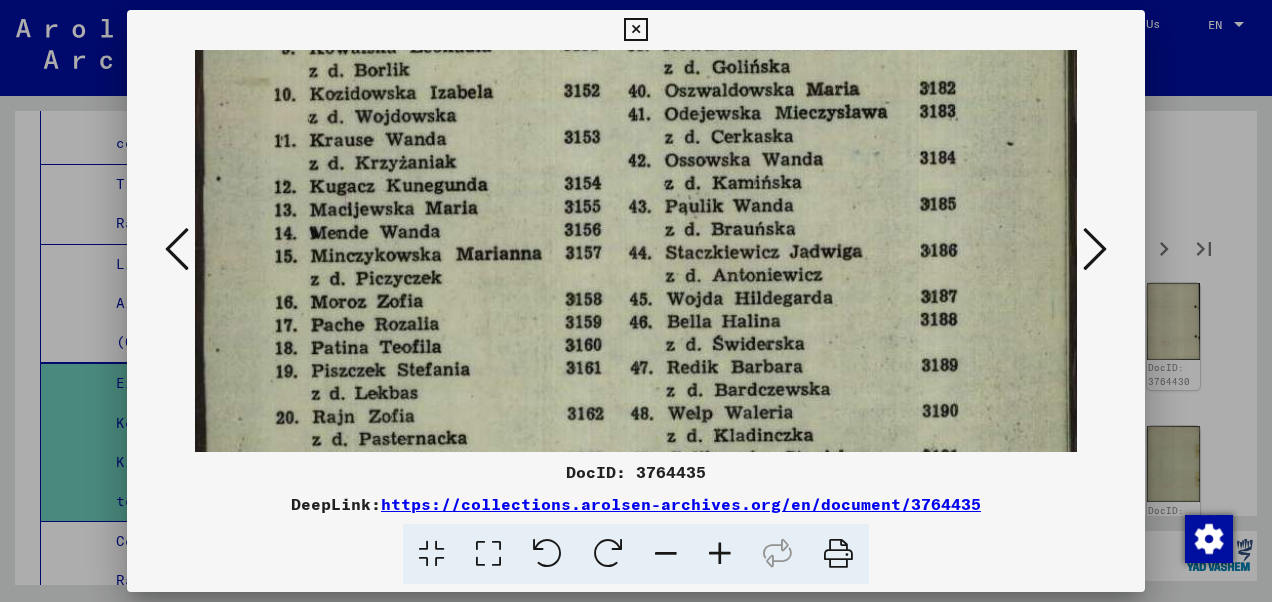 drag, startPoint x: 748, startPoint y: 403, endPoint x: 782, endPoint y: 307, distance: 101.84302 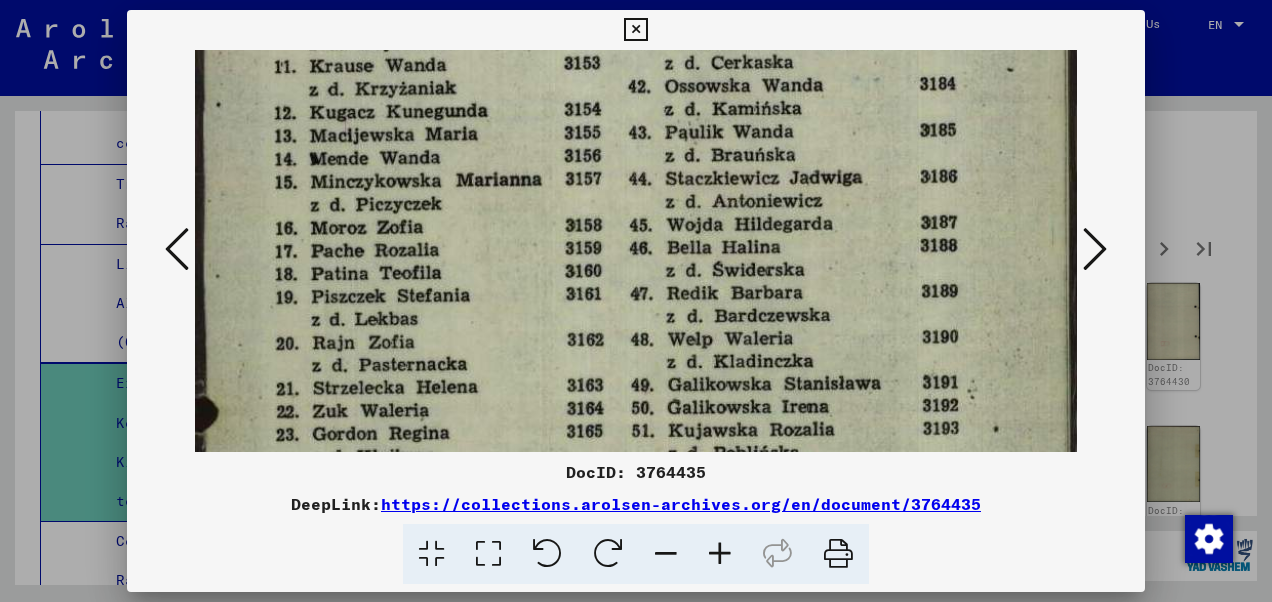 scroll, scrollTop: 567, scrollLeft: 0, axis: vertical 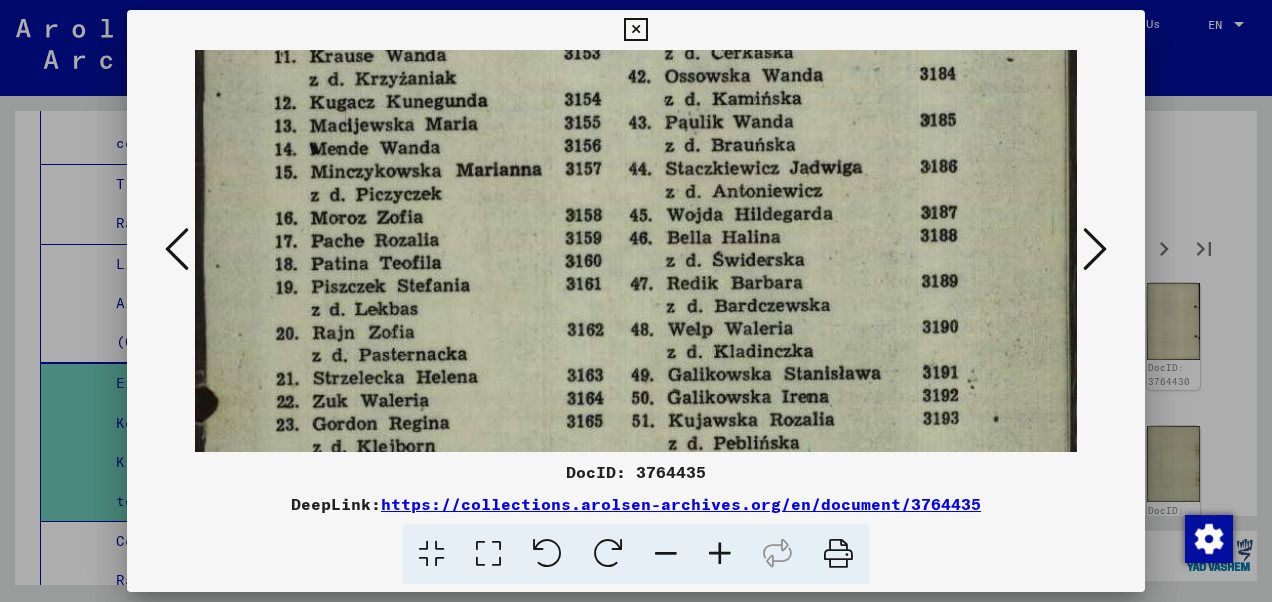 drag, startPoint x: 756, startPoint y: 412, endPoint x: 799, endPoint y: 326, distance: 96.150925 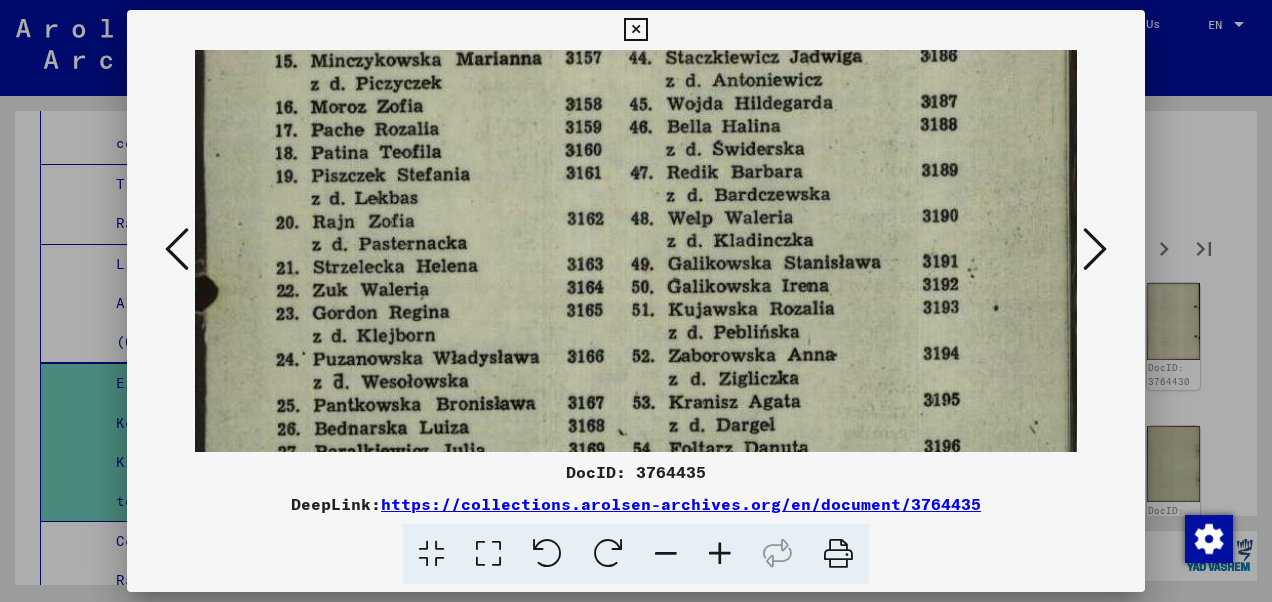 scroll, scrollTop: 679, scrollLeft: 0, axis: vertical 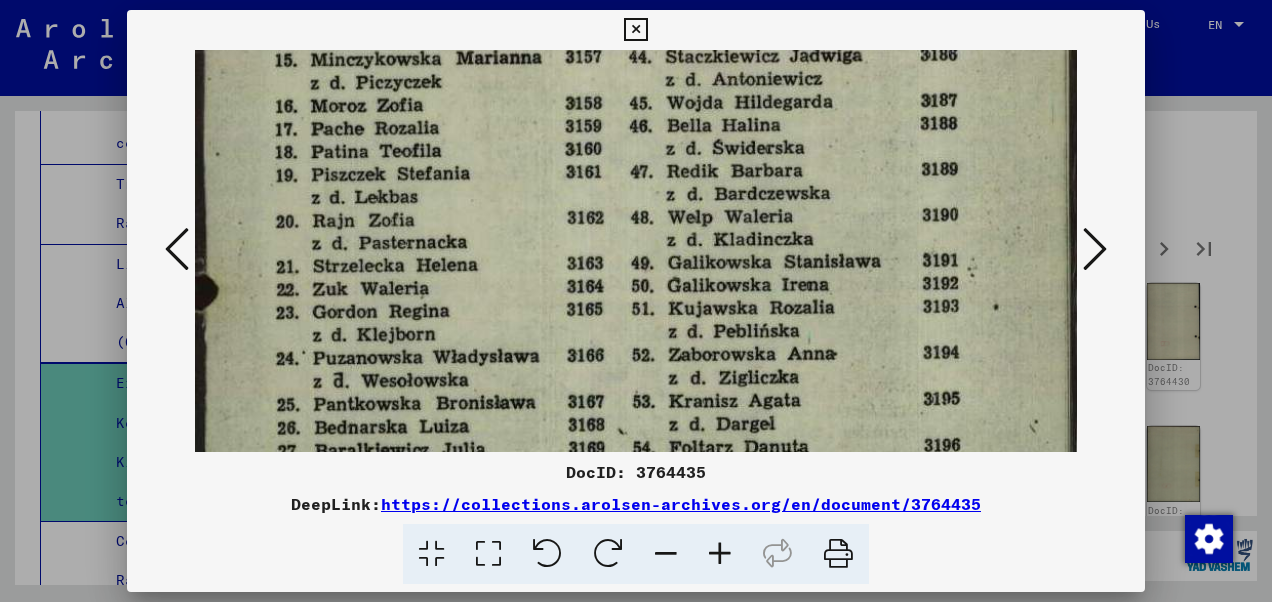 drag, startPoint x: 801, startPoint y: 416, endPoint x: 832, endPoint y: 306, distance: 114.28473 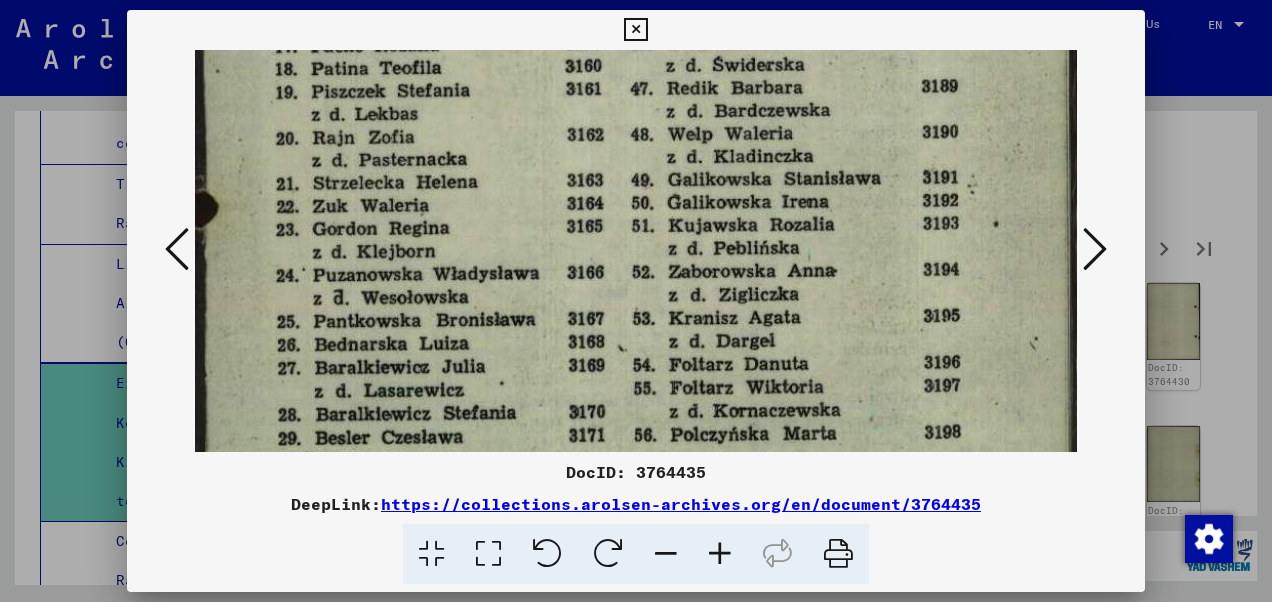 drag, startPoint x: 830, startPoint y: 374, endPoint x: 858, endPoint y: 292, distance: 86.64872 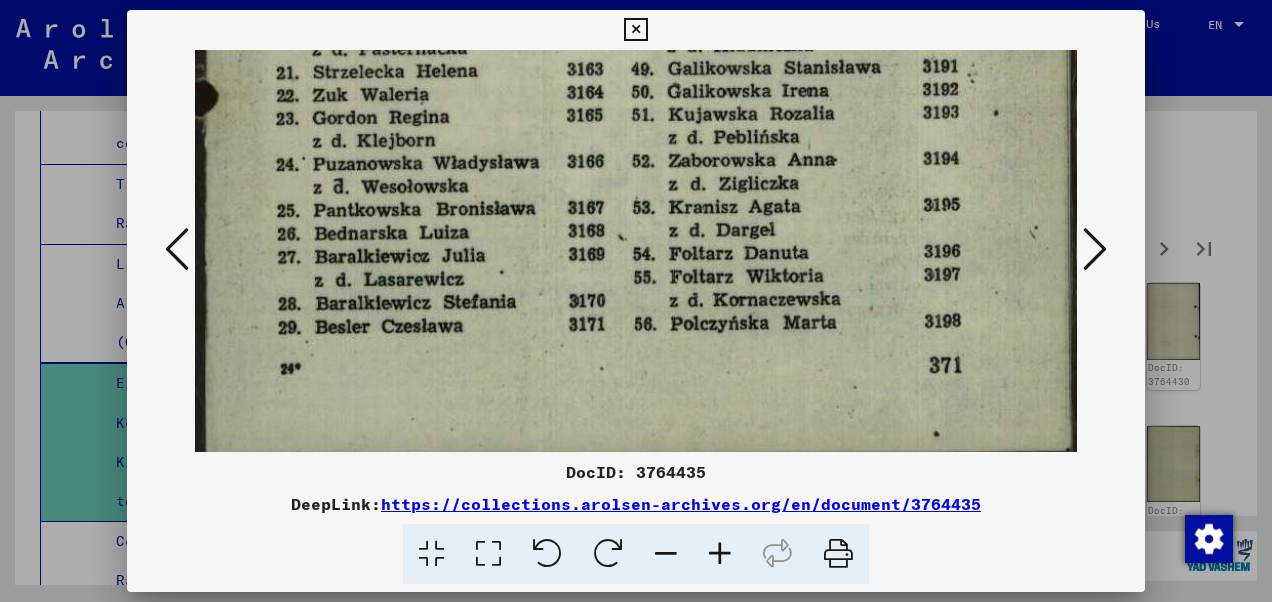 scroll, scrollTop: 883, scrollLeft: 0, axis: vertical 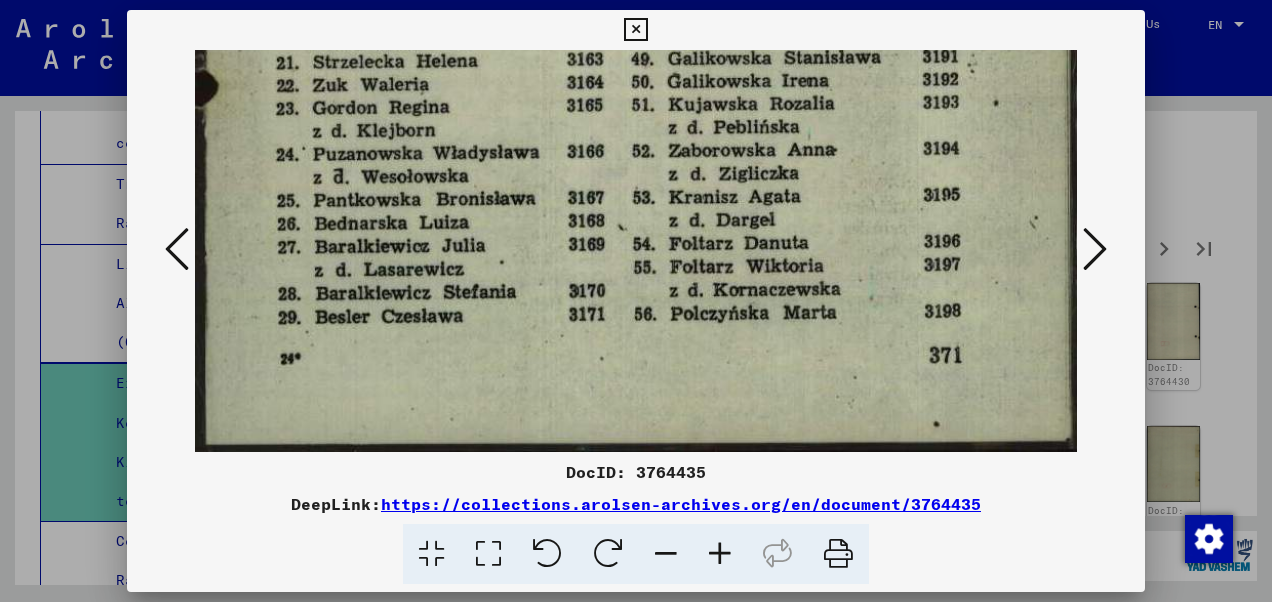 drag, startPoint x: 831, startPoint y: 411, endPoint x: 876, endPoint y: 274, distance: 144.20125 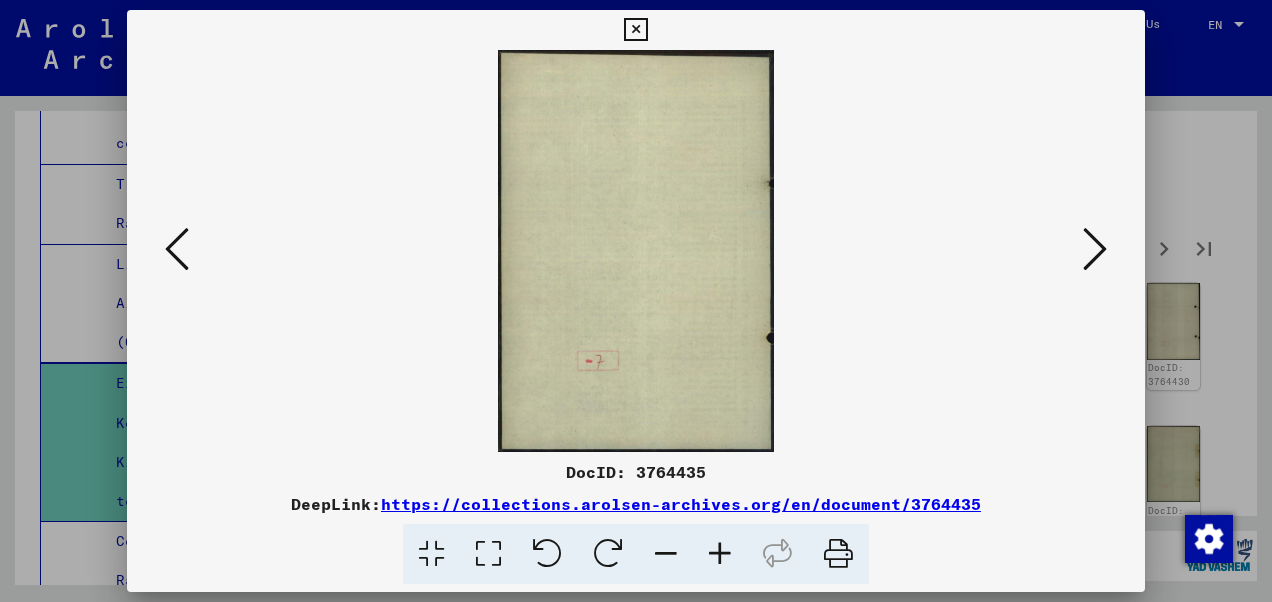 click at bounding box center (1095, 249) 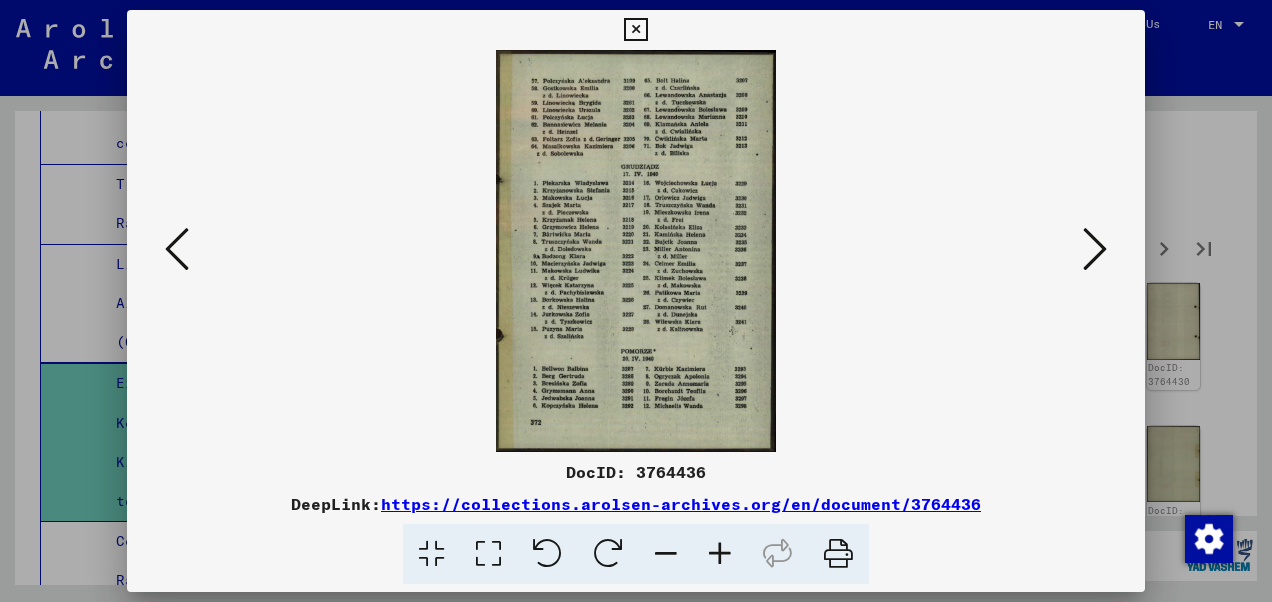 click at bounding box center [488, 554] 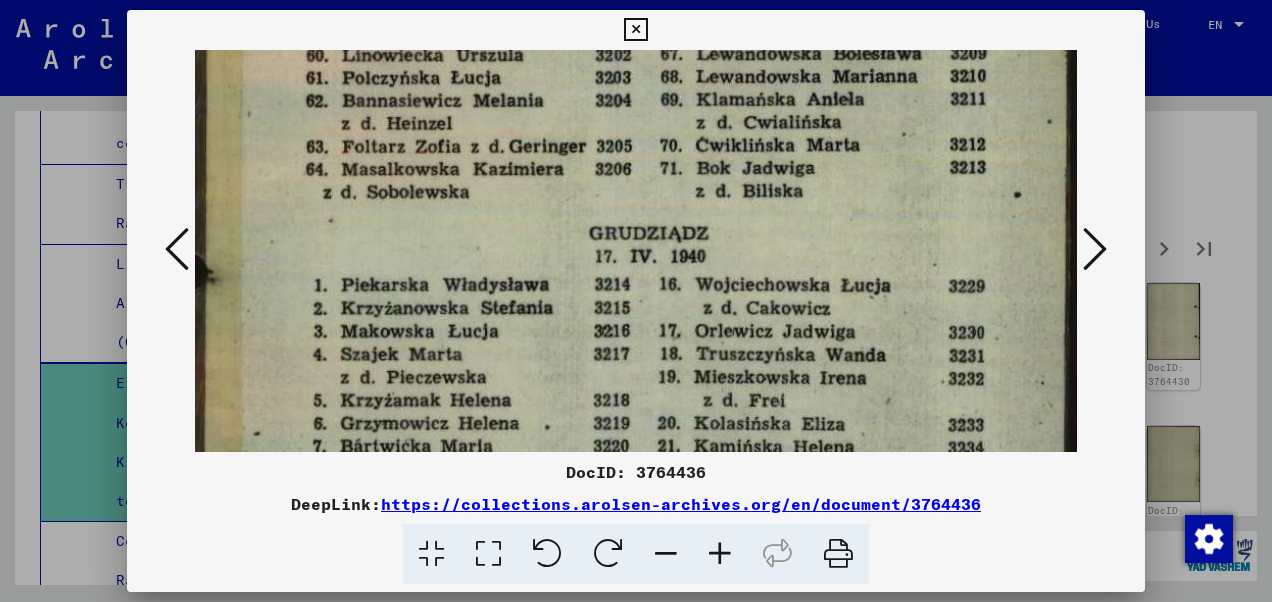 drag, startPoint x: 818, startPoint y: 352, endPoint x: 867, endPoint y: 176, distance: 182.69373 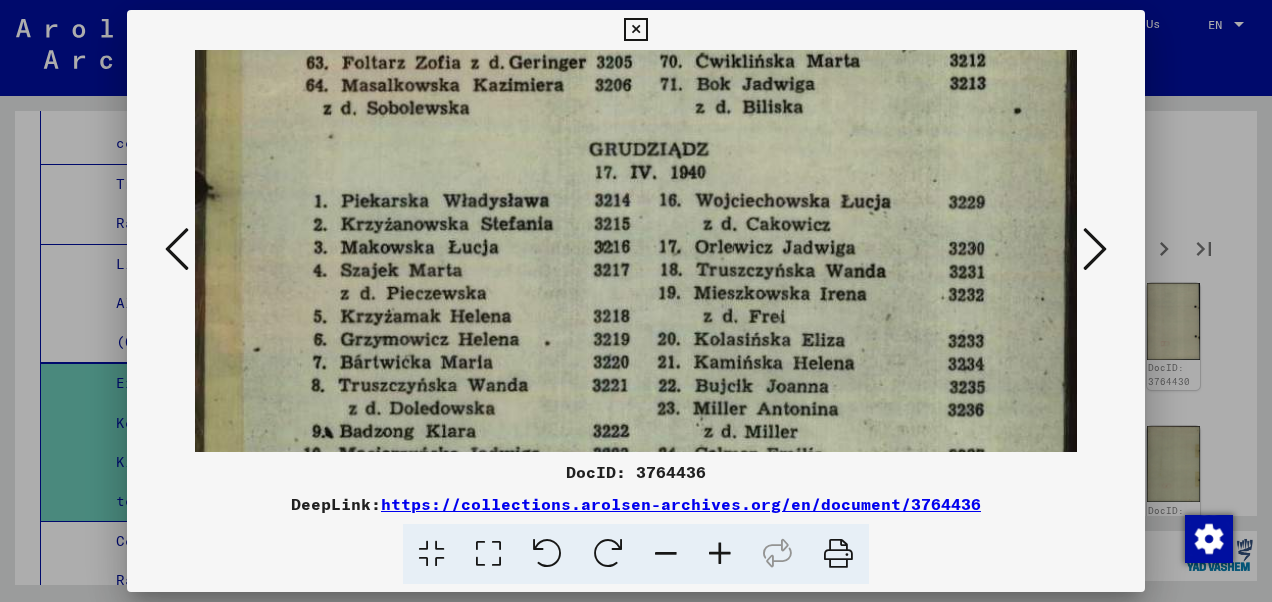 scroll, scrollTop: 271, scrollLeft: 0, axis: vertical 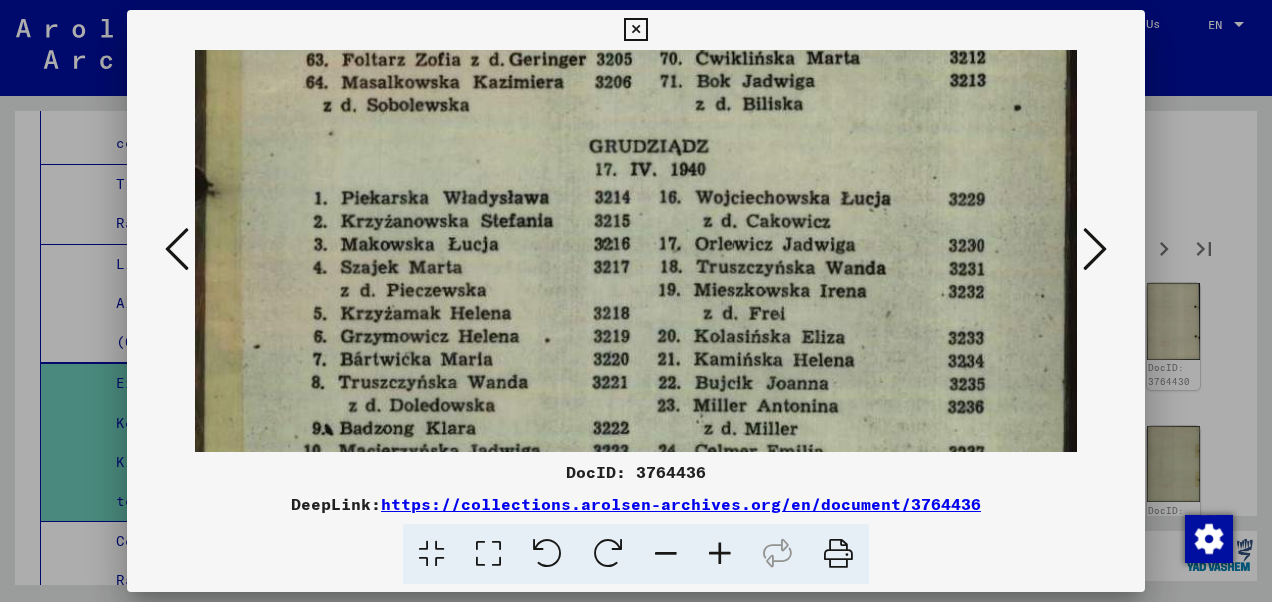 drag, startPoint x: 867, startPoint y: 422, endPoint x: 885, endPoint y: 337, distance: 86.88498 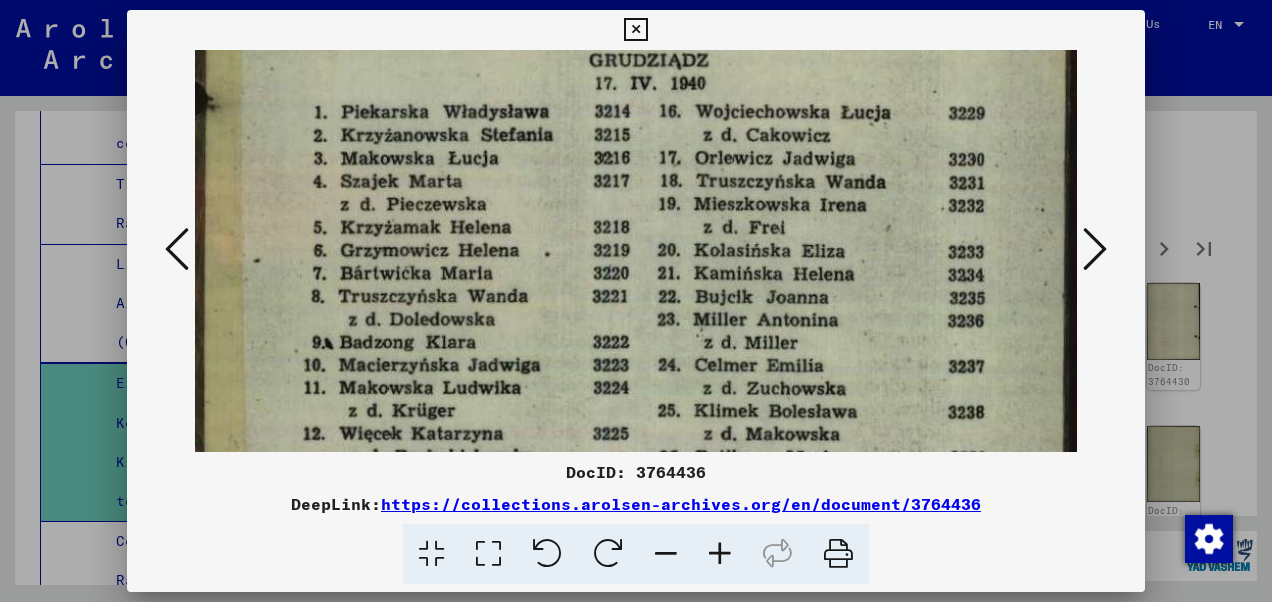 scroll, scrollTop: 364, scrollLeft: 0, axis: vertical 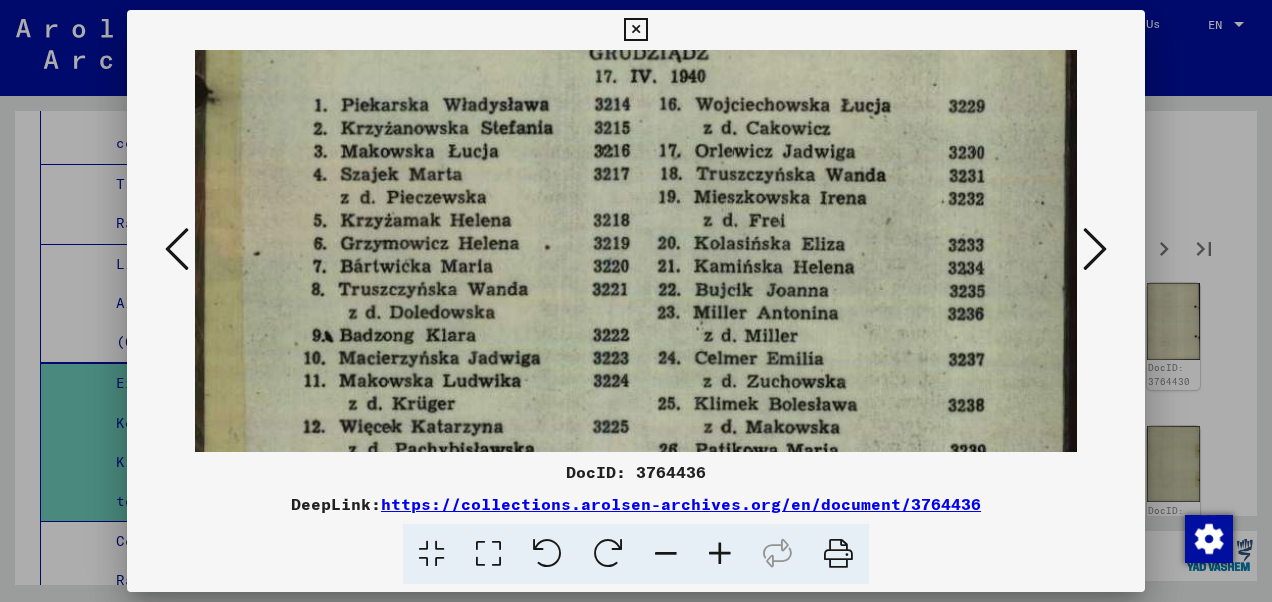 drag, startPoint x: 853, startPoint y: 382, endPoint x: 867, endPoint y: 293, distance: 90.0944 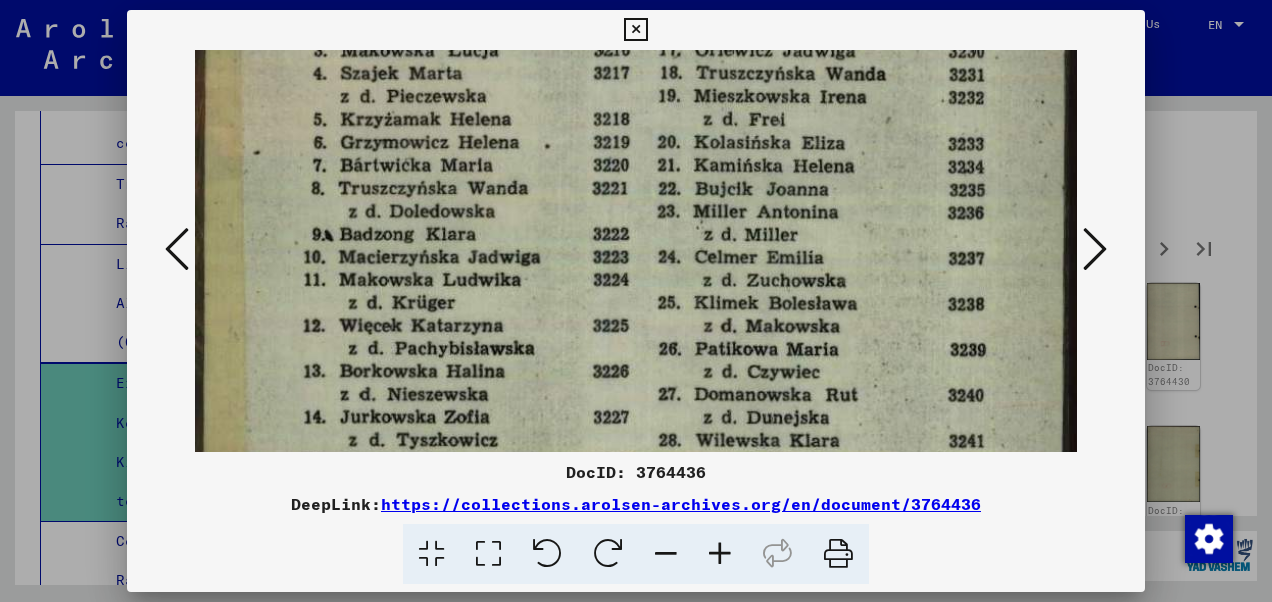 scroll, scrollTop: 469, scrollLeft: 0, axis: vertical 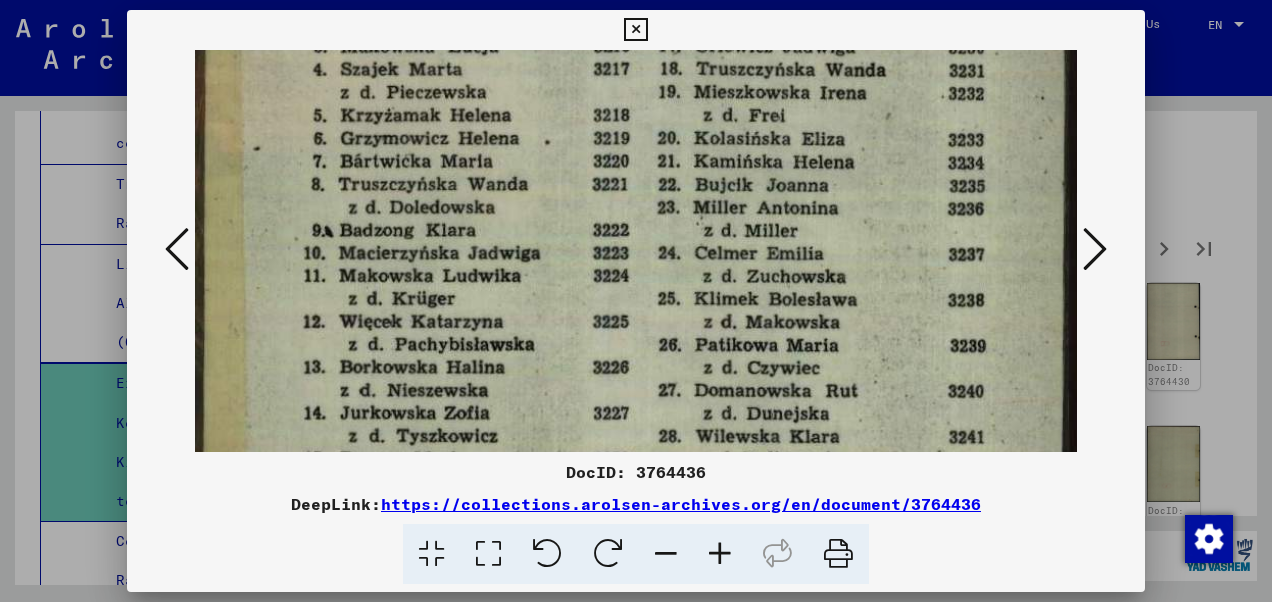 drag, startPoint x: 812, startPoint y: 416, endPoint x: 829, endPoint y: 317, distance: 100.44899 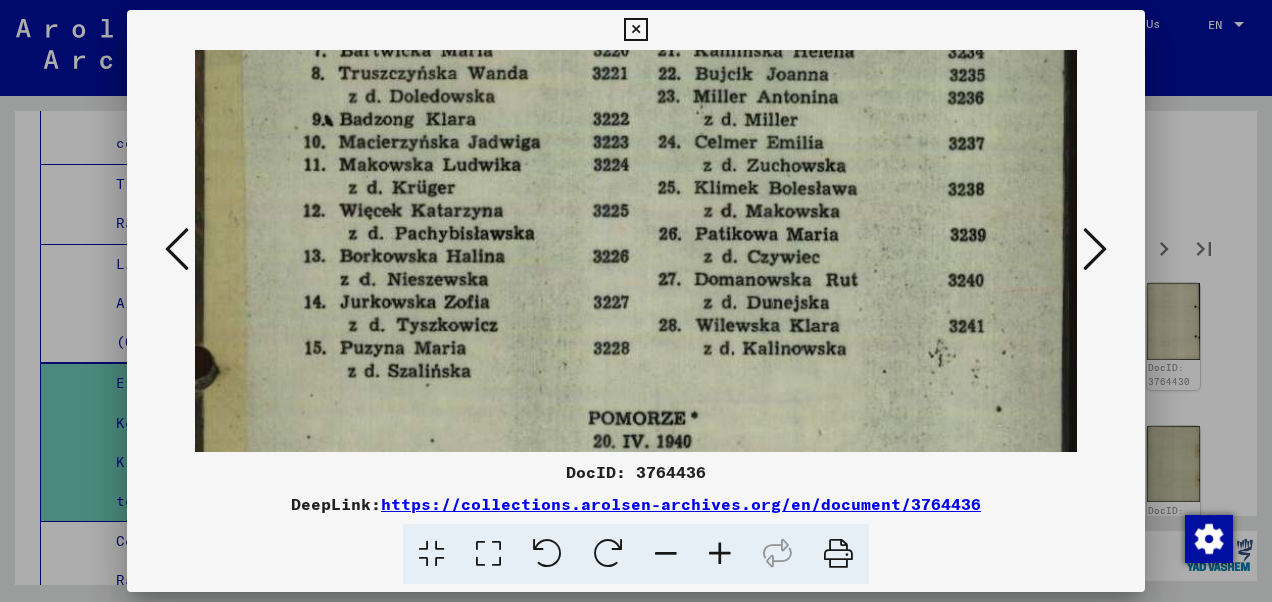 drag, startPoint x: 822, startPoint y: 393, endPoint x: 843, endPoint y: 285, distance: 110.02273 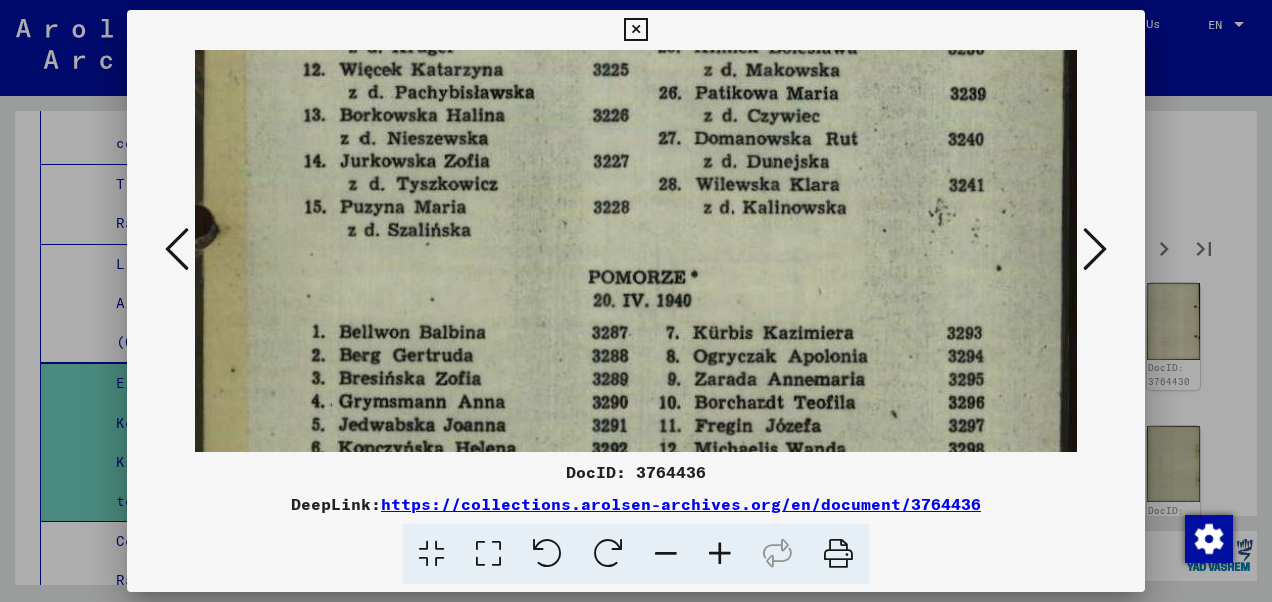 drag, startPoint x: 821, startPoint y: 391, endPoint x: 854, endPoint y: 258, distance: 137.03284 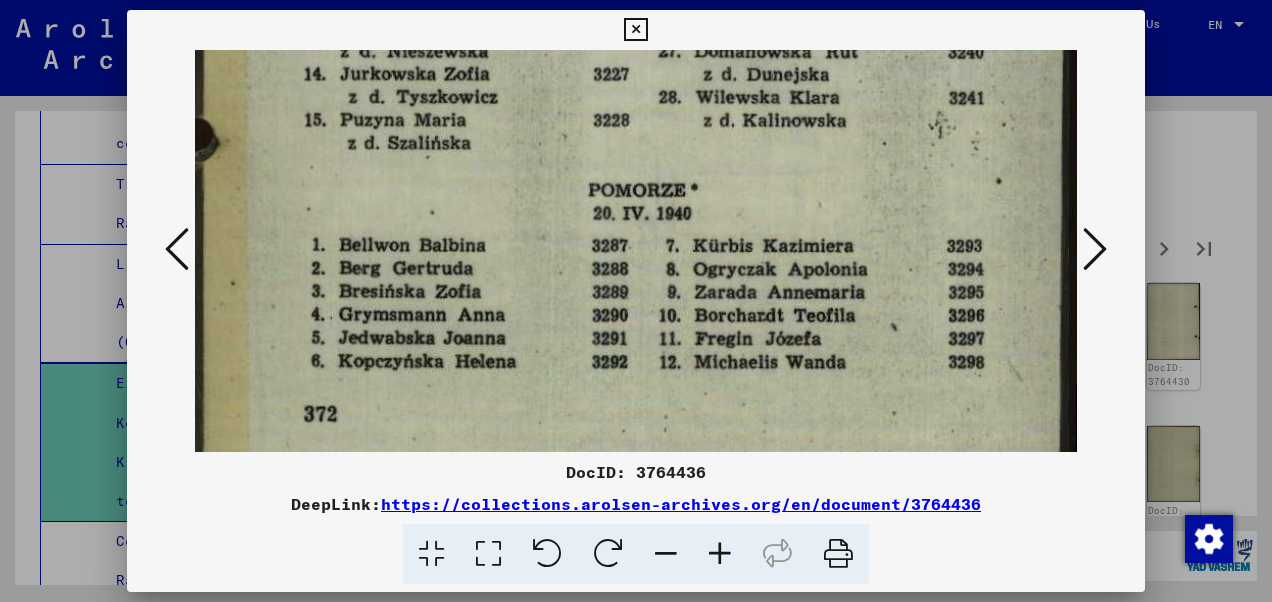 scroll, scrollTop: 812, scrollLeft: 0, axis: vertical 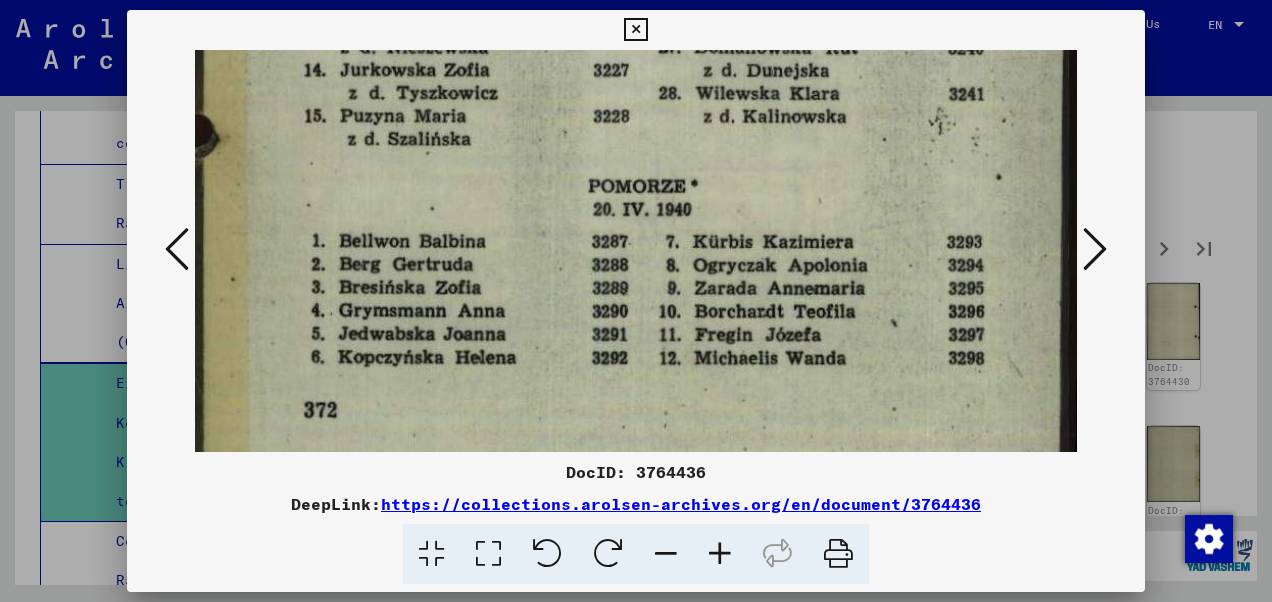 drag, startPoint x: 827, startPoint y: 377, endPoint x: 849, endPoint y: 290, distance: 89.73851 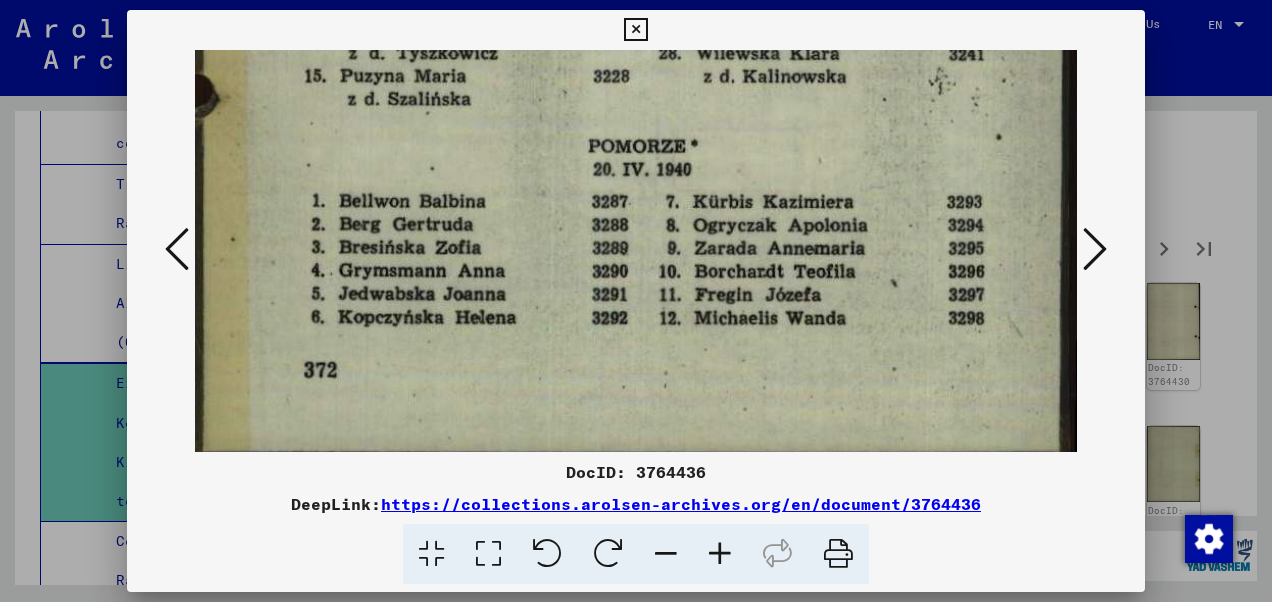 scroll, scrollTop: 863, scrollLeft: 0, axis: vertical 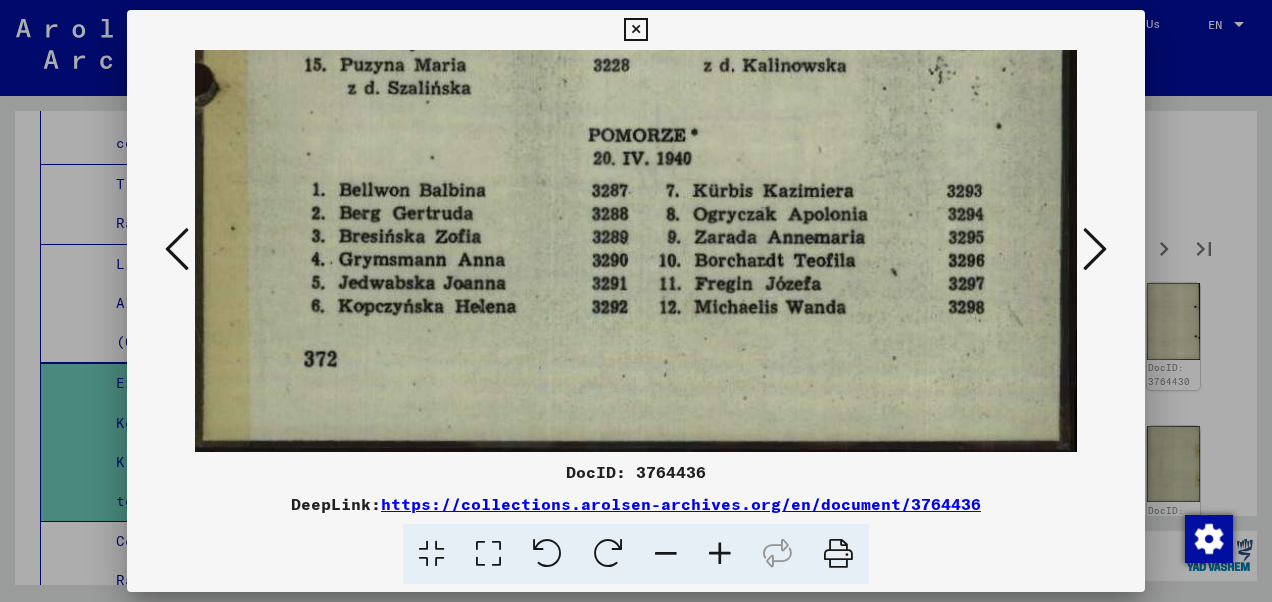 drag, startPoint x: 804, startPoint y: 418, endPoint x: 819, endPoint y: 347, distance: 72.56721 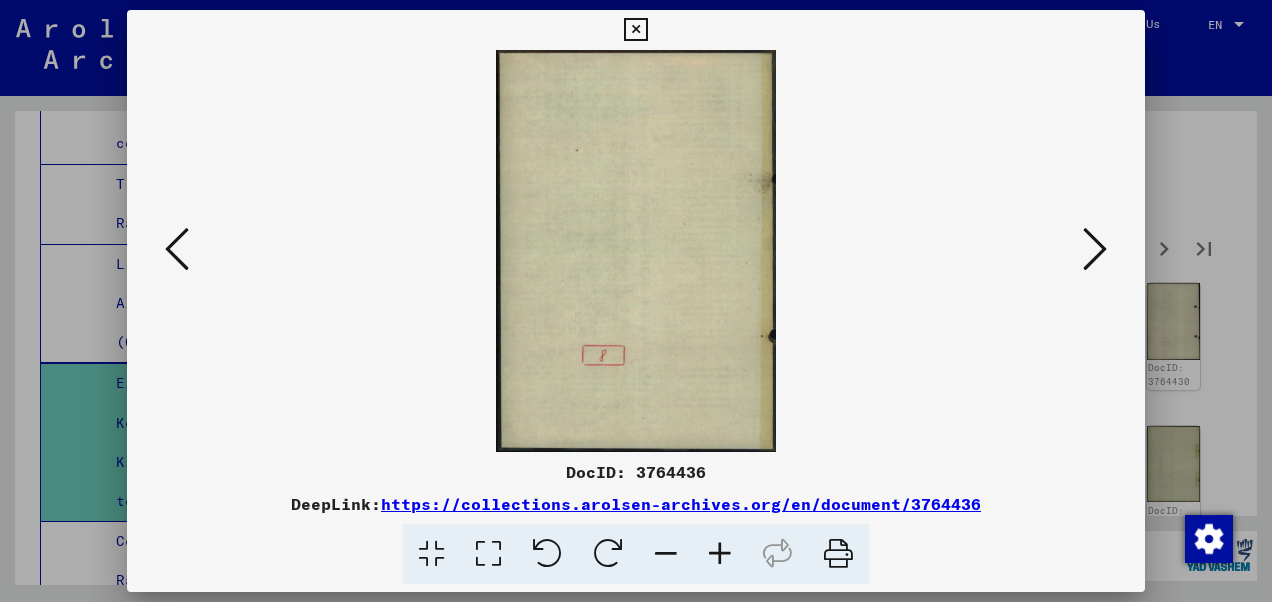 click at bounding box center [1095, 249] 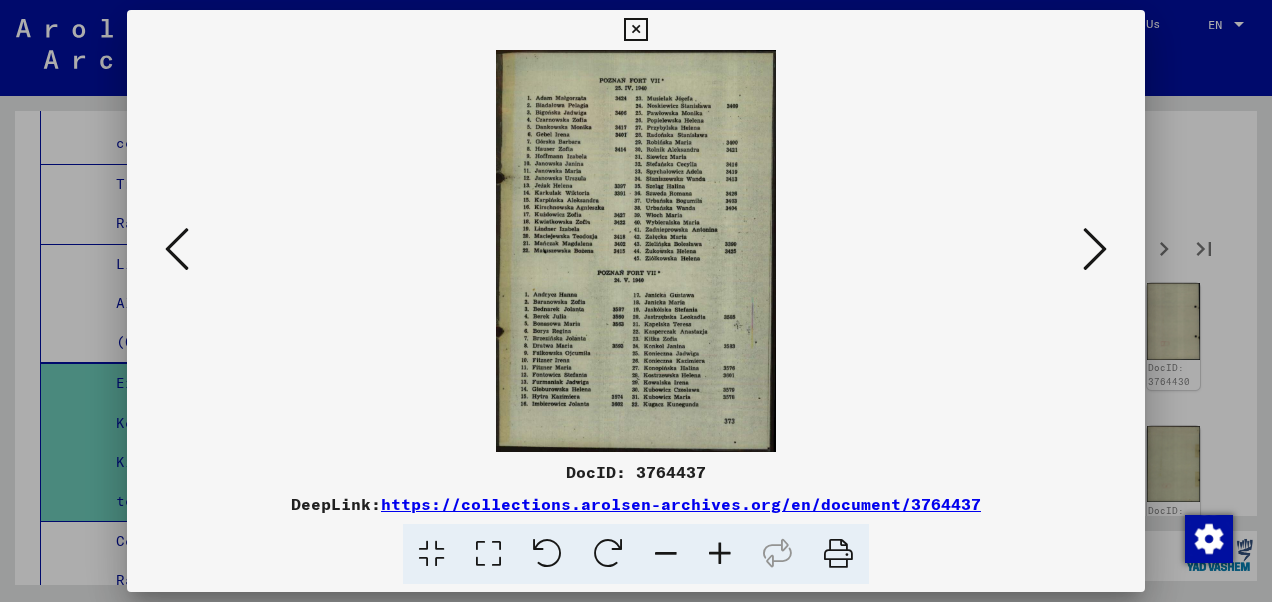 click at bounding box center (488, 554) 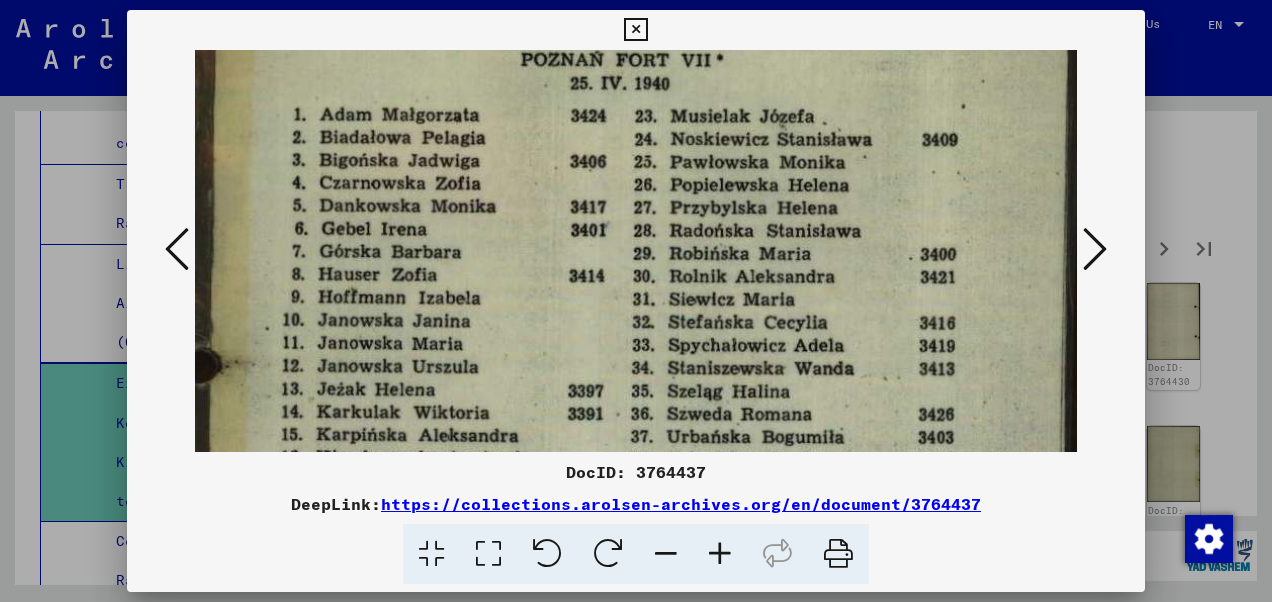 scroll, scrollTop: 91, scrollLeft: 0, axis: vertical 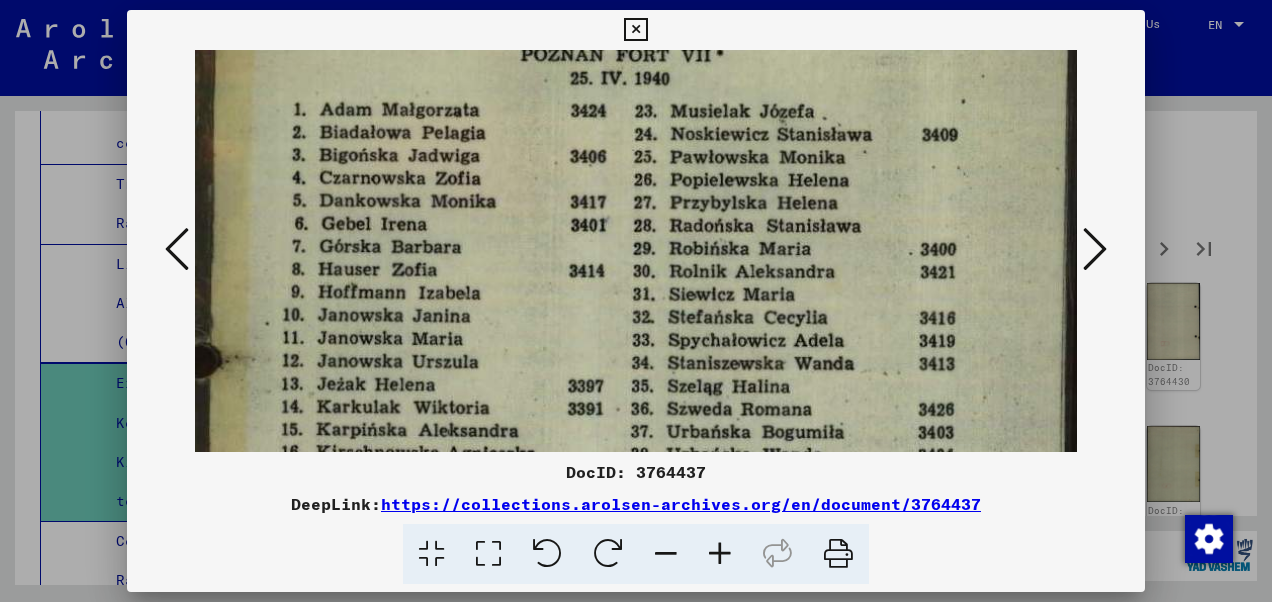 drag, startPoint x: 816, startPoint y: 392, endPoint x: 837, endPoint y: 306, distance: 88.52683 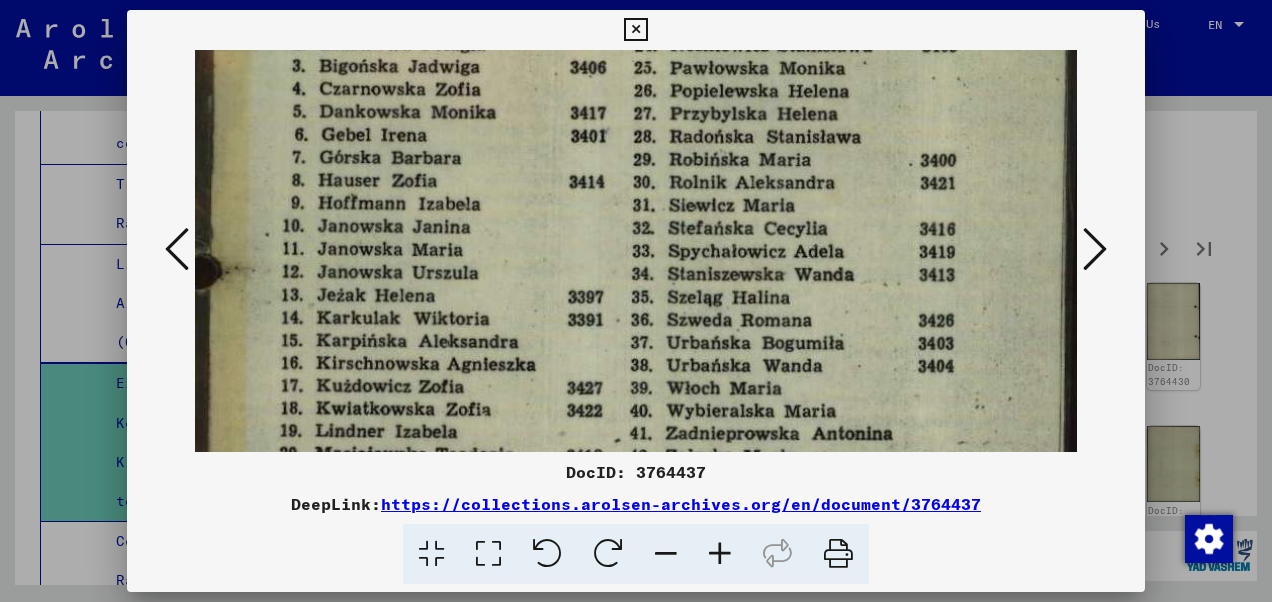 drag, startPoint x: 814, startPoint y: 396, endPoint x: 835, endPoint y: 311, distance: 87.555695 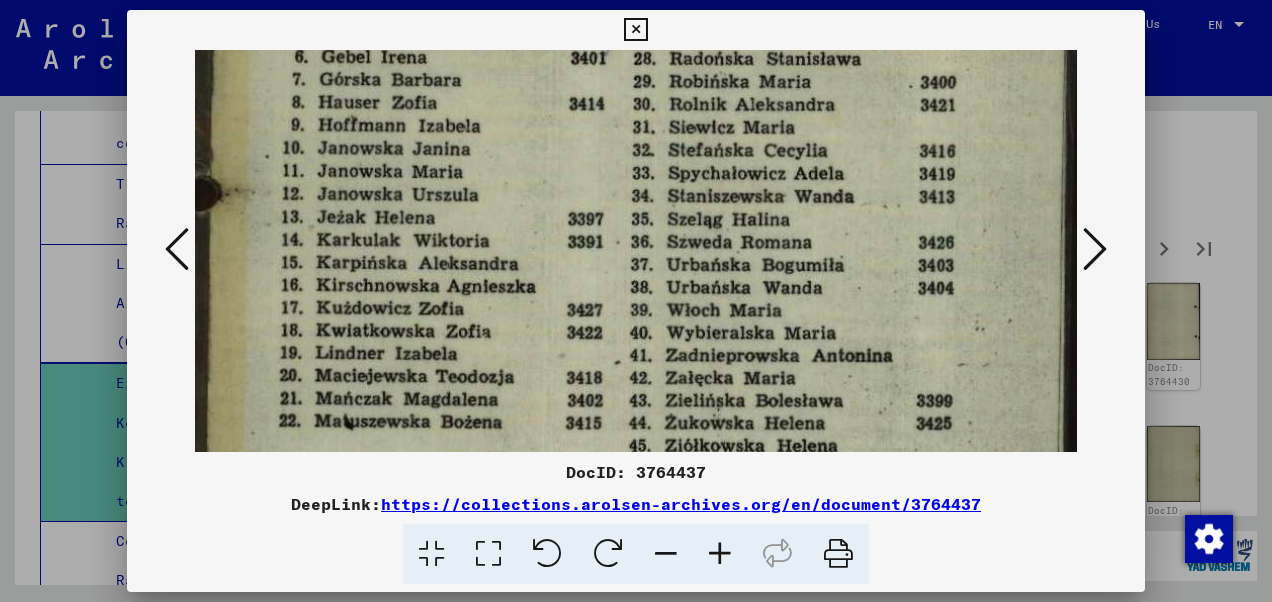 drag, startPoint x: 799, startPoint y: 395, endPoint x: 823, endPoint y: 318, distance: 80.65358 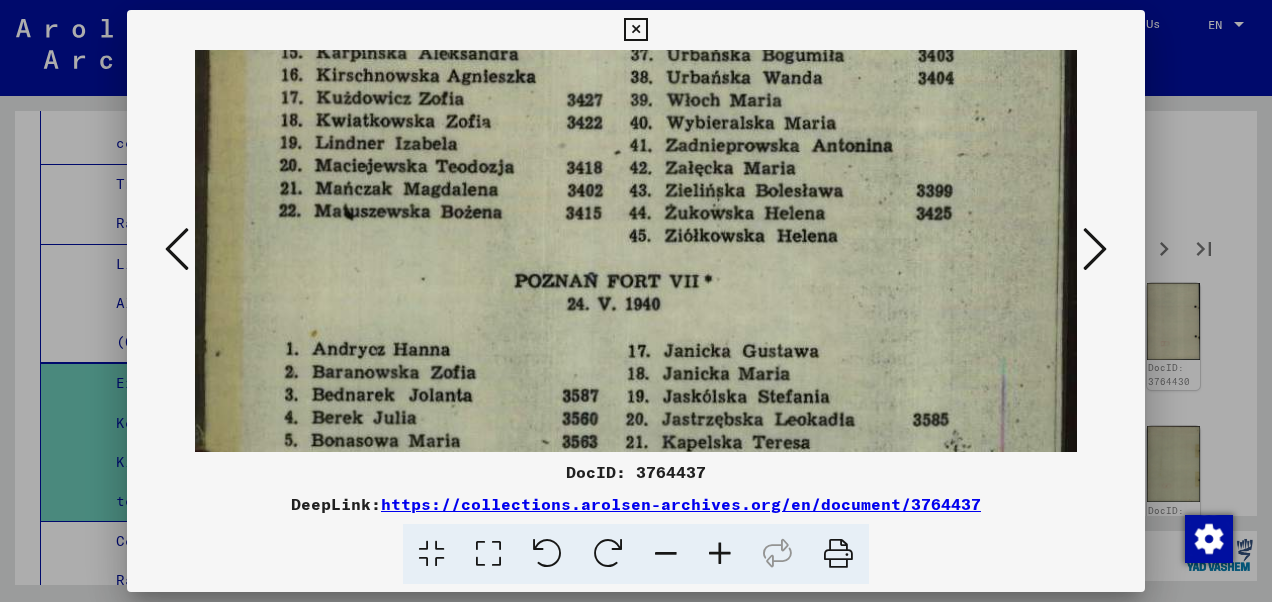 drag, startPoint x: 788, startPoint y: 400, endPoint x: 837, endPoint y: 194, distance: 211.7475 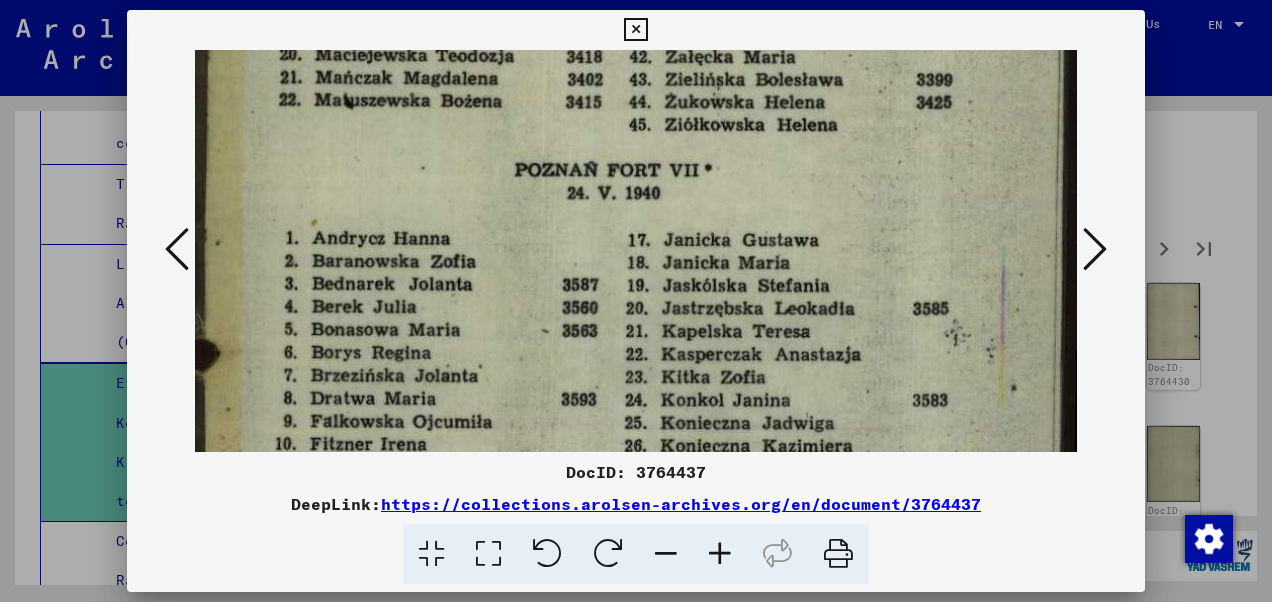 scroll, scrollTop: 580, scrollLeft: 0, axis: vertical 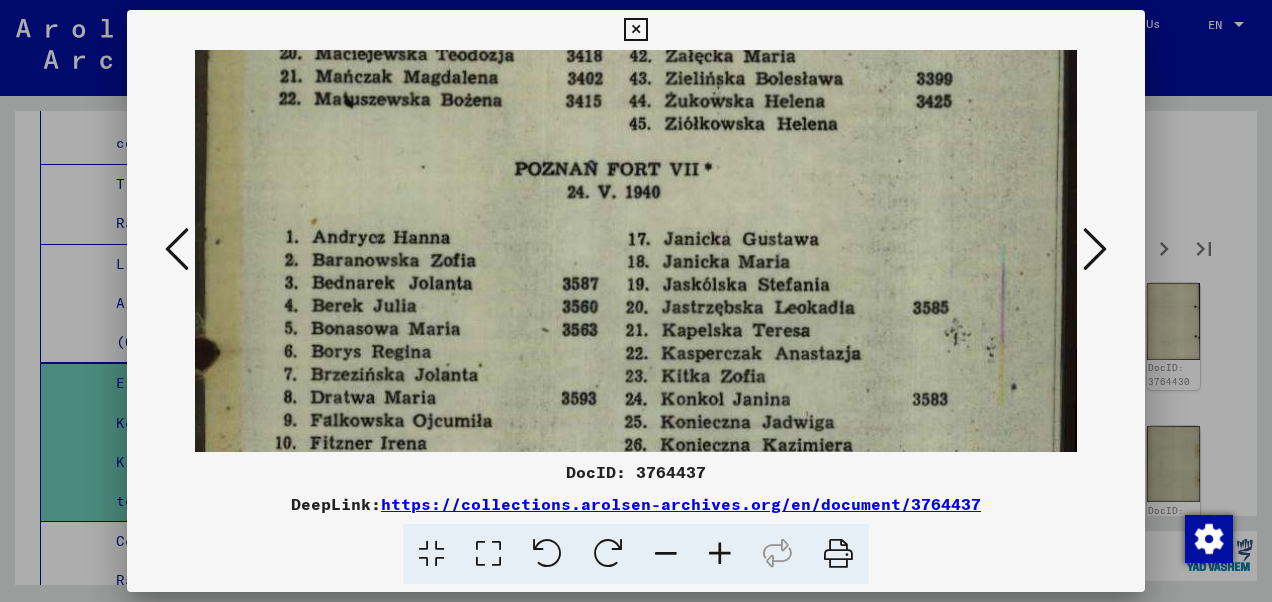 drag, startPoint x: 799, startPoint y: 363, endPoint x: 827, endPoint y: 255, distance: 111.5706 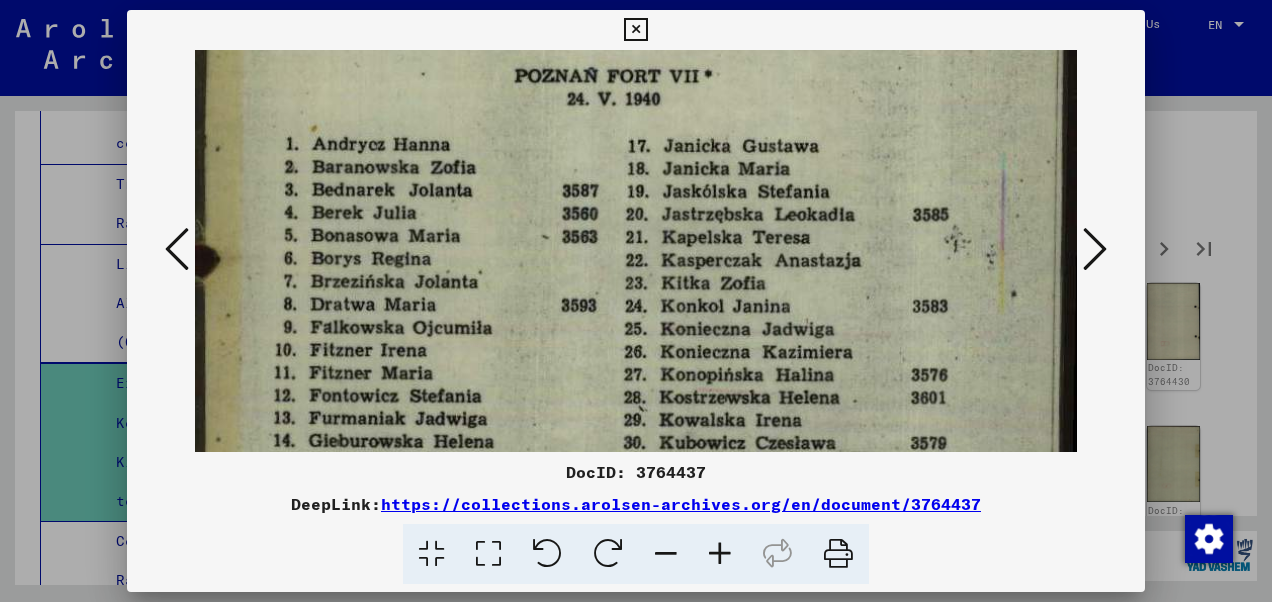 scroll, scrollTop: 684, scrollLeft: 0, axis: vertical 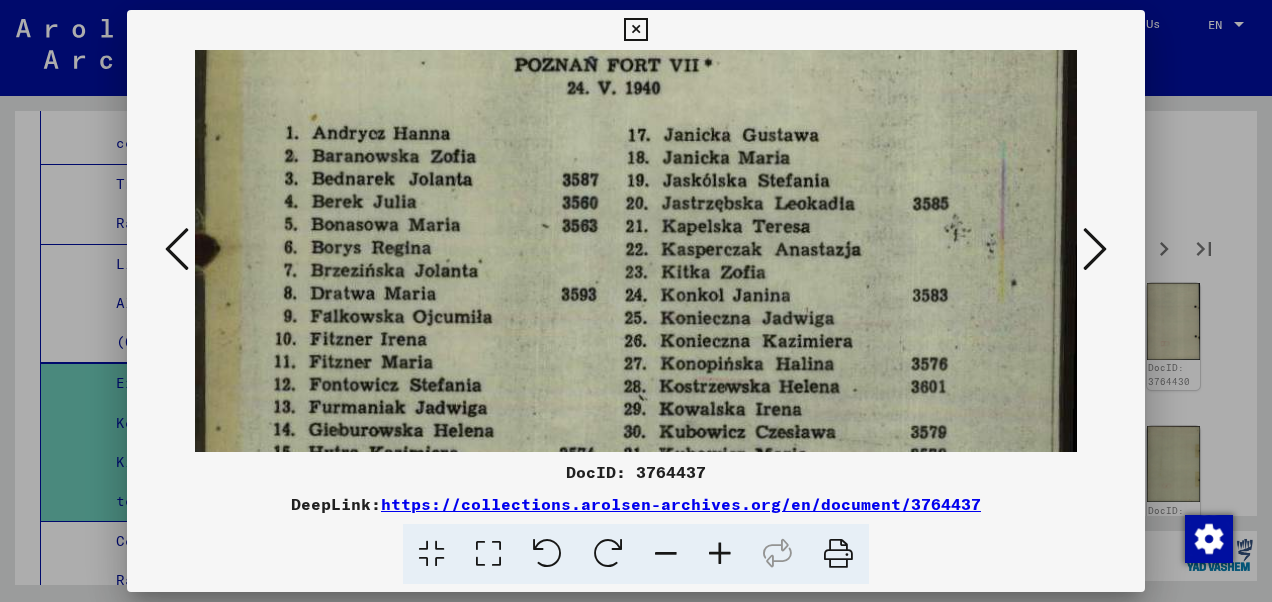 drag, startPoint x: 830, startPoint y: 332, endPoint x: 851, endPoint y: 231, distance: 103.16007 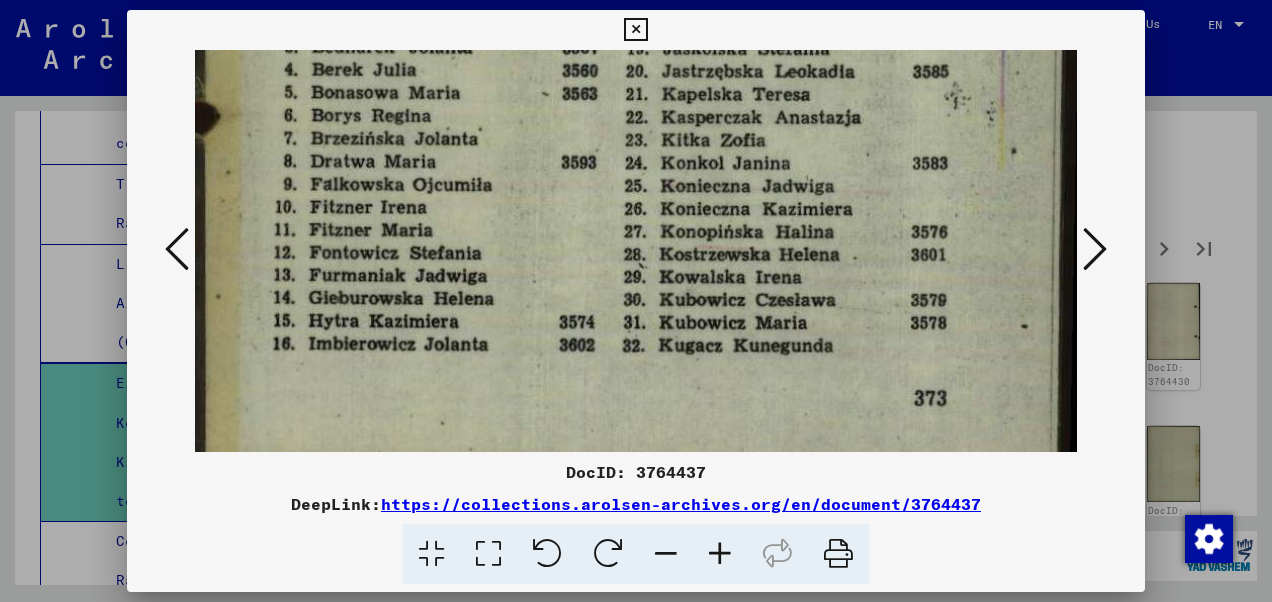 drag, startPoint x: 806, startPoint y: 355, endPoint x: 832, endPoint y: 224, distance: 133.55524 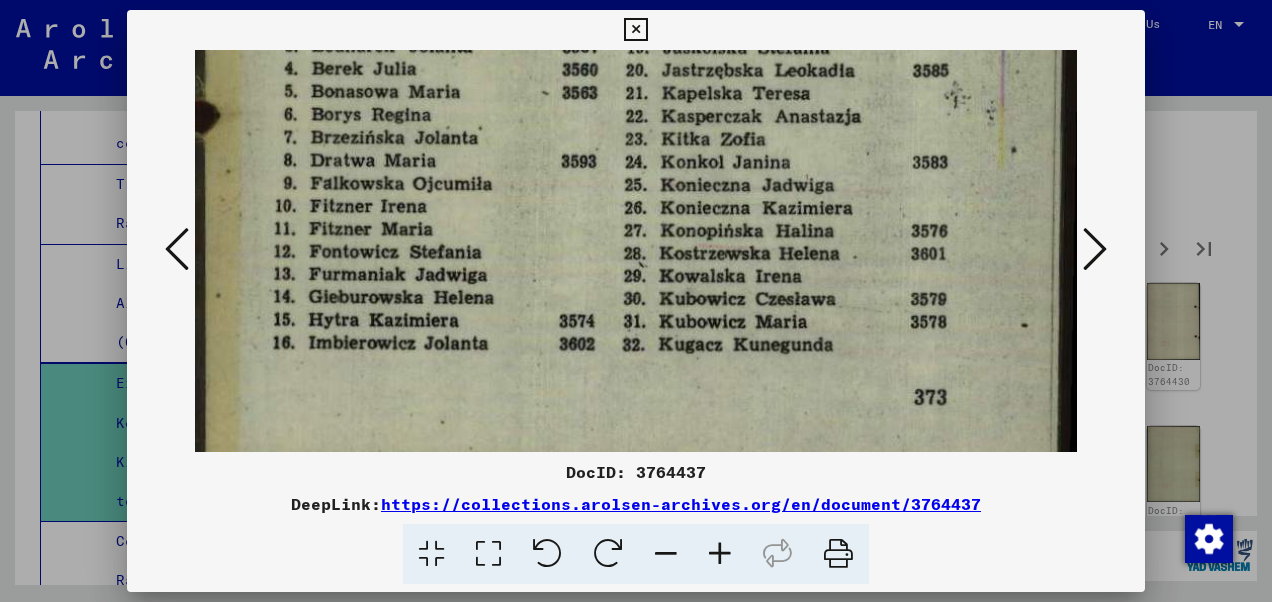 scroll, scrollTop: 859, scrollLeft: 0, axis: vertical 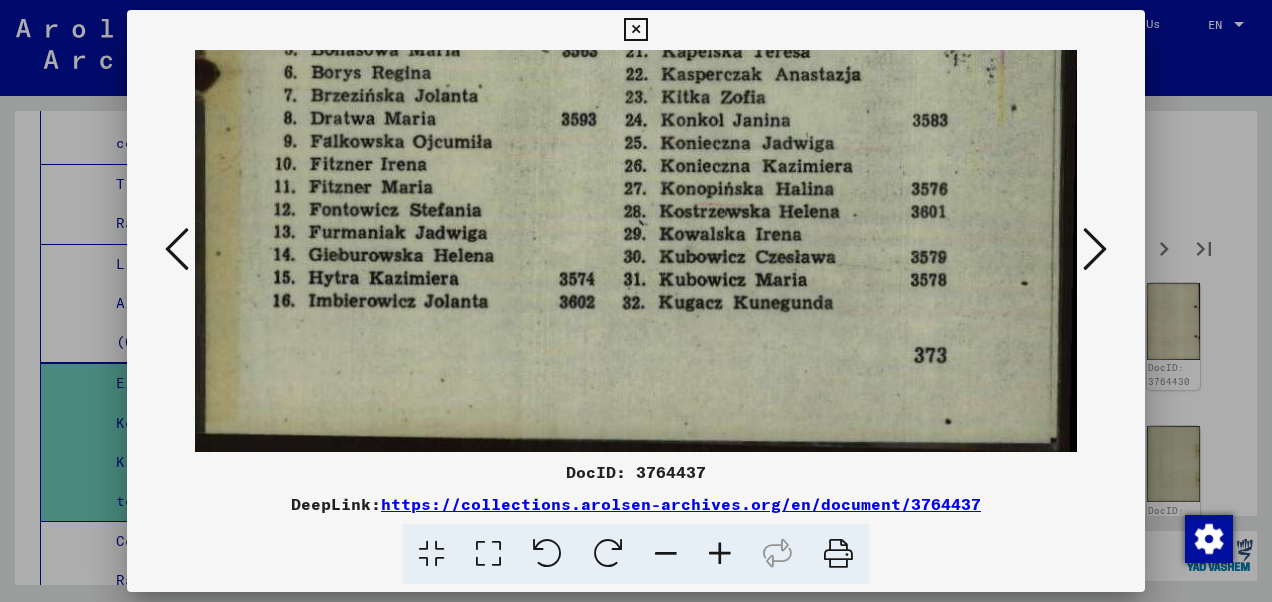 drag, startPoint x: 804, startPoint y: 349, endPoint x: 828, endPoint y: 246, distance: 105.75916 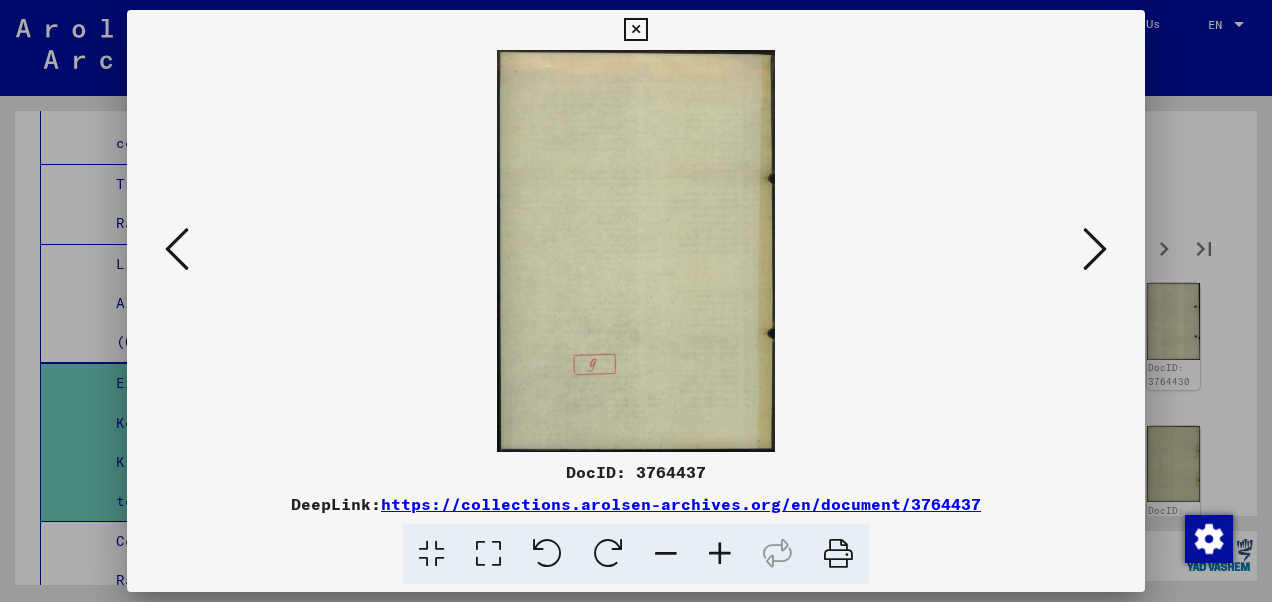 click at bounding box center (1095, 249) 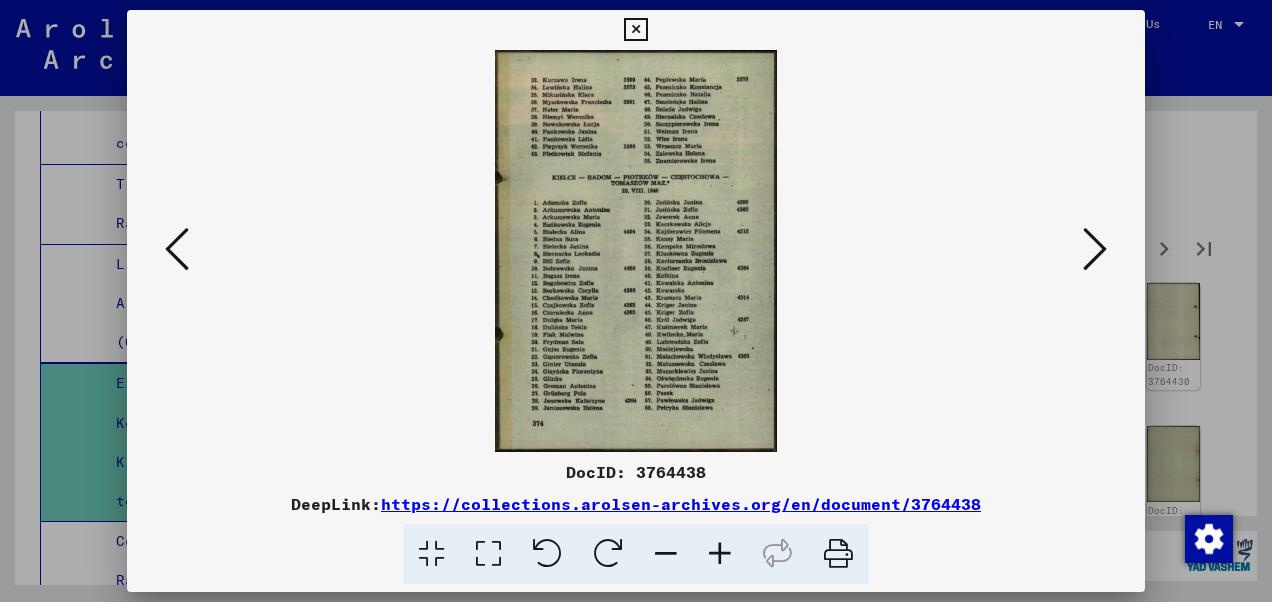 click at bounding box center (488, 554) 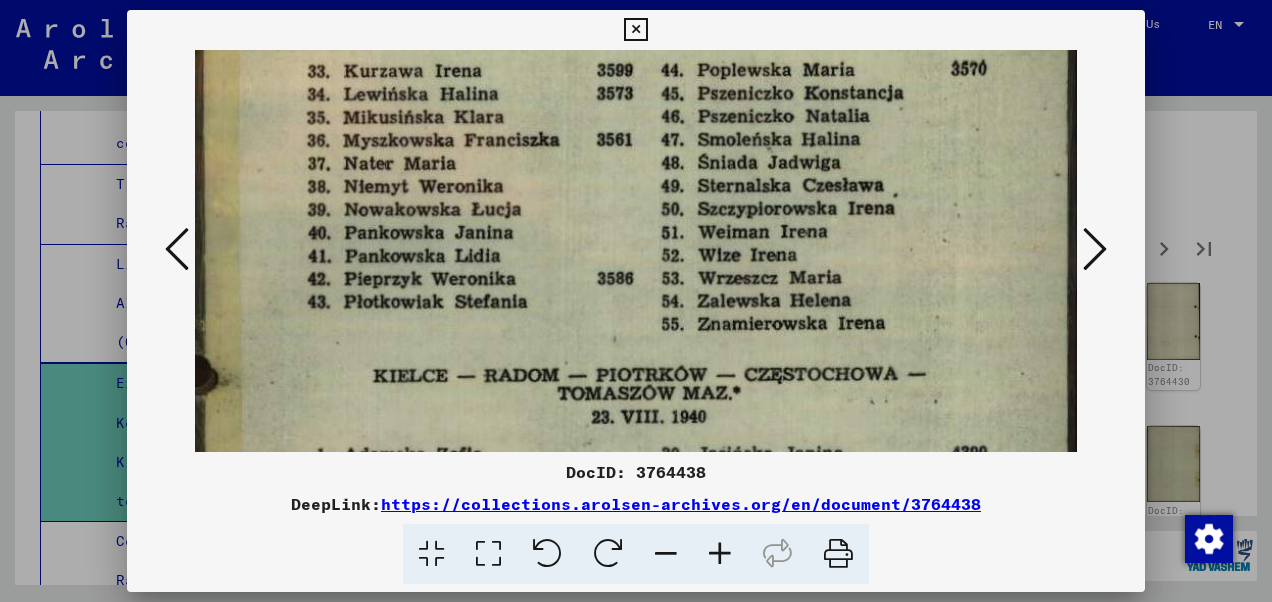 scroll, scrollTop: 78, scrollLeft: 0, axis: vertical 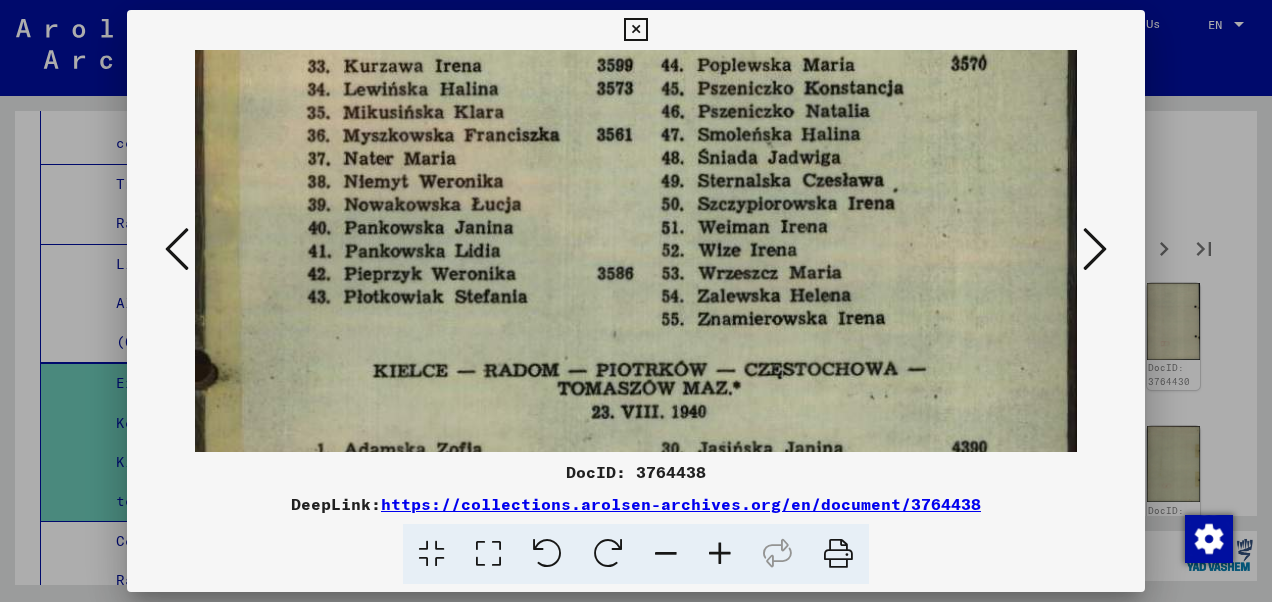 drag, startPoint x: 882, startPoint y: 307, endPoint x: 910, endPoint y: 242, distance: 70.77429 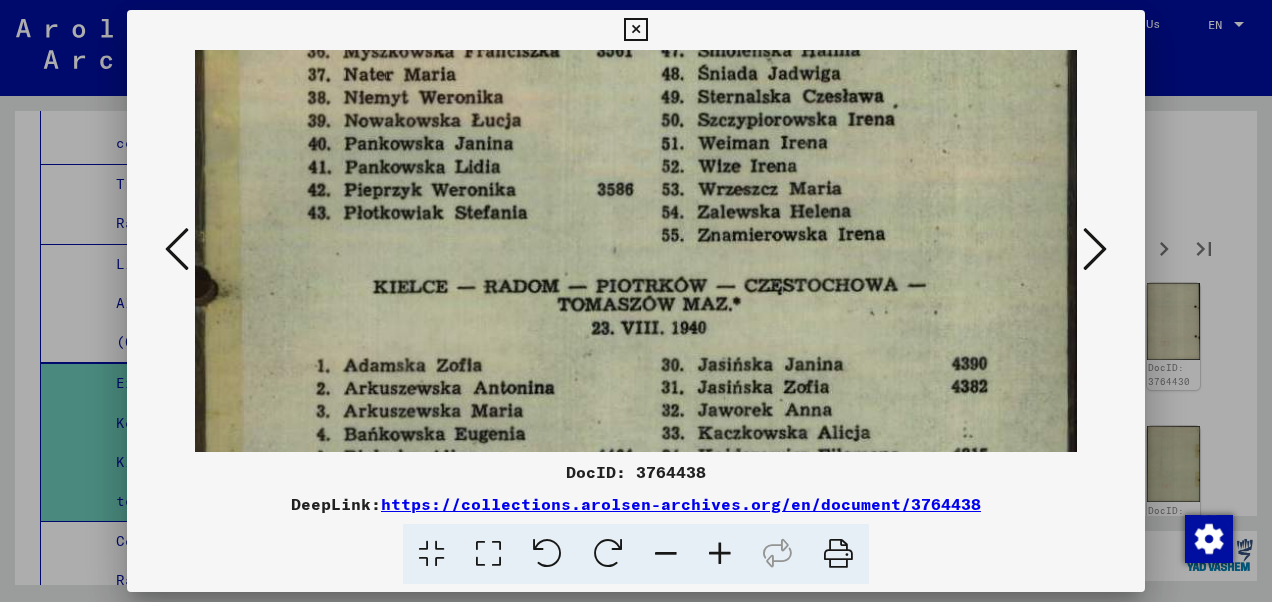scroll, scrollTop: 184, scrollLeft: 0, axis: vertical 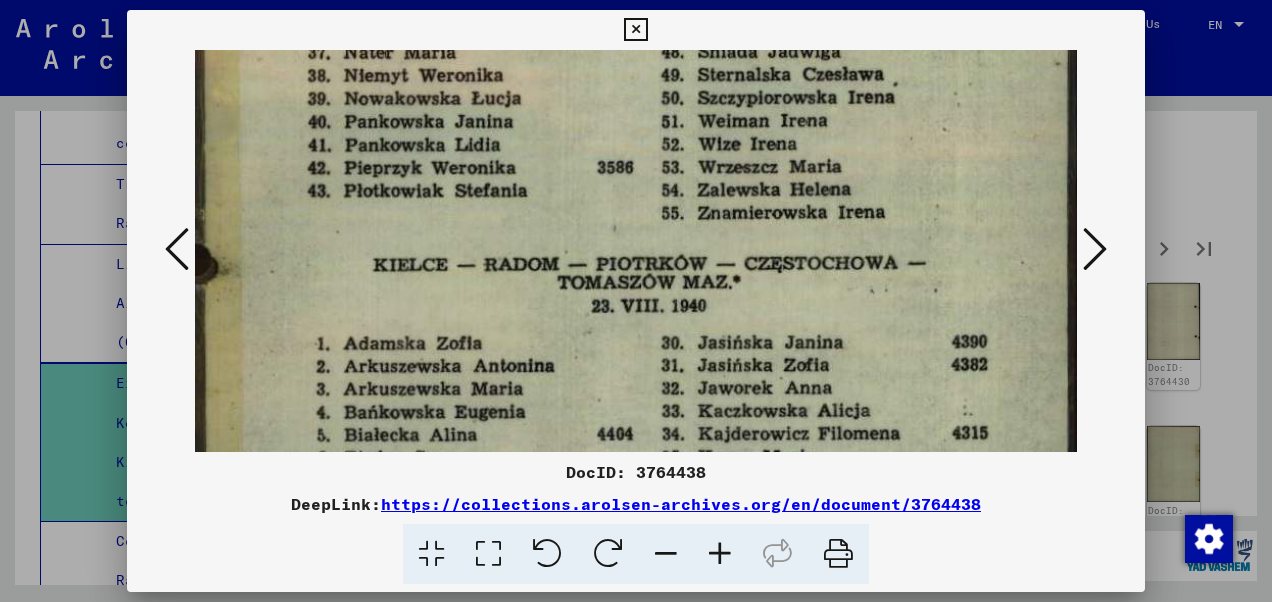 drag, startPoint x: 848, startPoint y: 371, endPoint x: 884, endPoint y: 269, distance: 108.16654 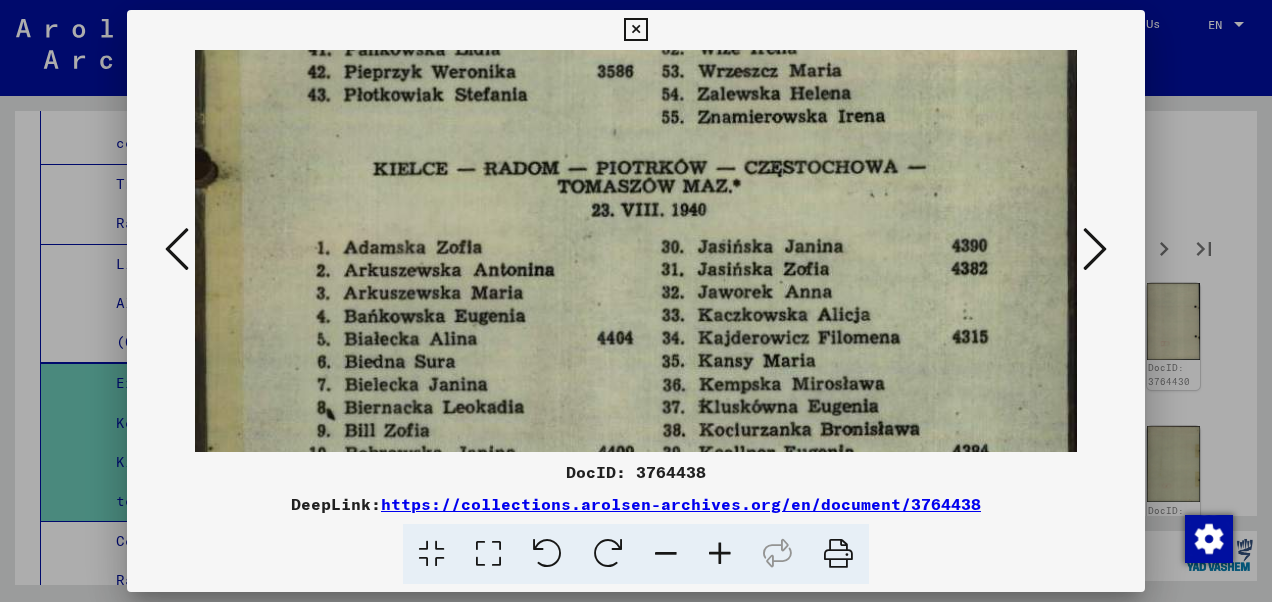 scroll, scrollTop: 284, scrollLeft: 0, axis: vertical 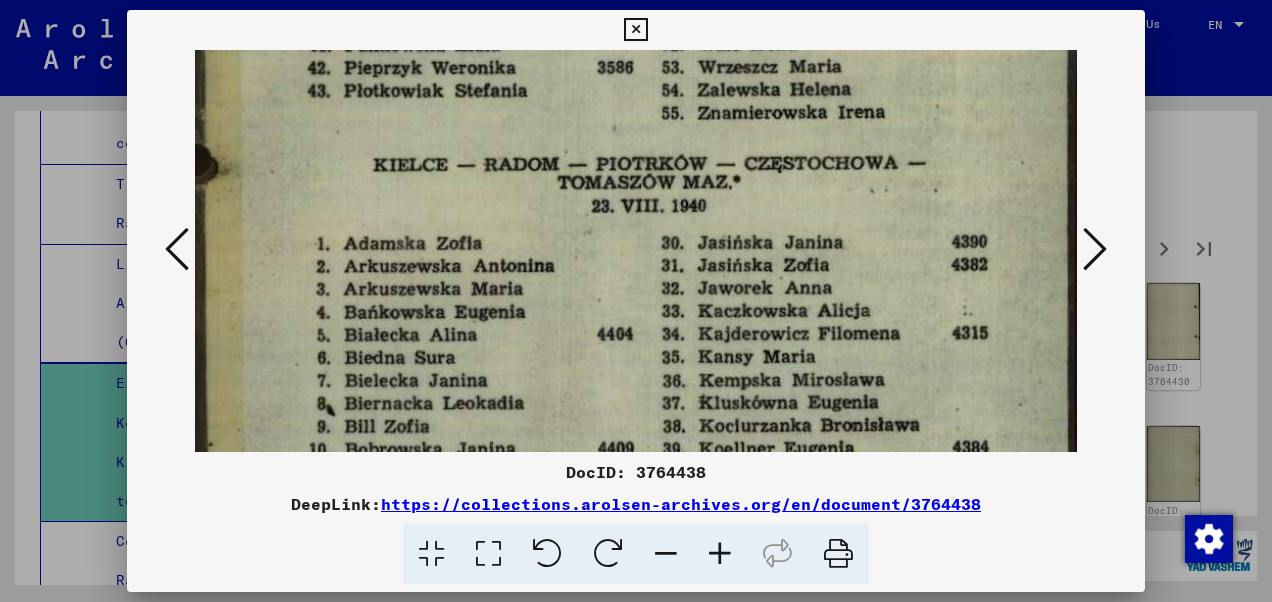 drag, startPoint x: 843, startPoint y: 383, endPoint x: 871, endPoint y: 289, distance: 98.0816 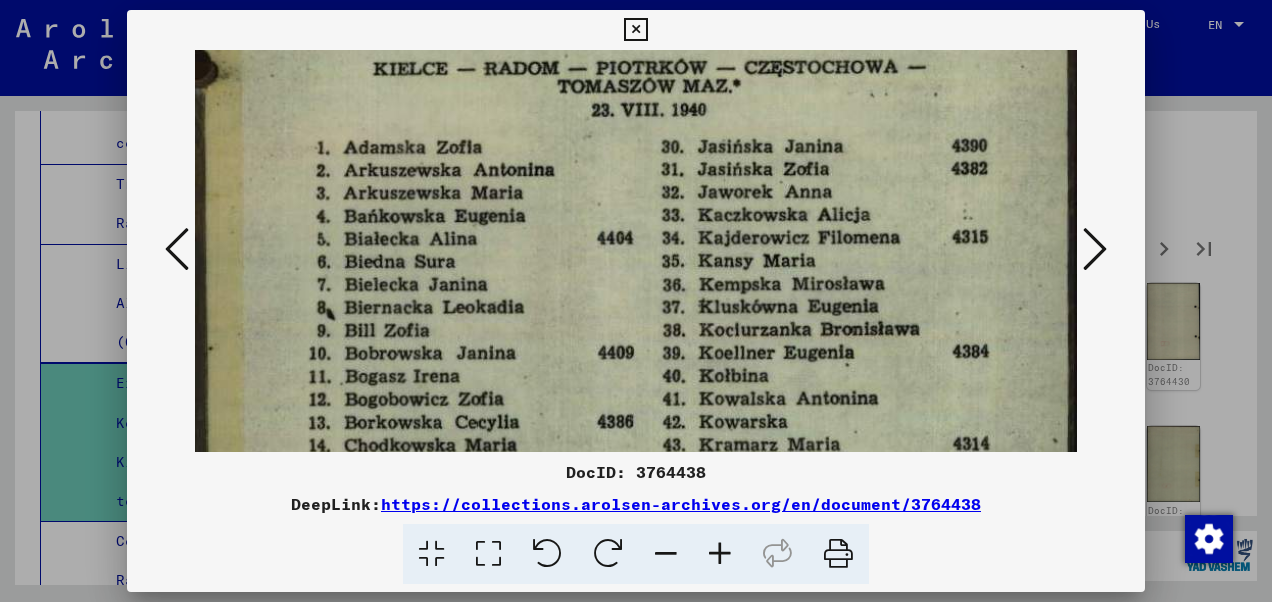 scroll, scrollTop: 395, scrollLeft: 0, axis: vertical 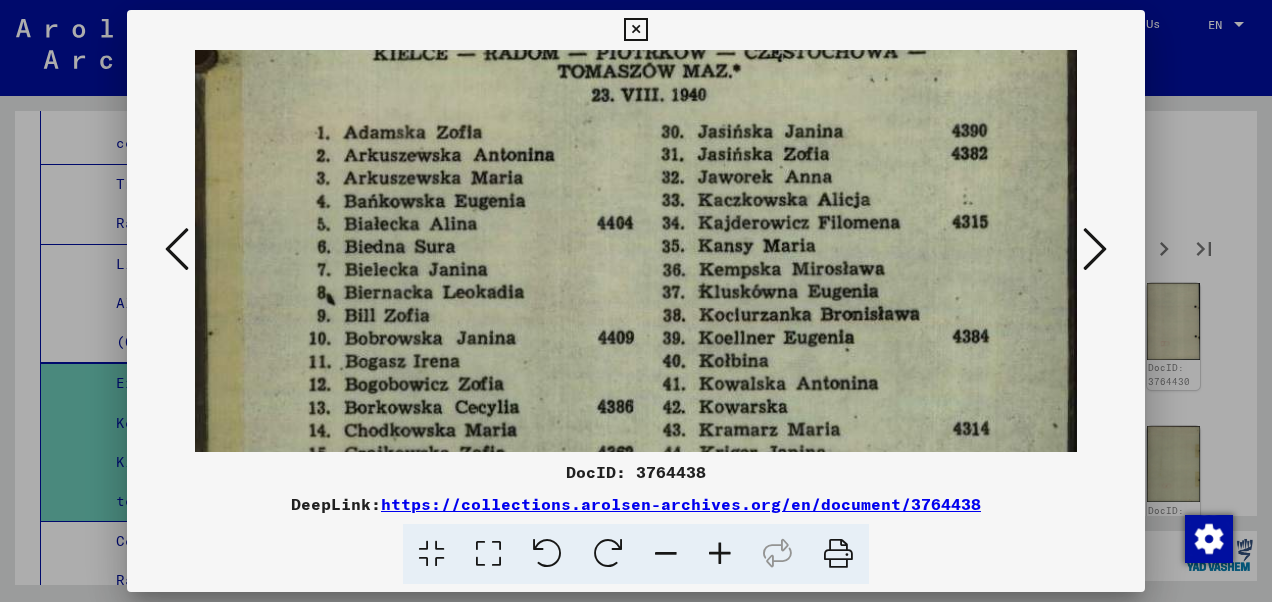 drag, startPoint x: 860, startPoint y: 368, endPoint x: 889, endPoint y: 262, distance: 109.89541 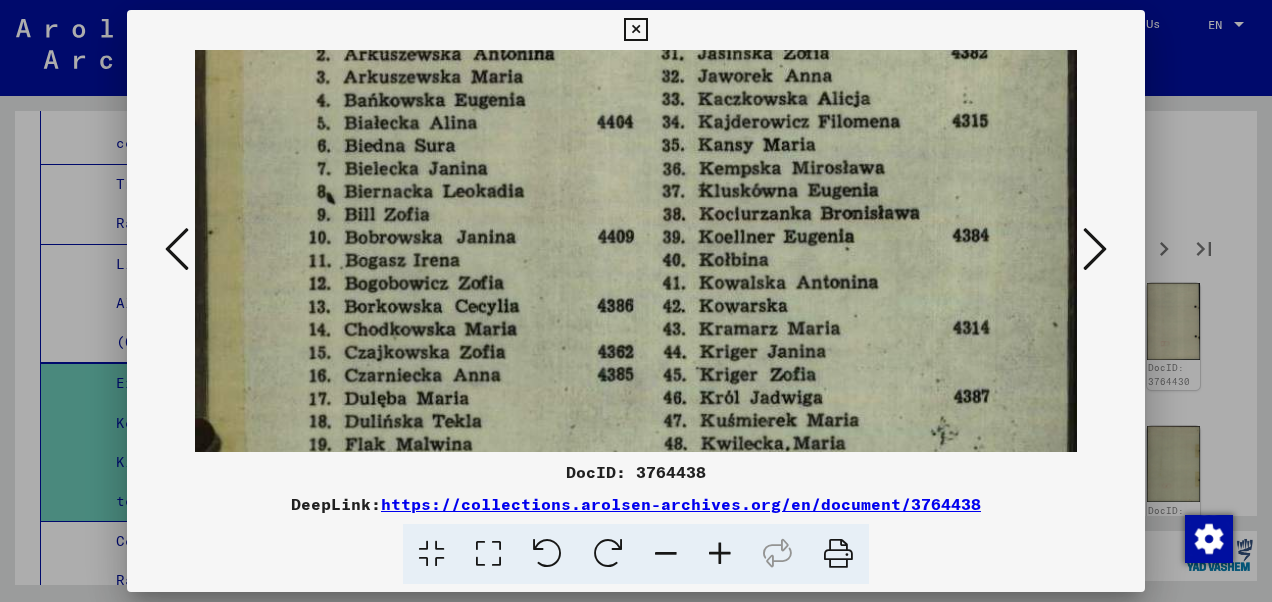 scroll, scrollTop: 508, scrollLeft: 0, axis: vertical 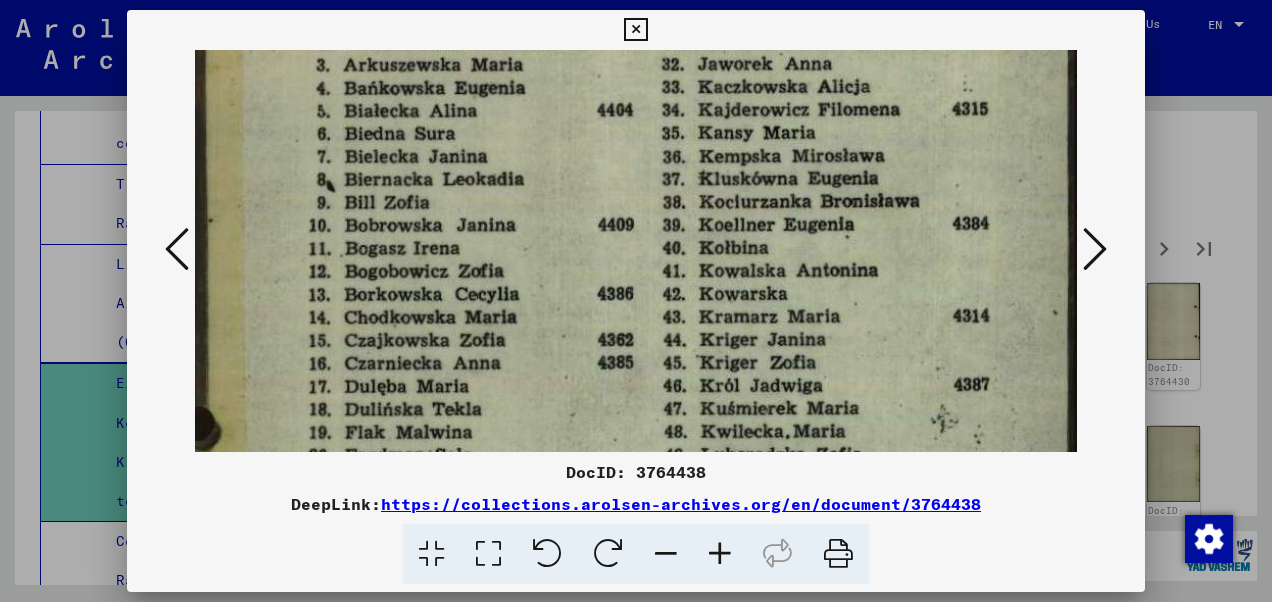 drag, startPoint x: 844, startPoint y: 391, endPoint x: 875, endPoint y: 282, distance: 113.32255 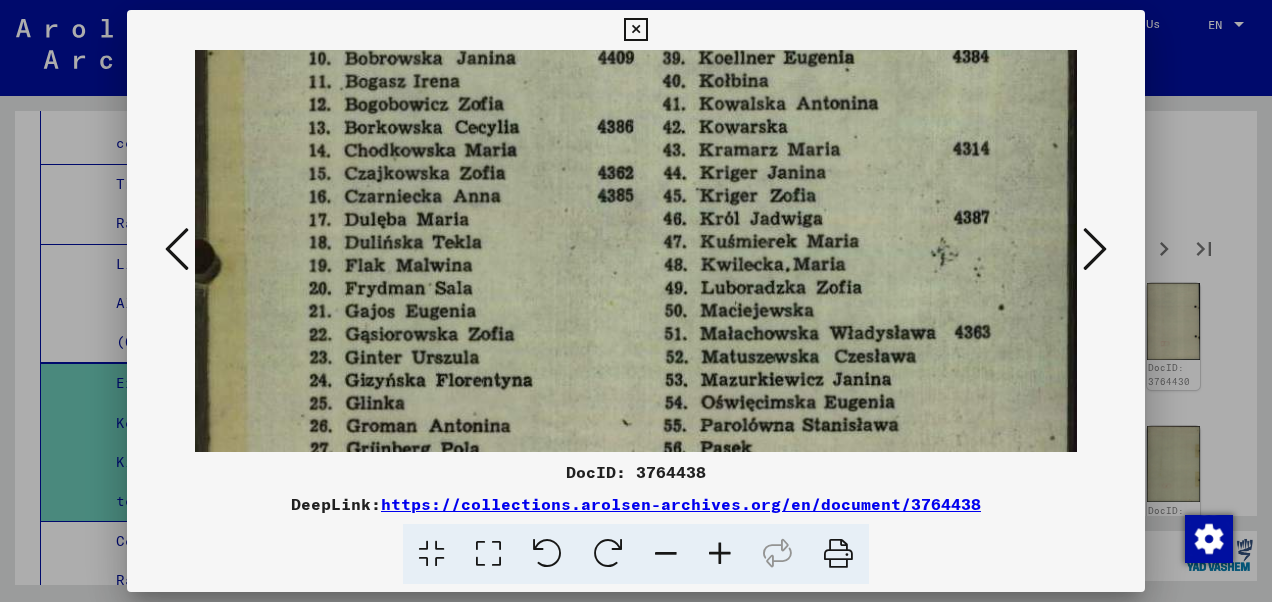 drag, startPoint x: 843, startPoint y: 378, endPoint x: 884, endPoint y: 230, distance: 153.57408 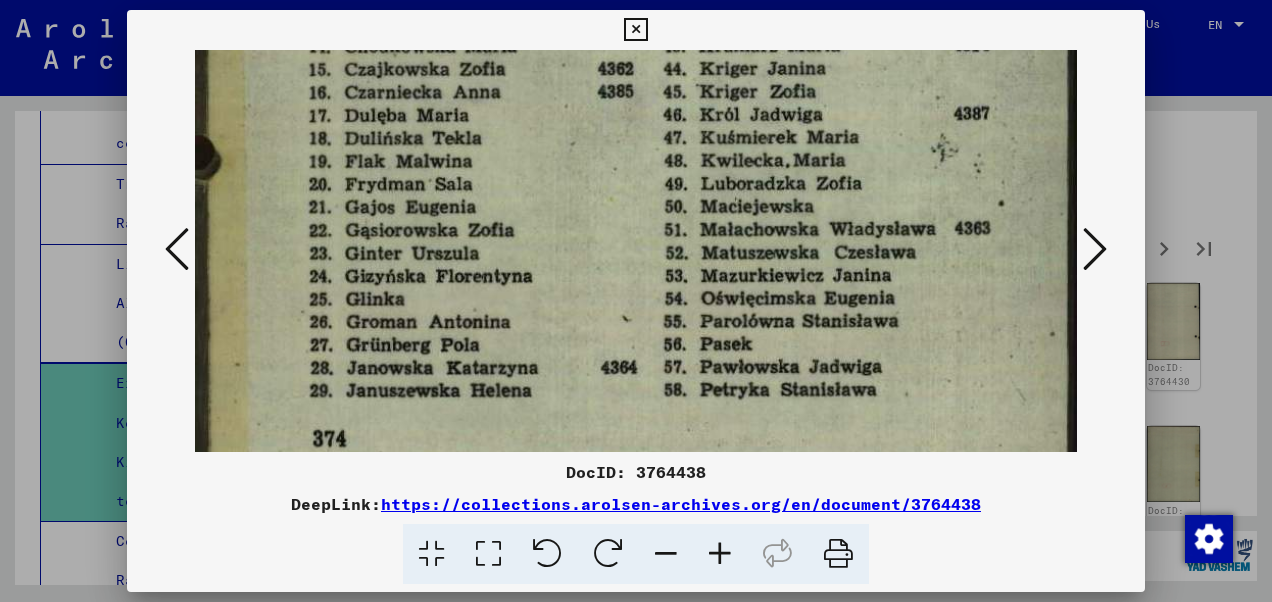 drag, startPoint x: 831, startPoint y: 396, endPoint x: 860, endPoint y: 295, distance: 105.080925 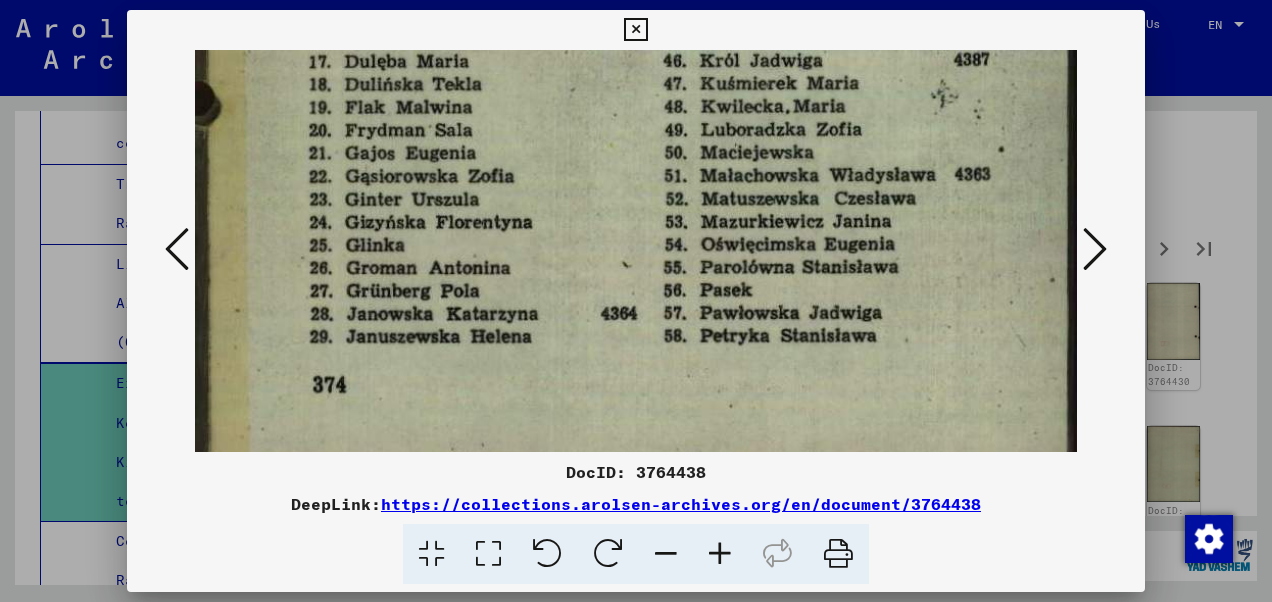 scroll, scrollTop: 854, scrollLeft: 0, axis: vertical 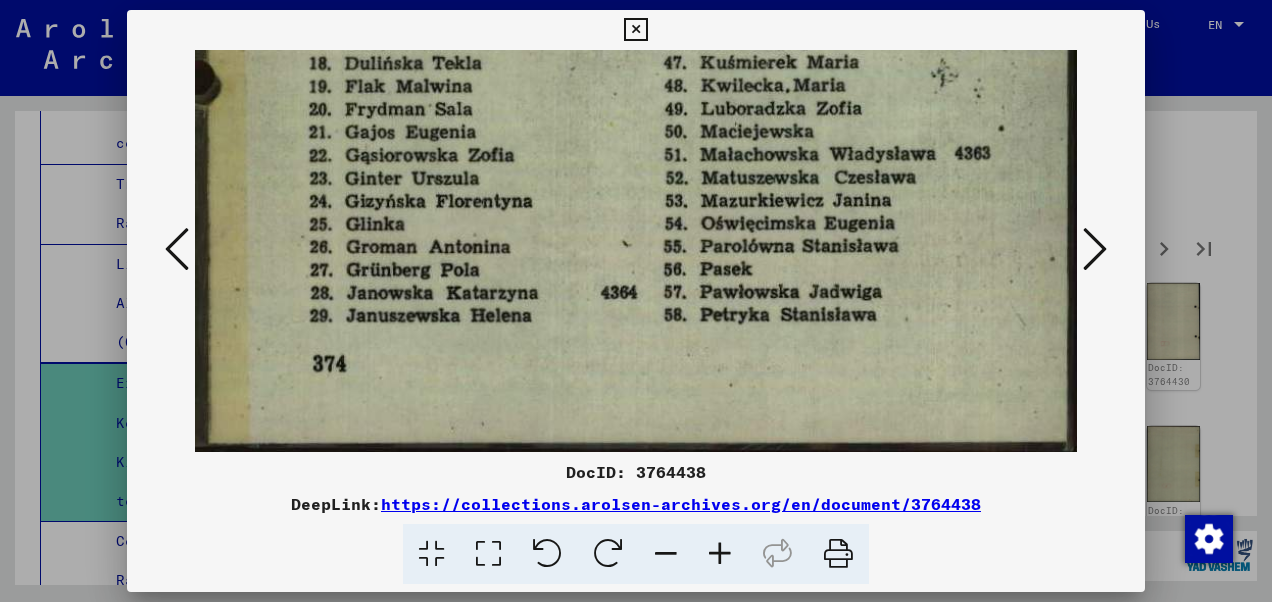 drag, startPoint x: 814, startPoint y: 406, endPoint x: 941, endPoint y: 286, distance: 174.7255 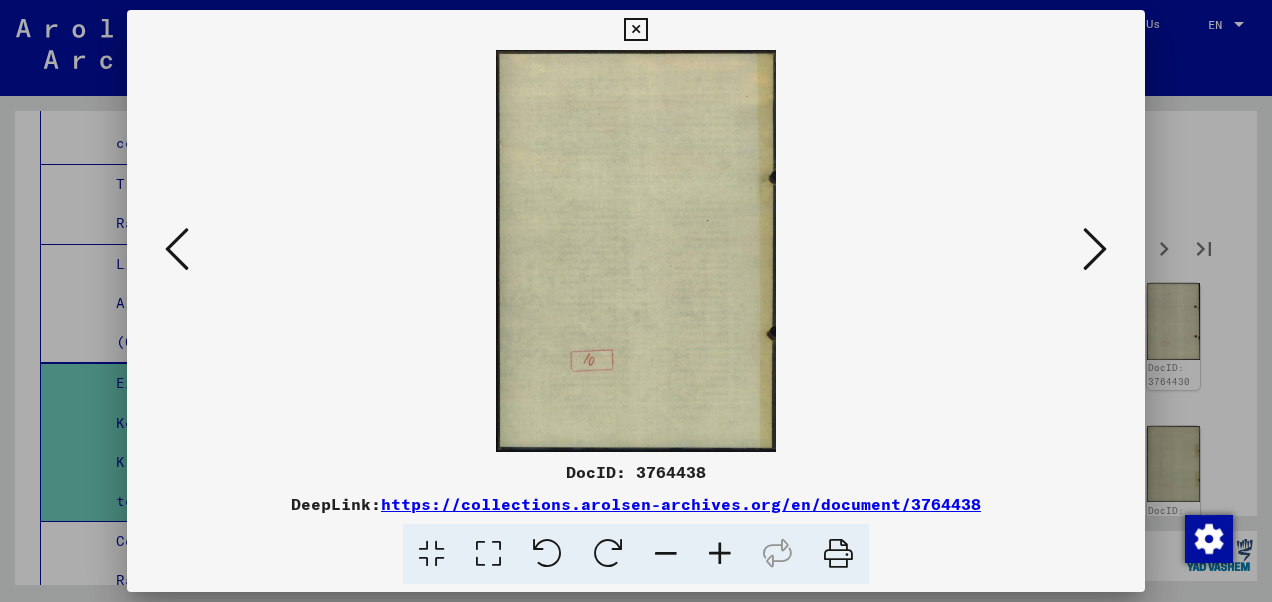 click at bounding box center [1095, 249] 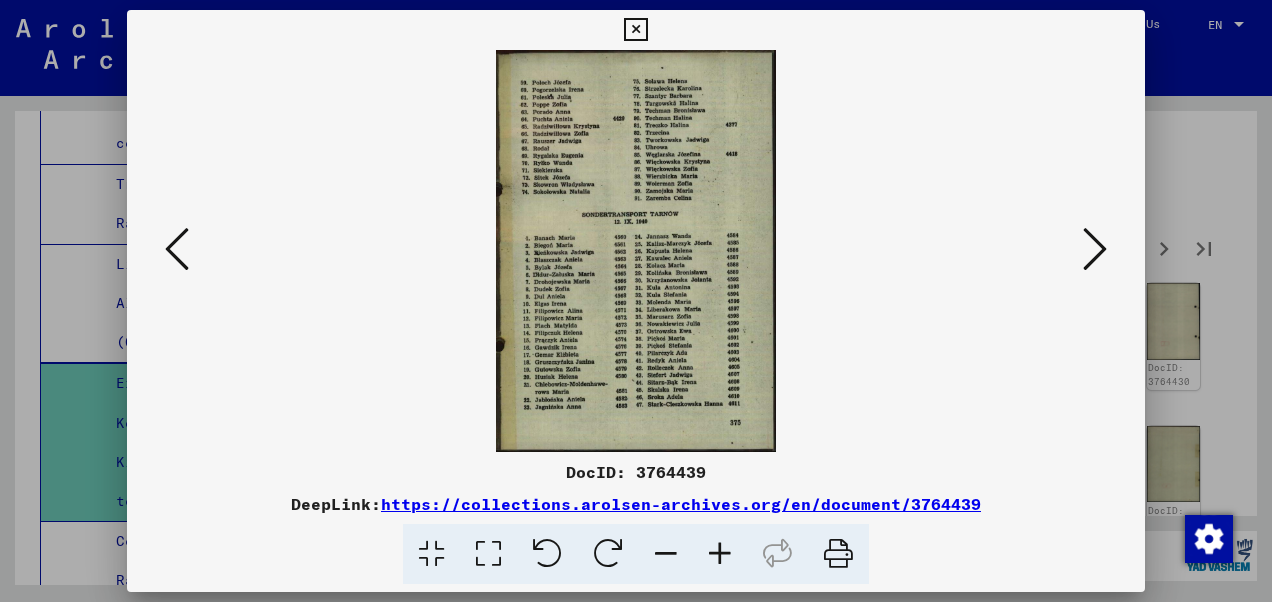 click at bounding box center [488, 554] 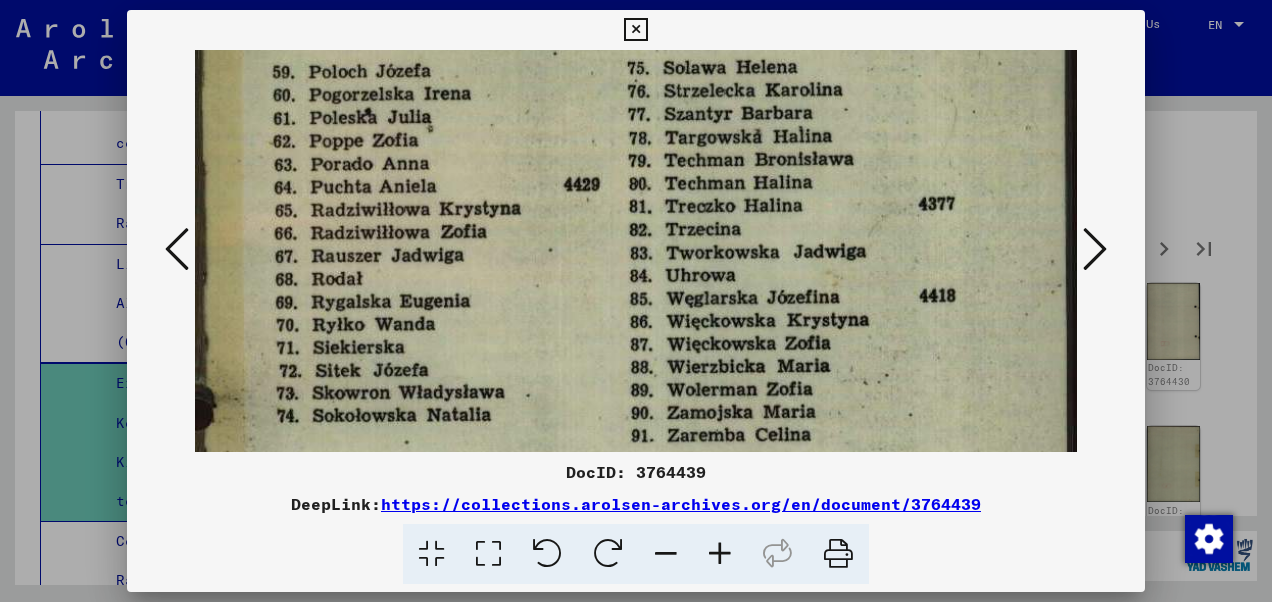 scroll, scrollTop: 82, scrollLeft: 0, axis: vertical 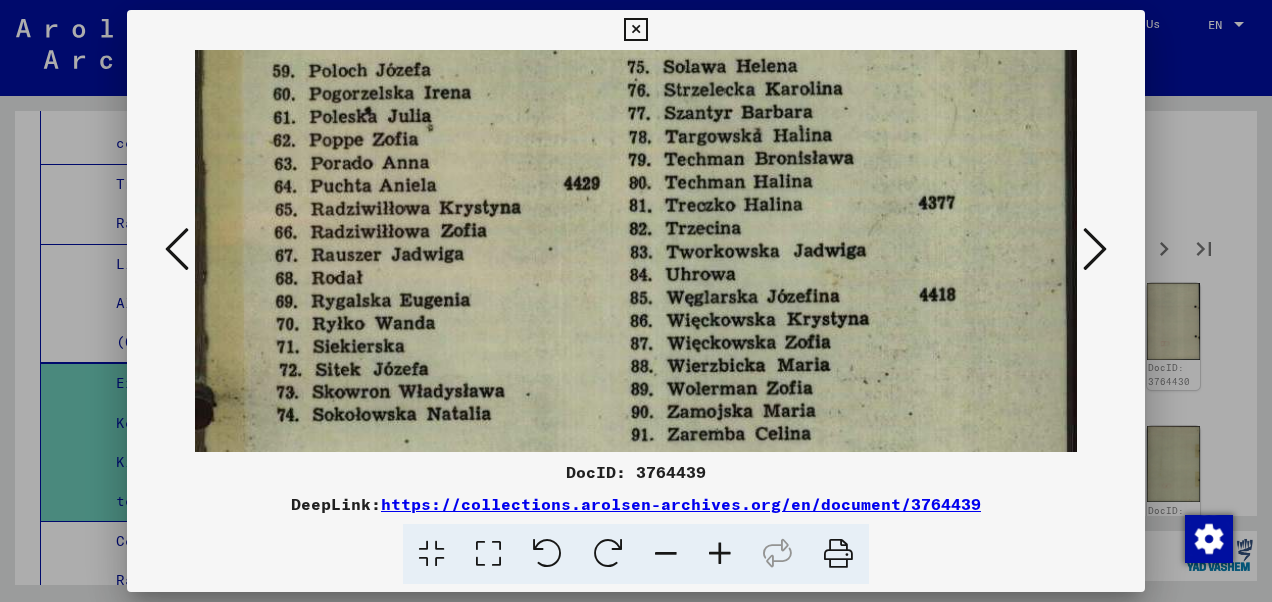 drag, startPoint x: 683, startPoint y: 390, endPoint x: 732, endPoint y: 307, distance: 96.38464 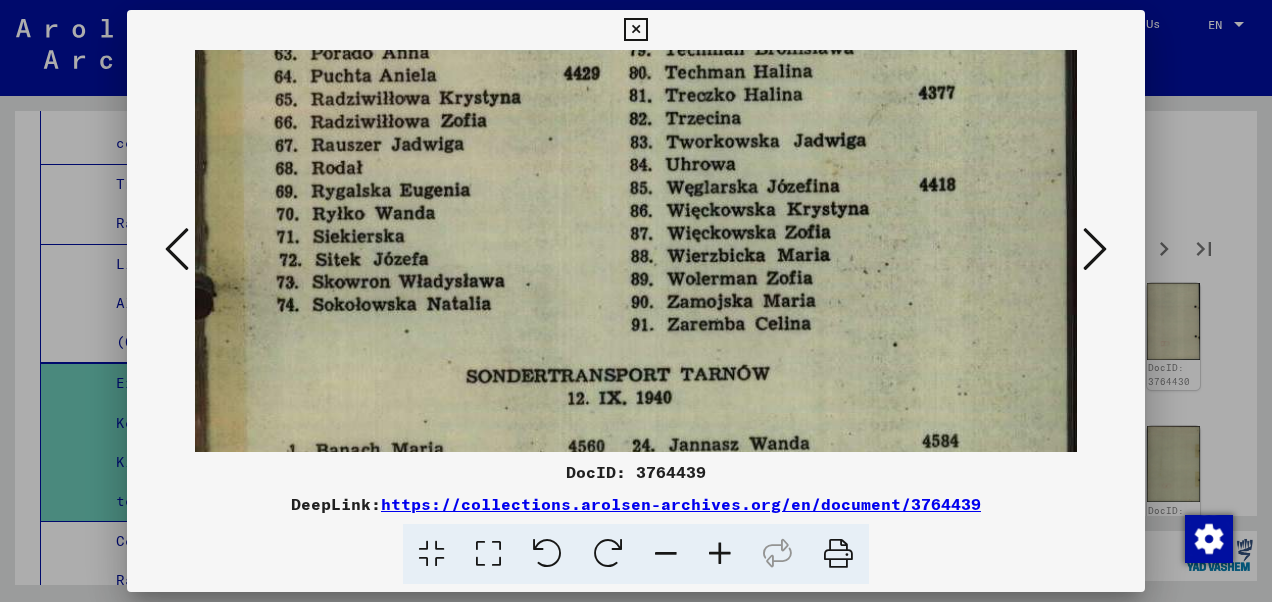 drag, startPoint x: 850, startPoint y: 342, endPoint x: 940, endPoint y: 235, distance: 139.81773 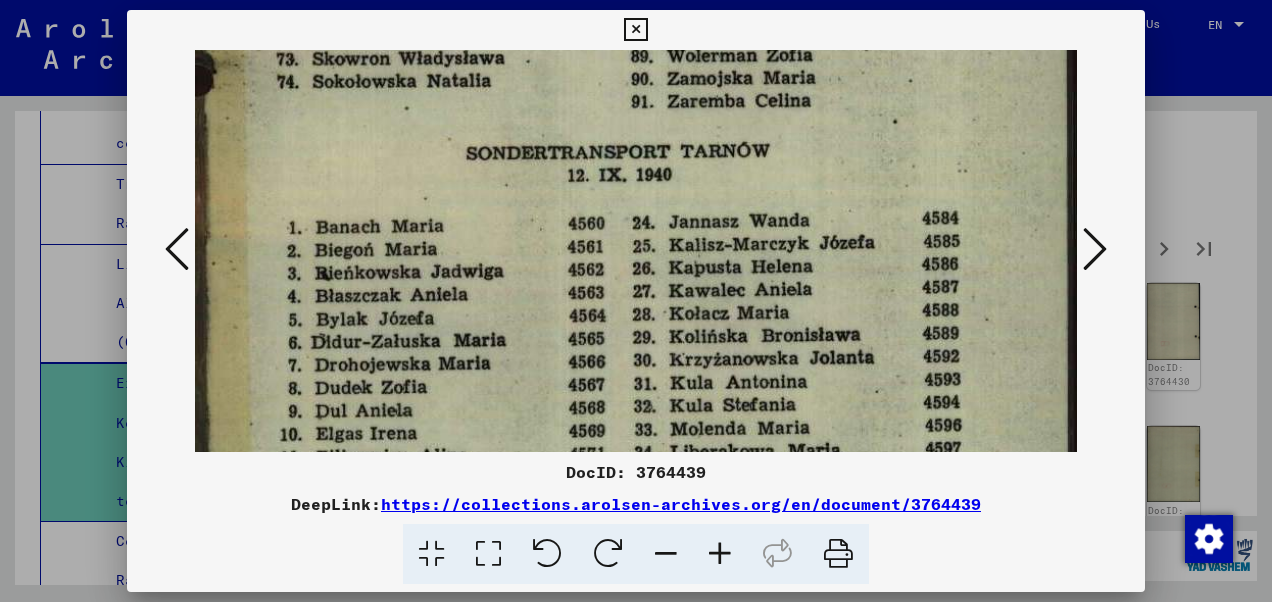 scroll, scrollTop: 416, scrollLeft: 0, axis: vertical 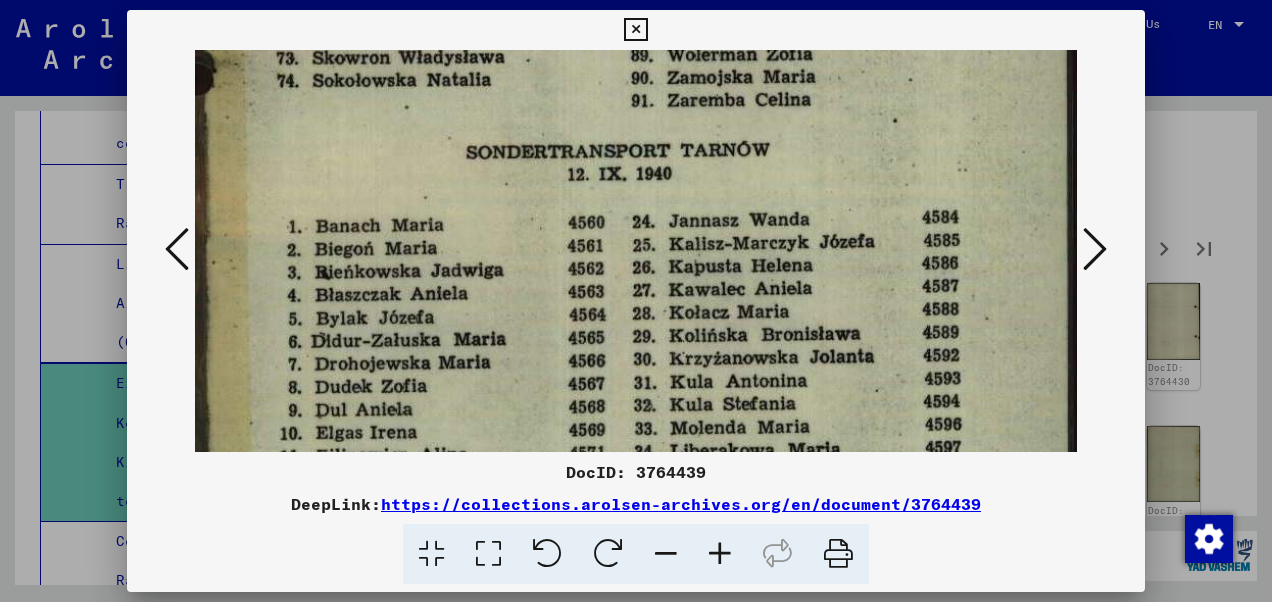 drag, startPoint x: 853, startPoint y: 398, endPoint x: 948, endPoint y: 179, distance: 238.7174 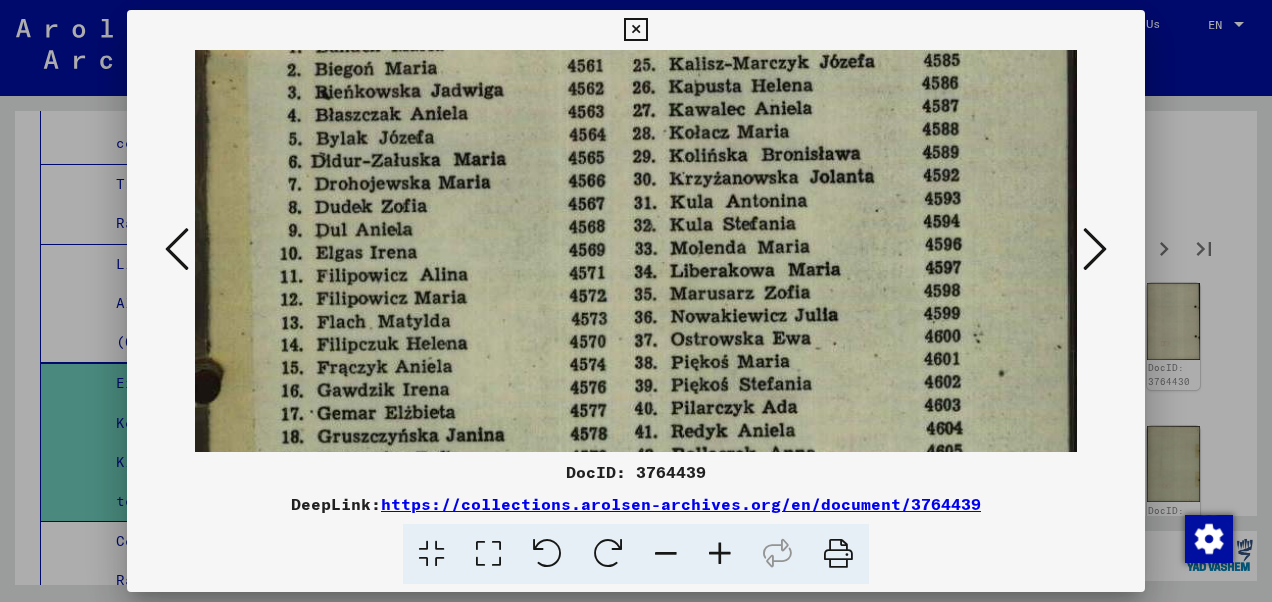 drag, startPoint x: 848, startPoint y: 364, endPoint x: 908, endPoint y: 186, distance: 187.84036 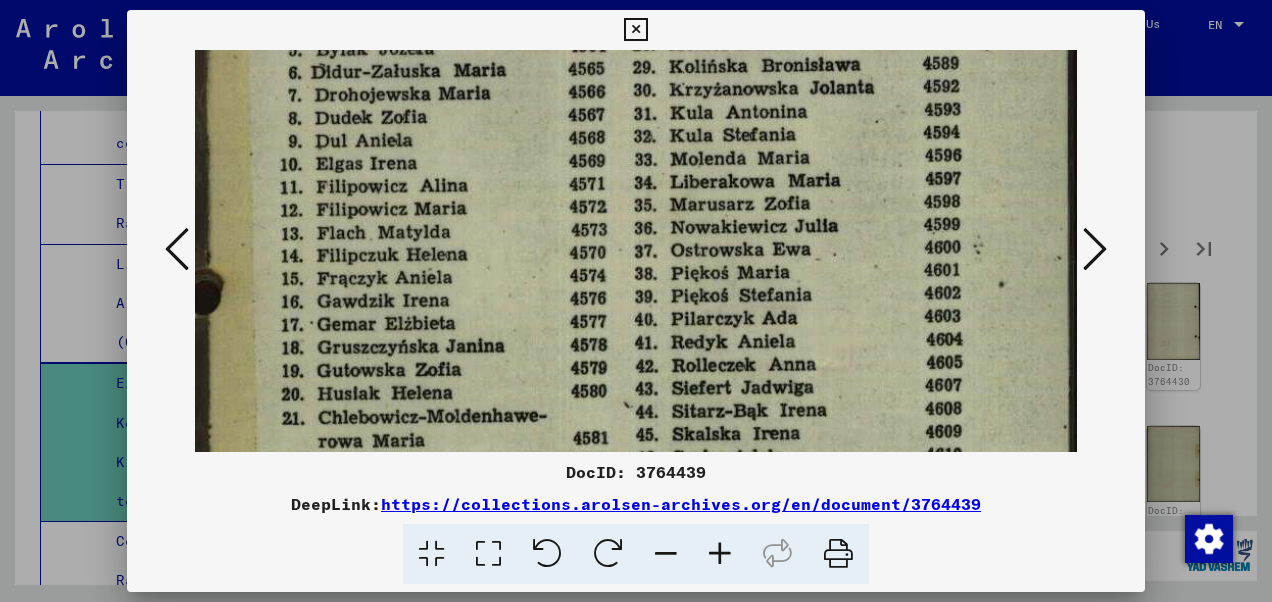 scroll, scrollTop: 688, scrollLeft: 0, axis: vertical 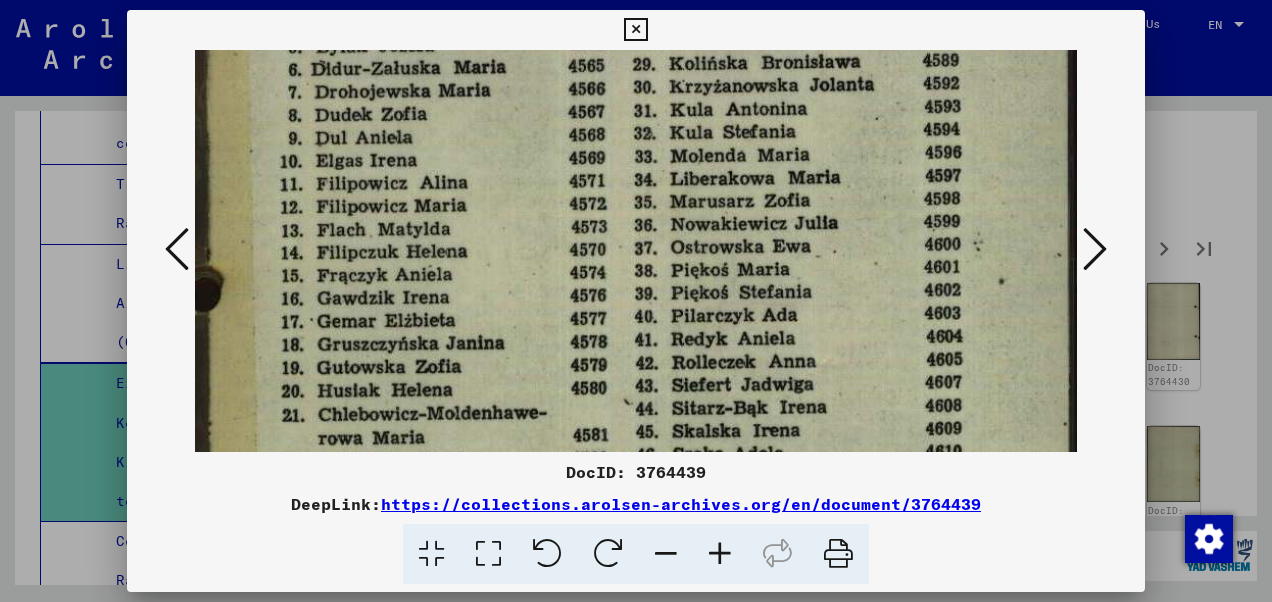 drag, startPoint x: 840, startPoint y: 333, endPoint x: 864, endPoint y: 247, distance: 89.28606 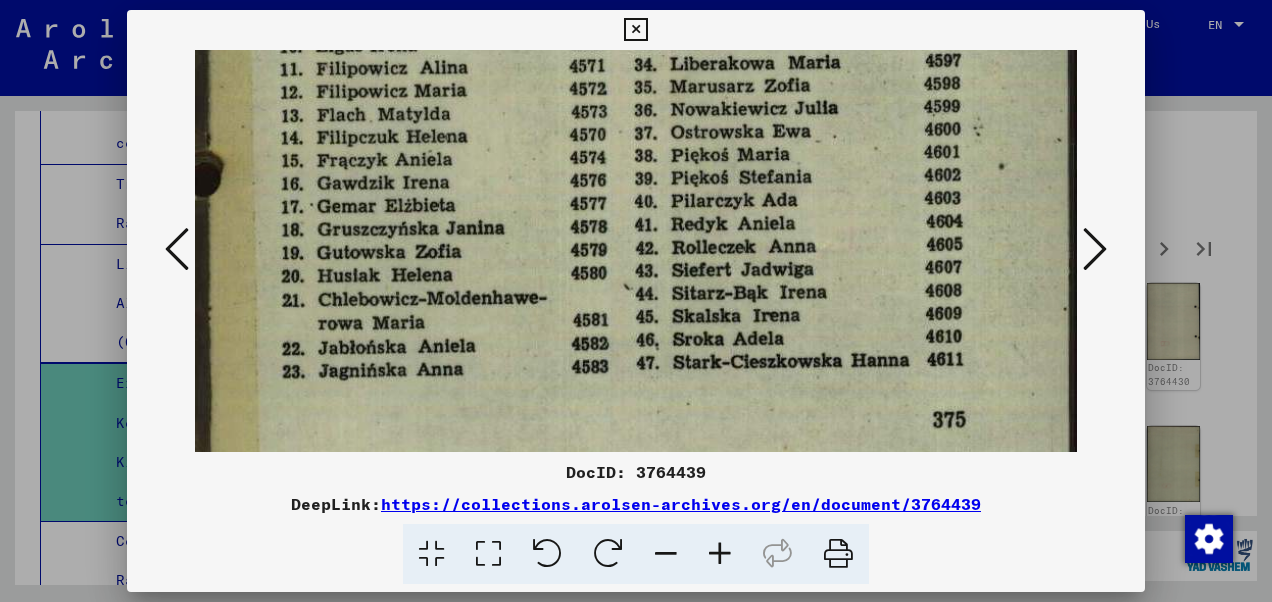 drag, startPoint x: 815, startPoint y: 379, endPoint x: 860, endPoint y: 272, distance: 116.07756 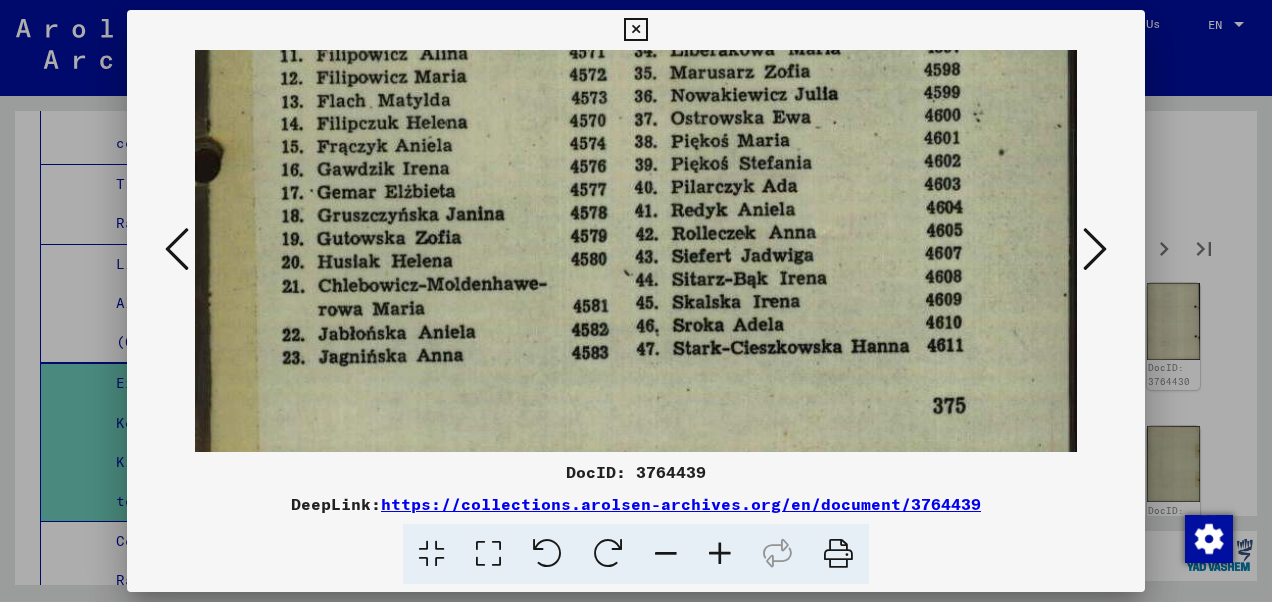 scroll, scrollTop: 863, scrollLeft: 0, axis: vertical 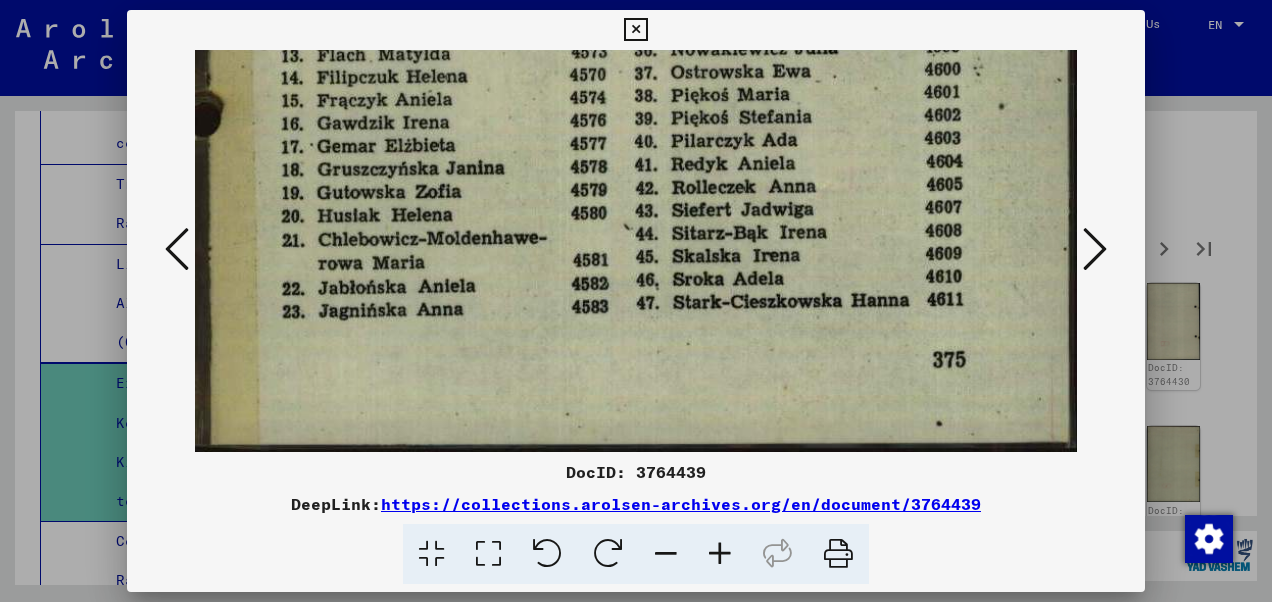 drag, startPoint x: 796, startPoint y: 390, endPoint x: 861, endPoint y: 246, distance: 157.99051 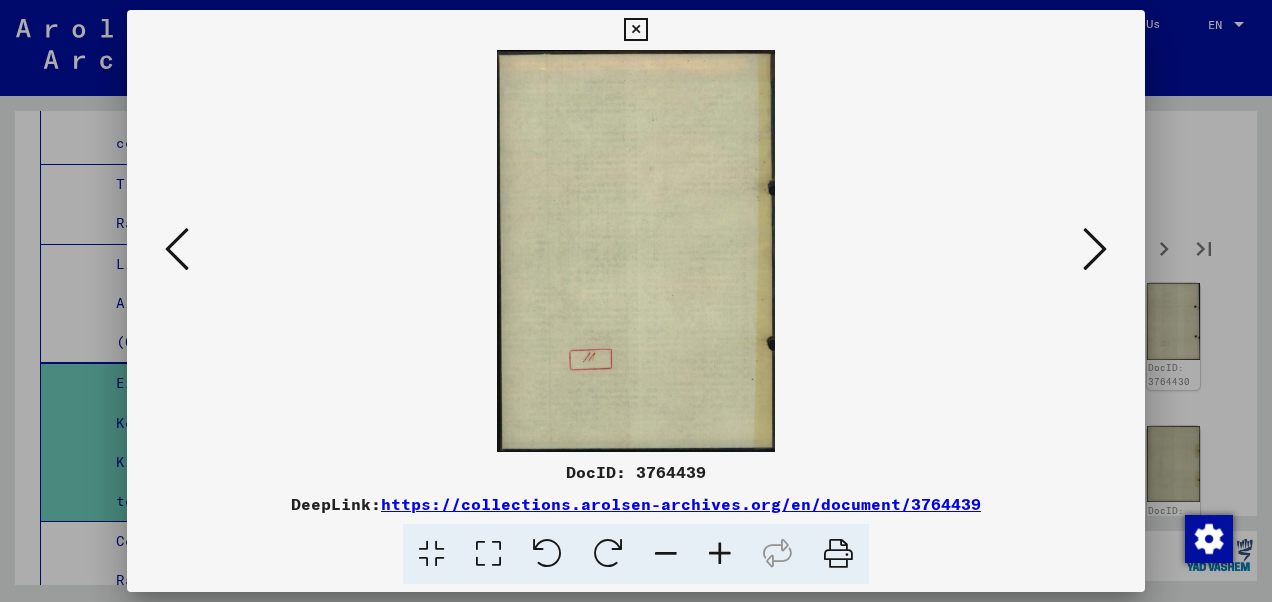 click at bounding box center (1095, 249) 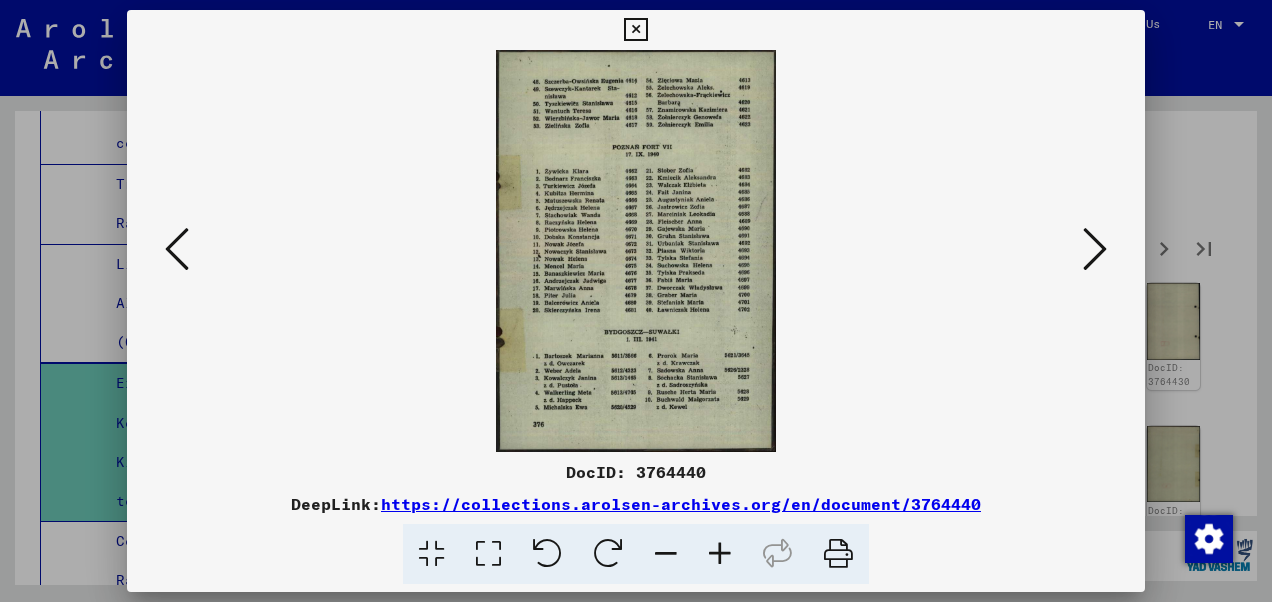 click at bounding box center [488, 554] 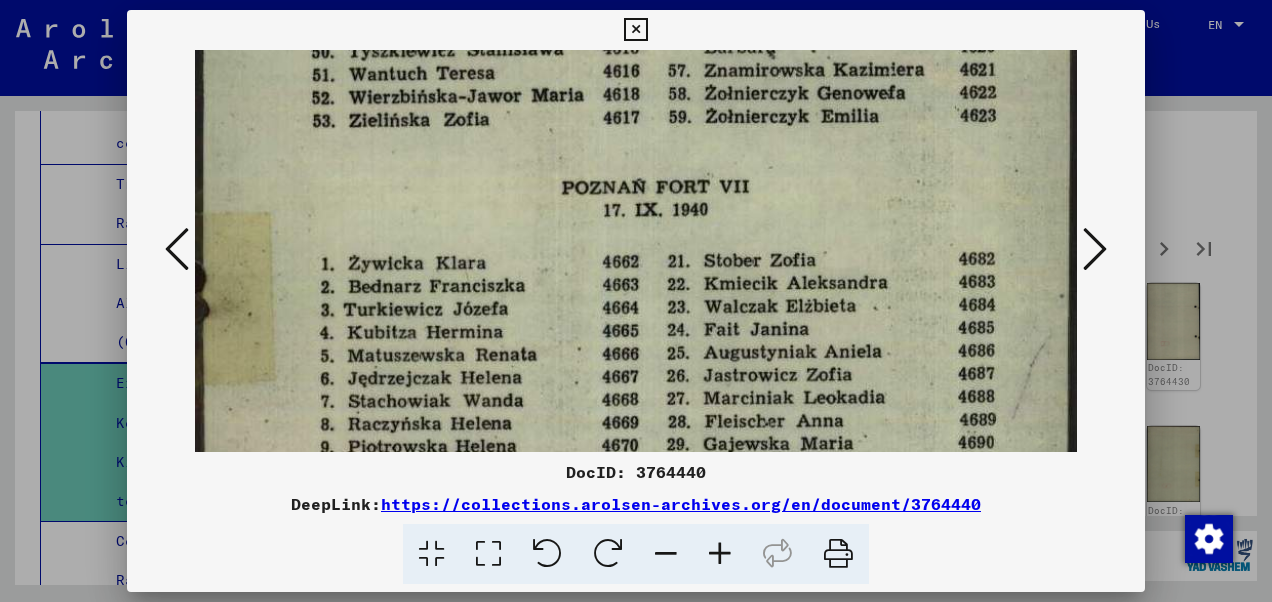 drag, startPoint x: 893, startPoint y: 320, endPoint x: 953, endPoint y: 161, distance: 169.9441 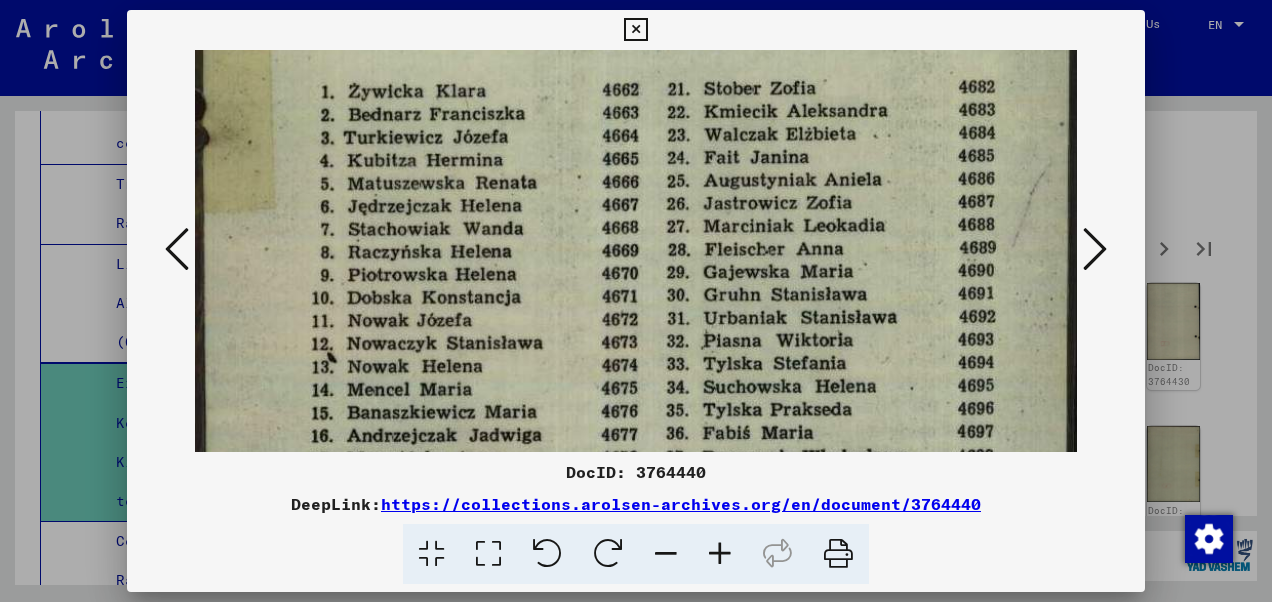 drag, startPoint x: 880, startPoint y: 336, endPoint x: 932, endPoint y: 165, distance: 178.73164 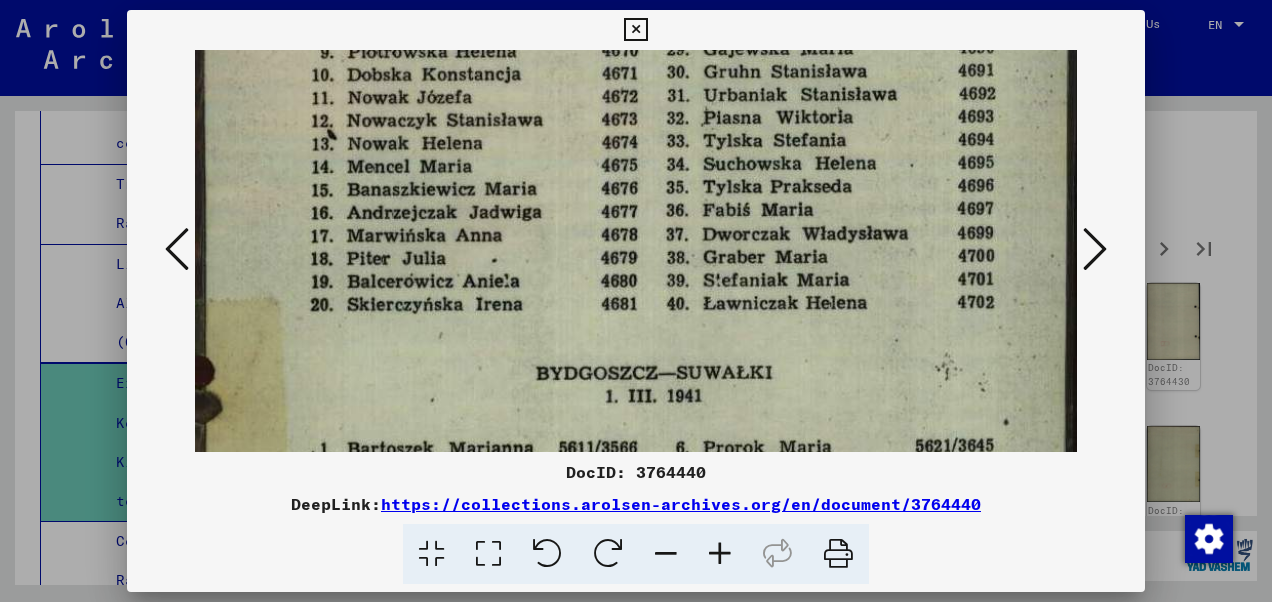 scroll, scrollTop: 610, scrollLeft: 0, axis: vertical 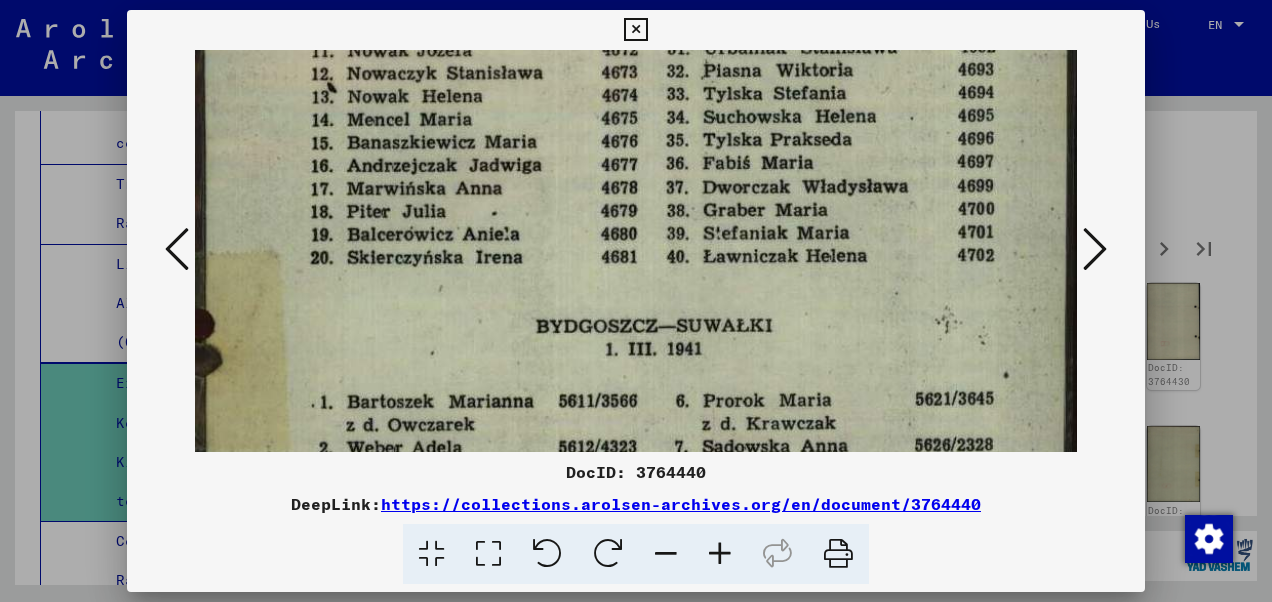 drag, startPoint x: 873, startPoint y: 339, endPoint x: 967, endPoint y: 108, distance: 249.39326 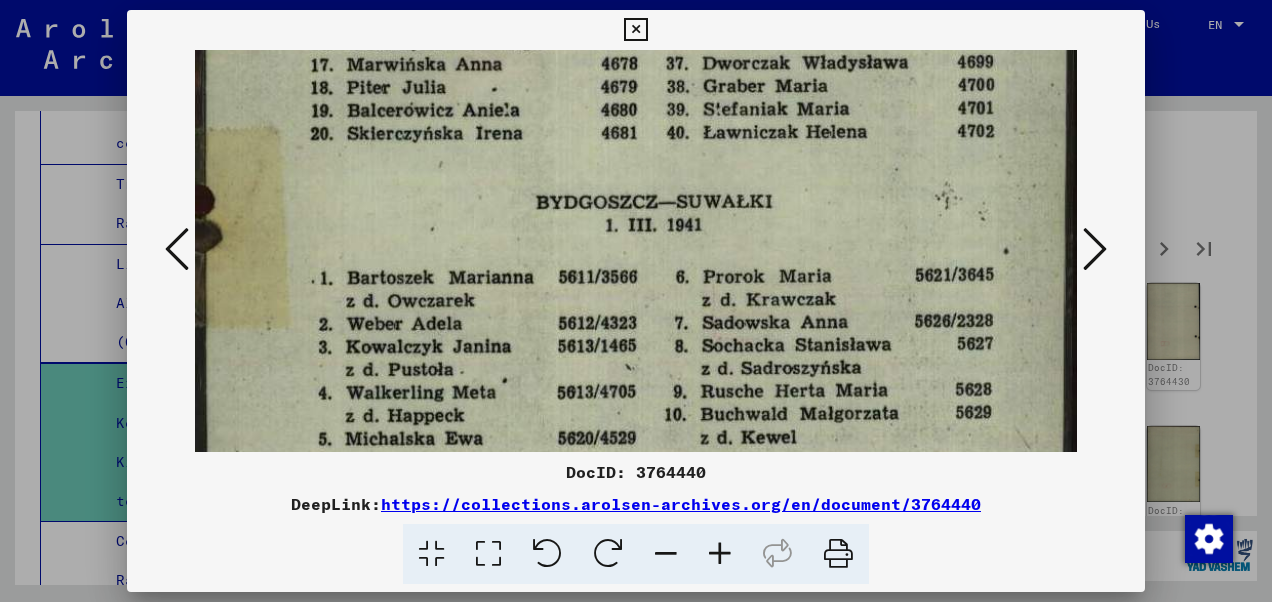 drag, startPoint x: 802, startPoint y: 329, endPoint x: 827, endPoint y: 150, distance: 180.73738 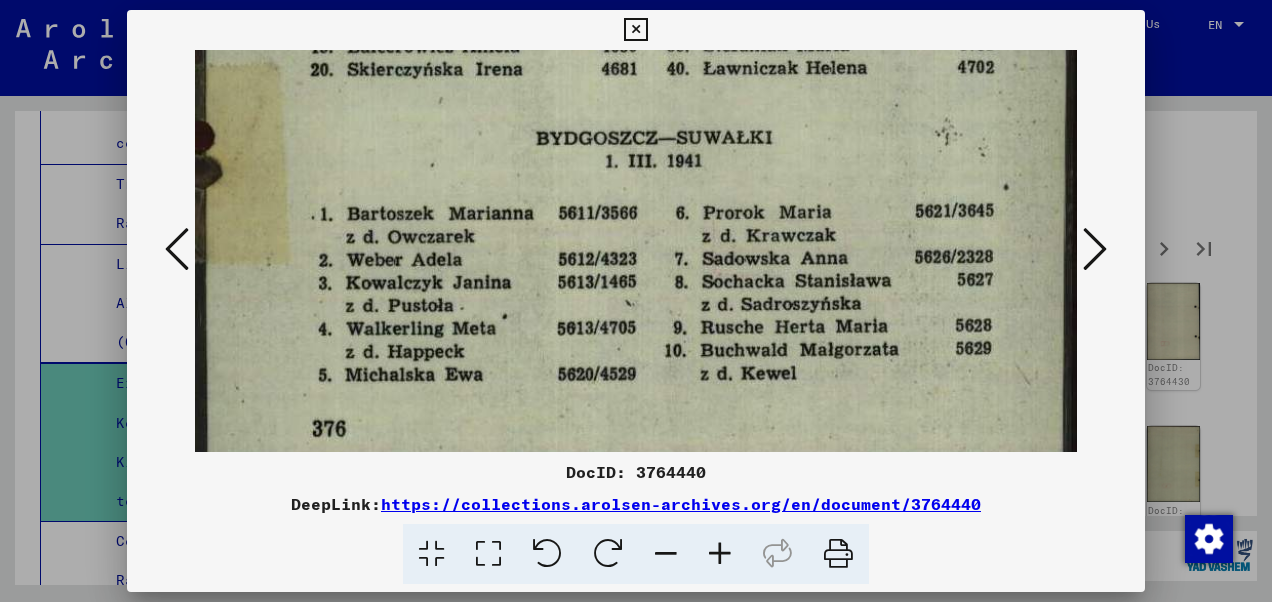 scroll, scrollTop: 799, scrollLeft: 0, axis: vertical 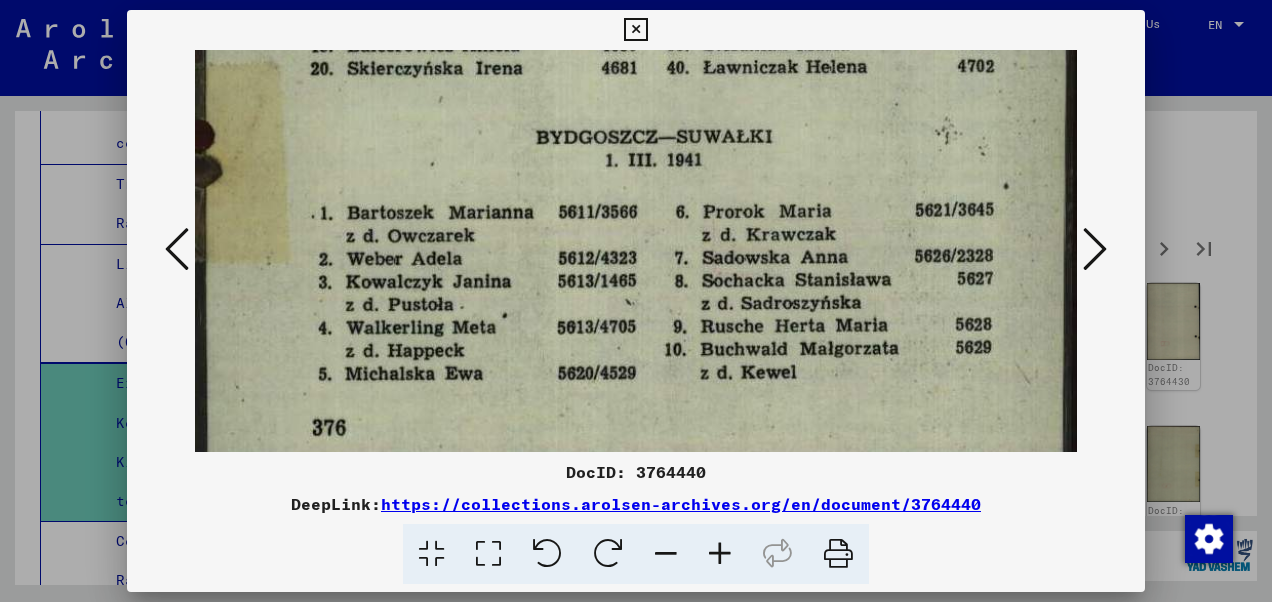 drag, startPoint x: 827, startPoint y: 150, endPoint x: 831, endPoint y: 126, distance: 24.33105 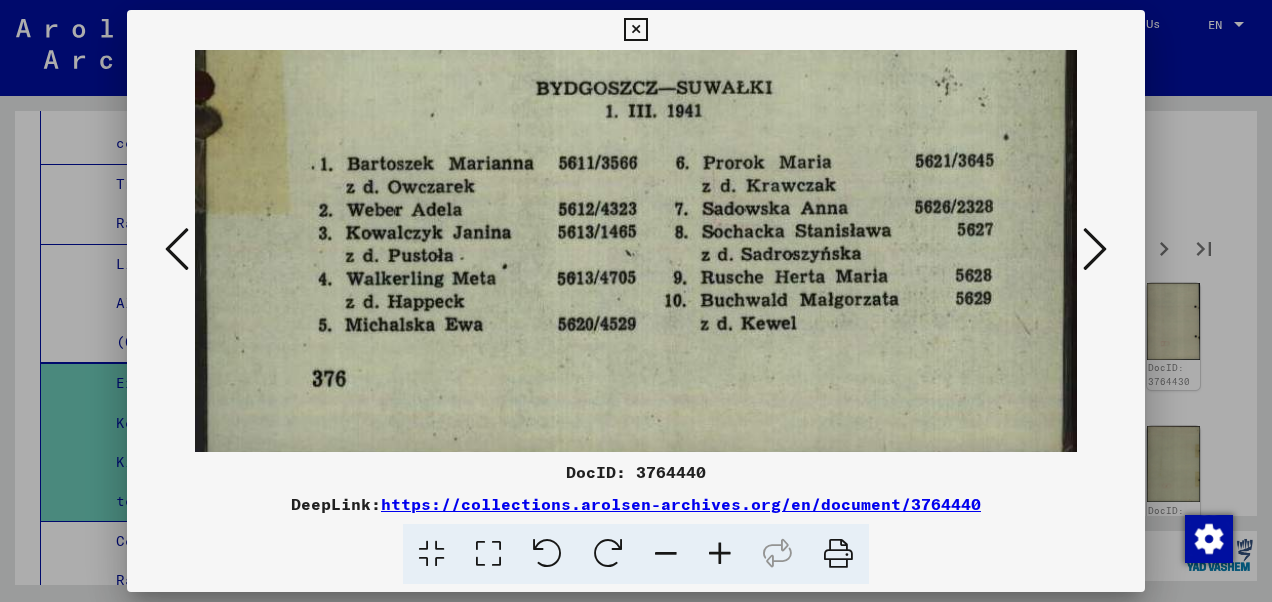 scroll, scrollTop: 860, scrollLeft: 0, axis: vertical 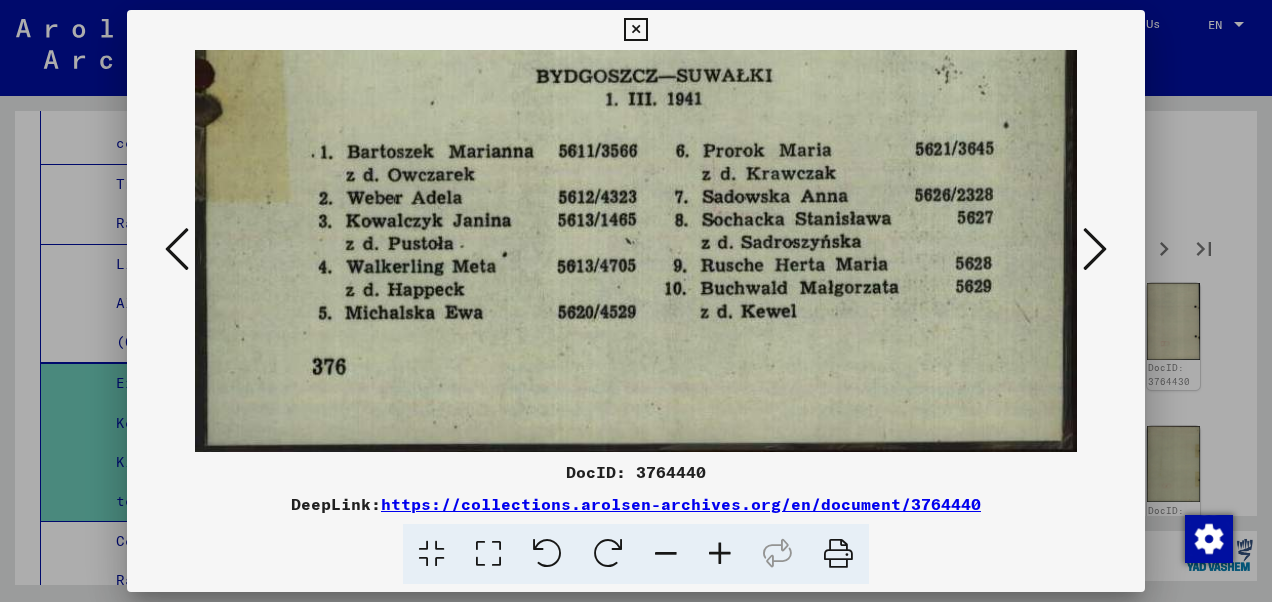 drag, startPoint x: 952, startPoint y: 422, endPoint x: 977, endPoint y: 334, distance: 91.48224 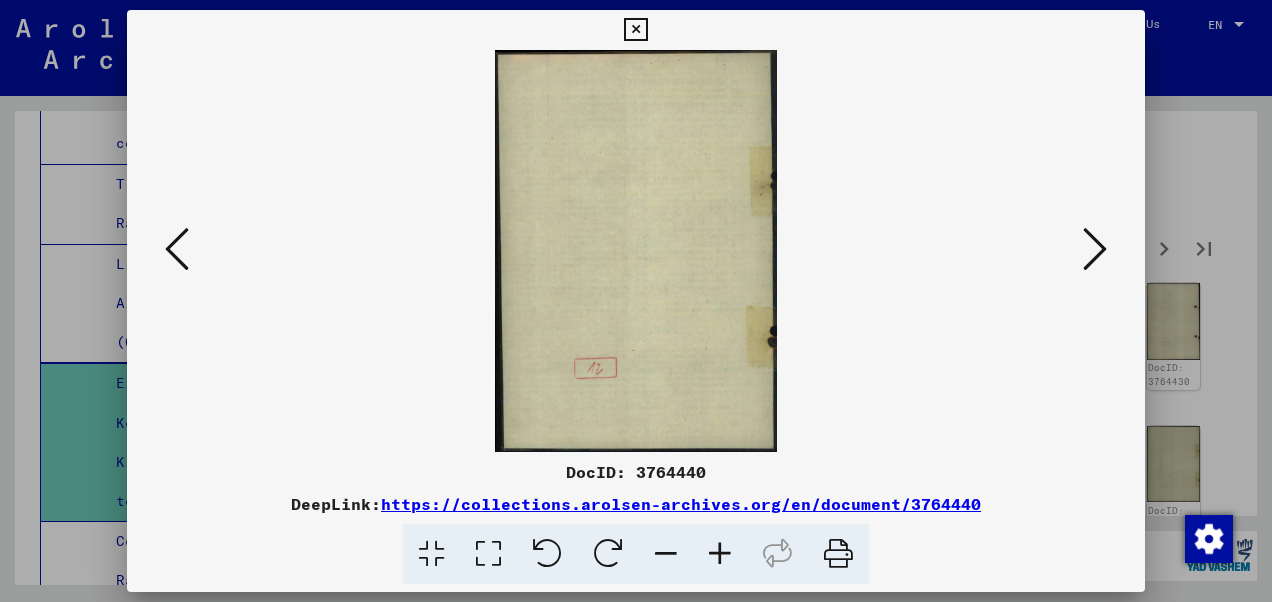 scroll, scrollTop: 0, scrollLeft: 0, axis: both 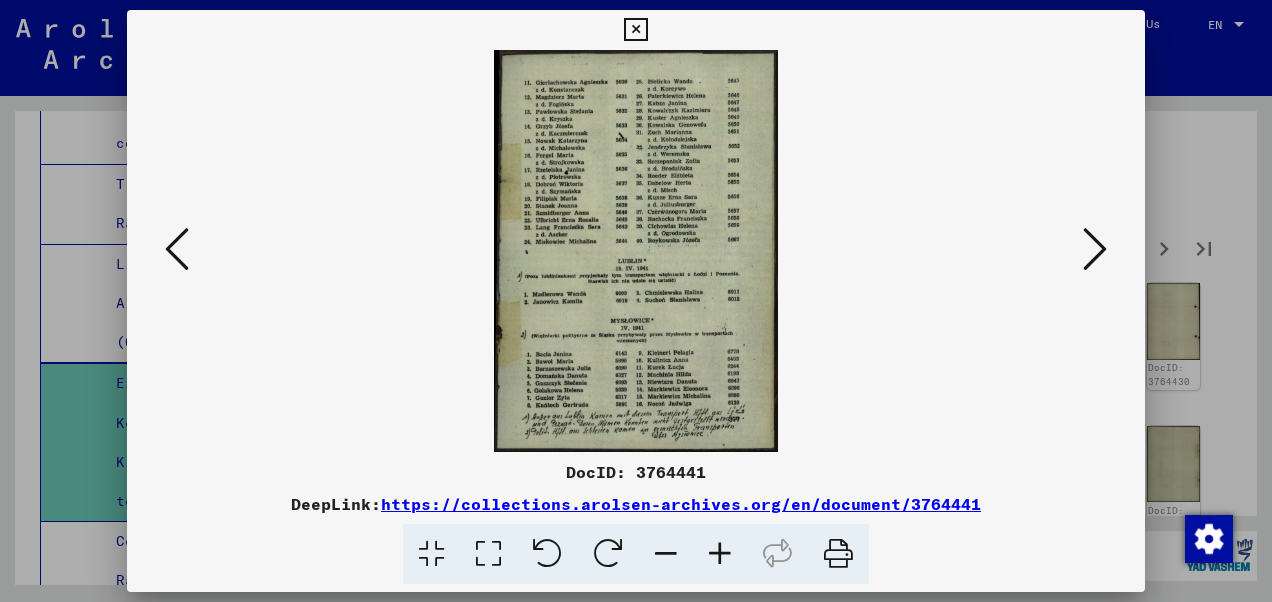 click at bounding box center [488, 554] 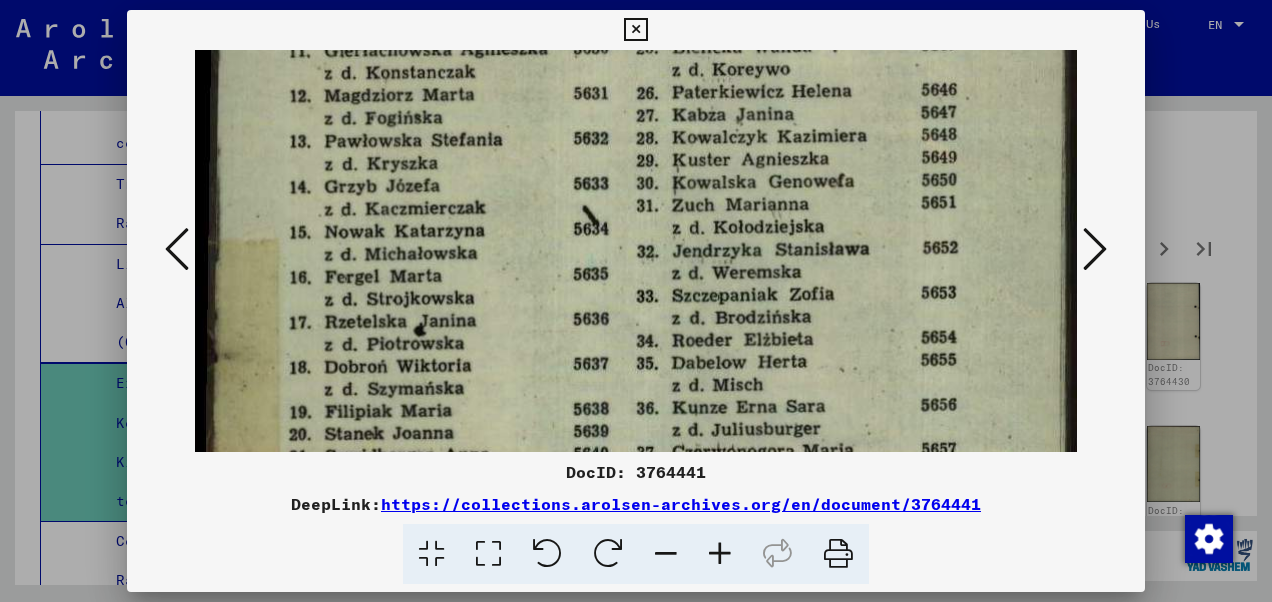 scroll, scrollTop: 102, scrollLeft: 0, axis: vertical 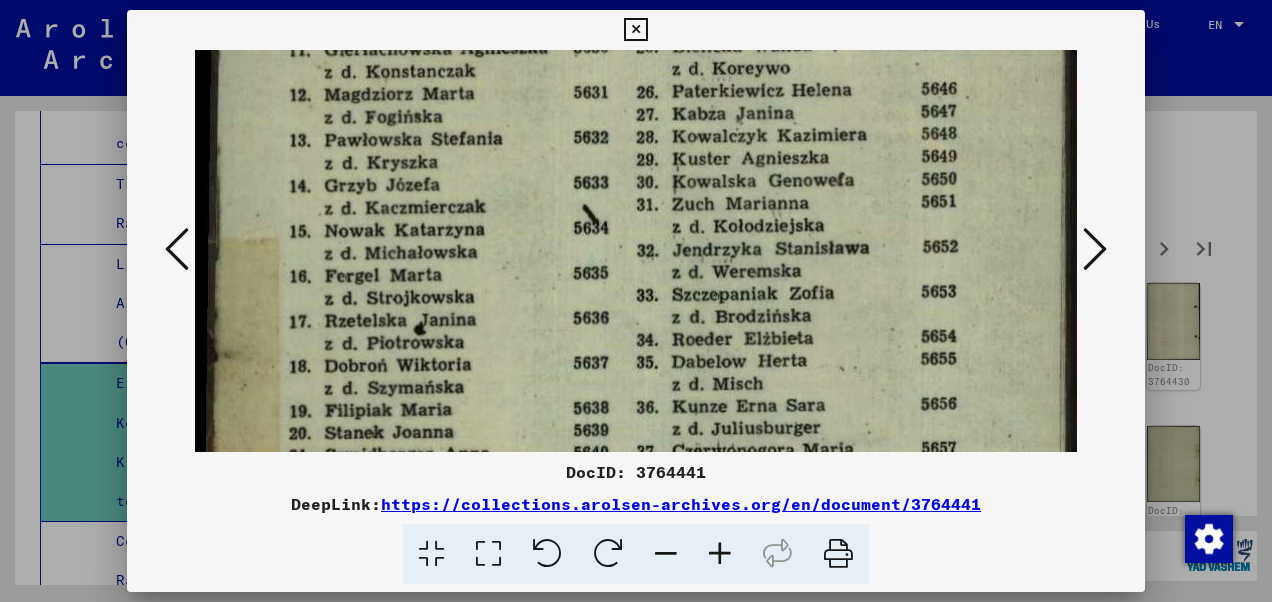 drag, startPoint x: 872, startPoint y: 378, endPoint x: 893, endPoint y: 277, distance: 103.16007 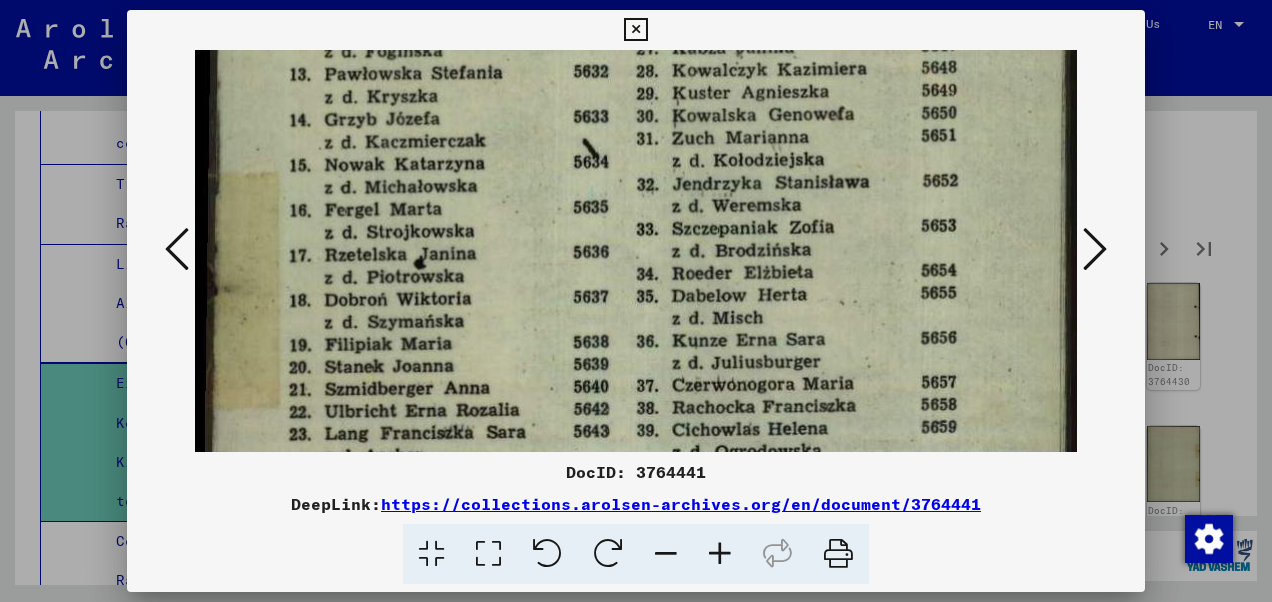 scroll, scrollTop: 172, scrollLeft: 0, axis: vertical 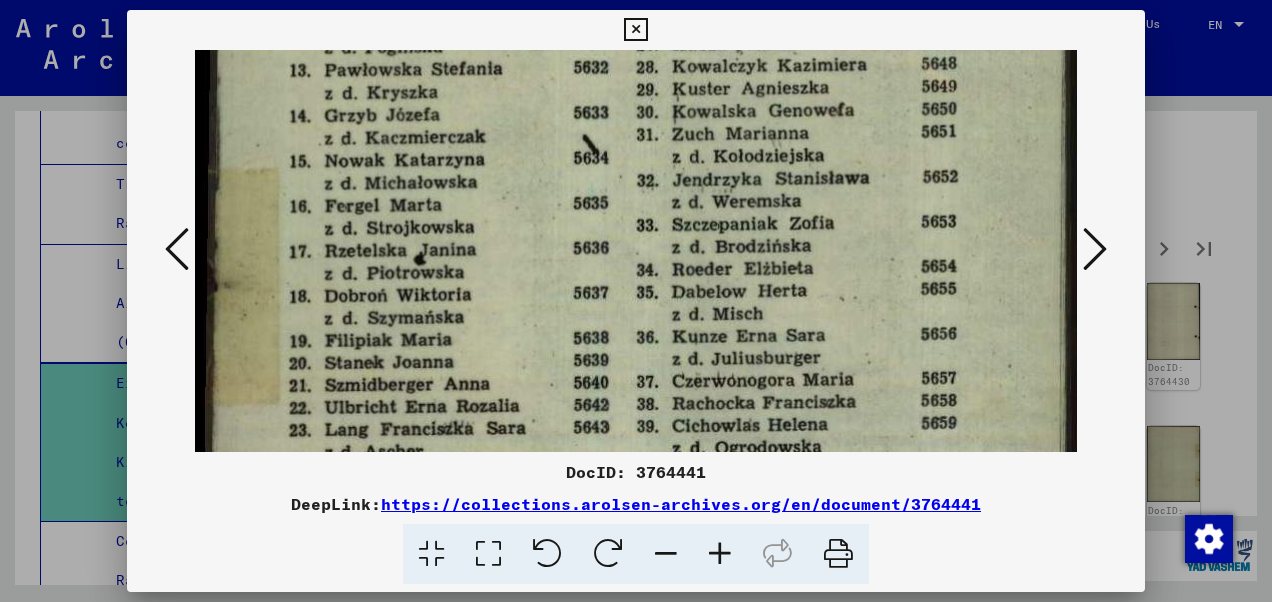 drag, startPoint x: 793, startPoint y: 359, endPoint x: 814, endPoint y: 290, distance: 72.12489 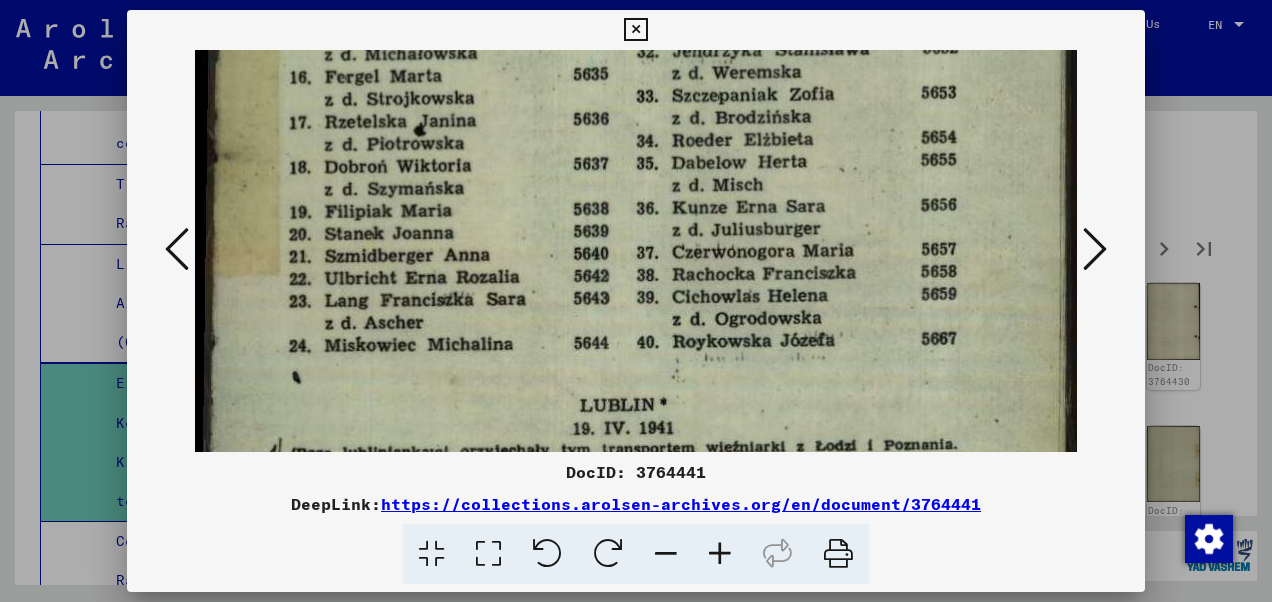 scroll, scrollTop: 302, scrollLeft: 0, axis: vertical 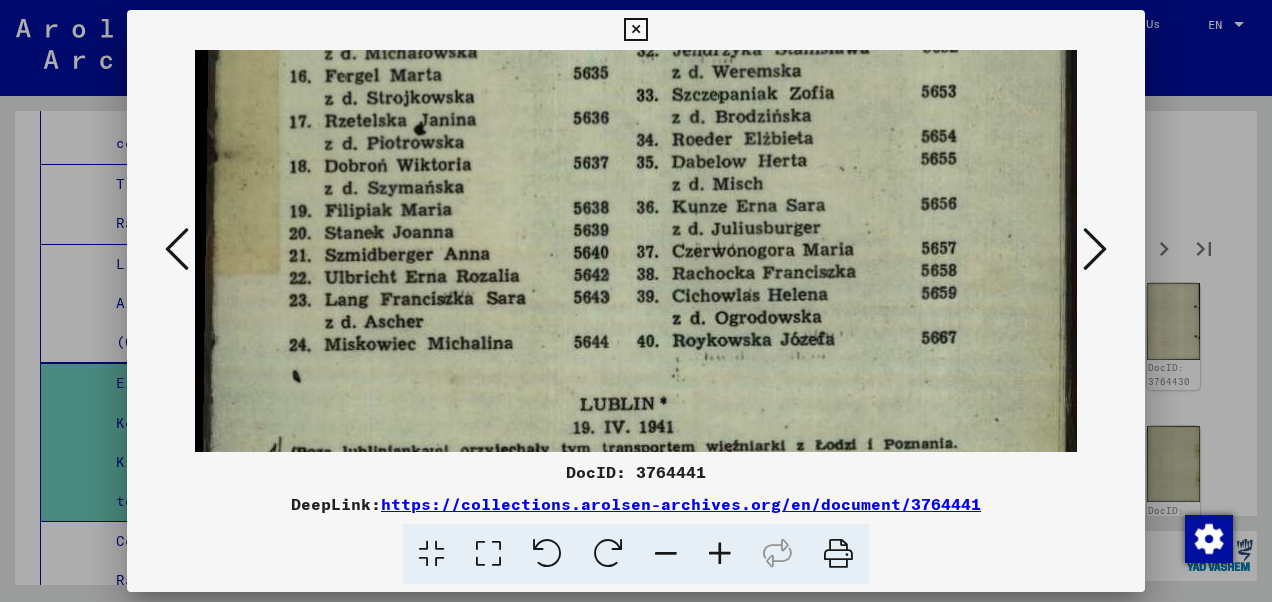drag, startPoint x: 762, startPoint y: 388, endPoint x: 886, endPoint y: 270, distance: 171.17242 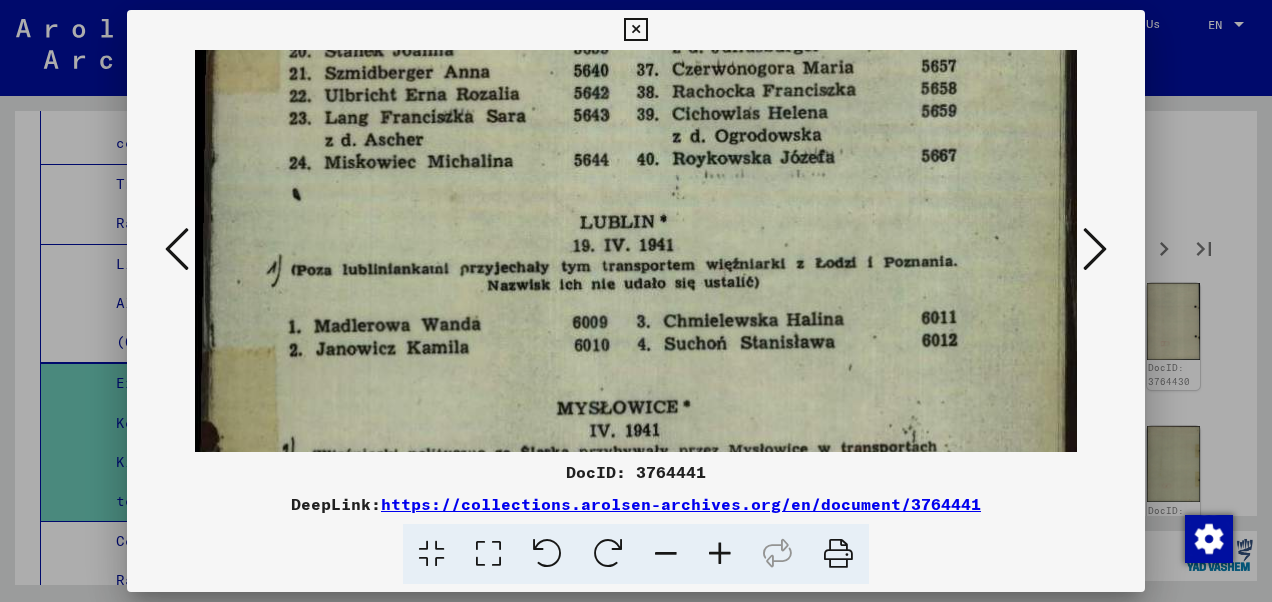 scroll, scrollTop: 484, scrollLeft: 0, axis: vertical 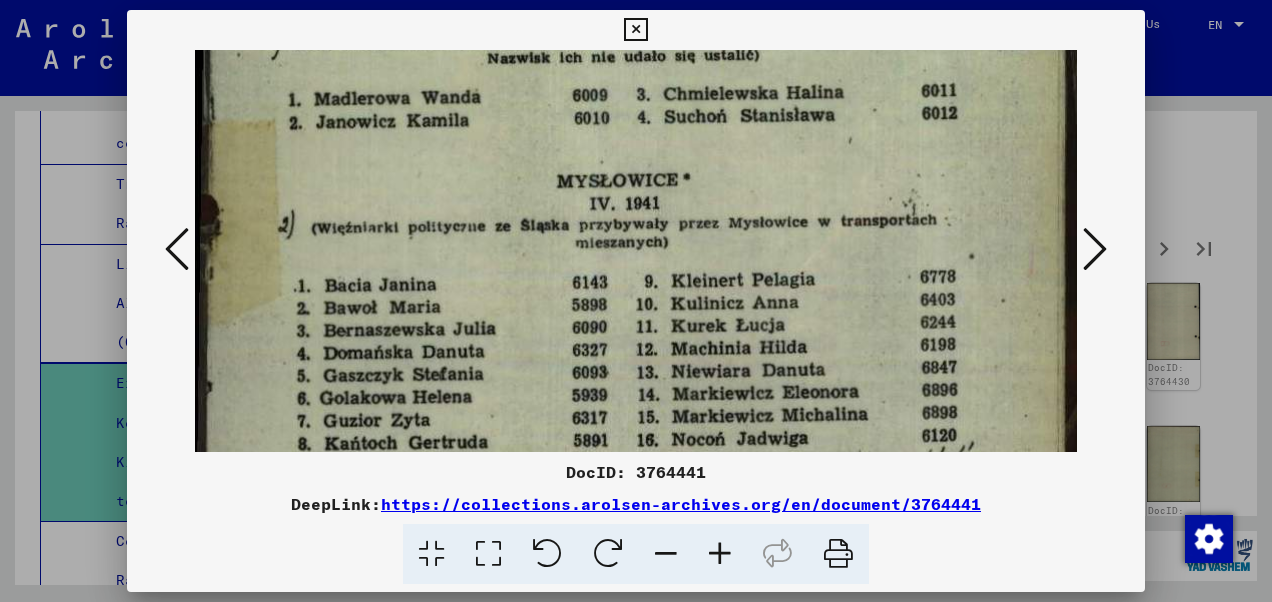 drag, startPoint x: 837, startPoint y: 365, endPoint x: 847, endPoint y: 142, distance: 223.2241 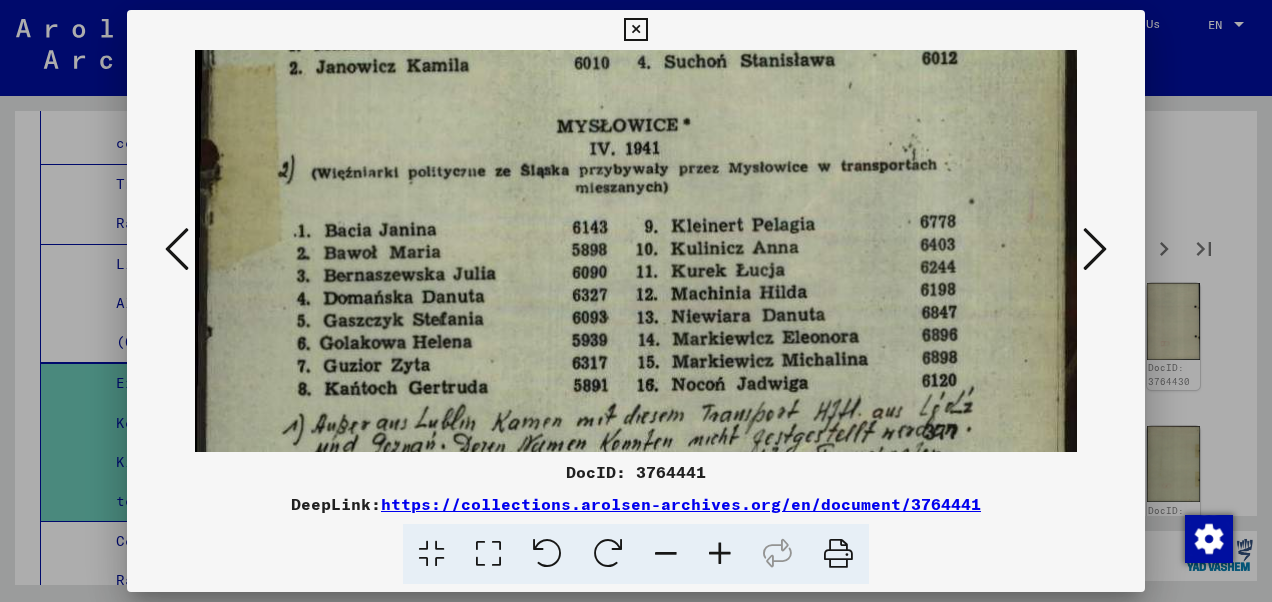 scroll, scrollTop: 778, scrollLeft: 0, axis: vertical 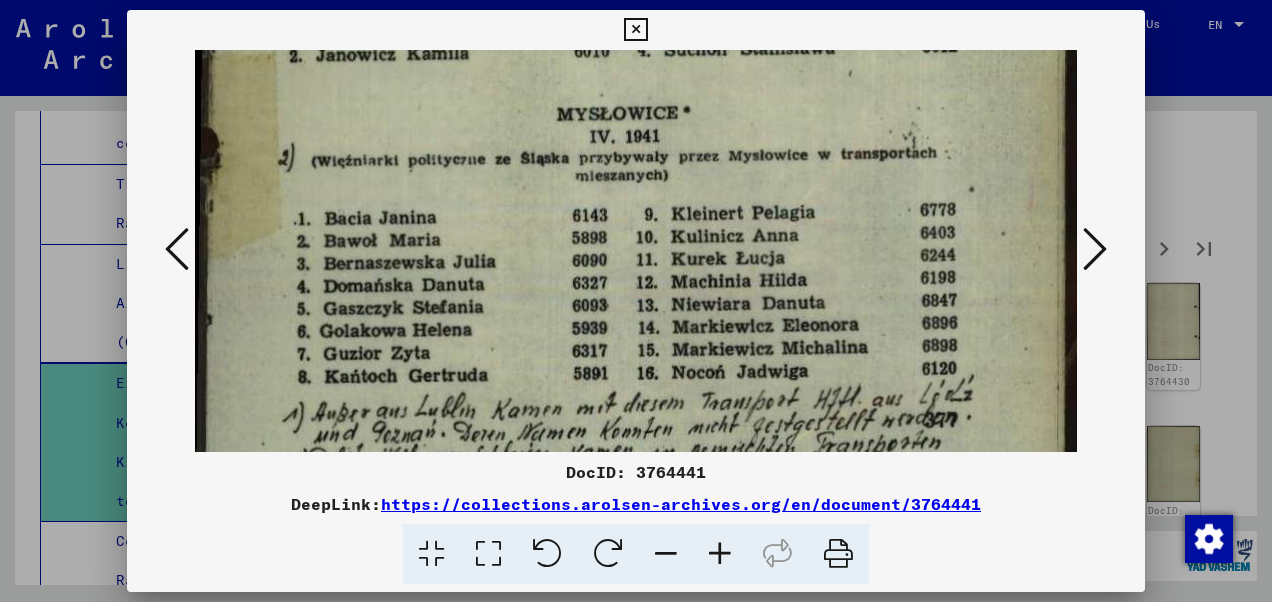drag, startPoint x: 839, startPoint y: 414, endPoint x: 843, endPoint y: 350, distance: 64.12488 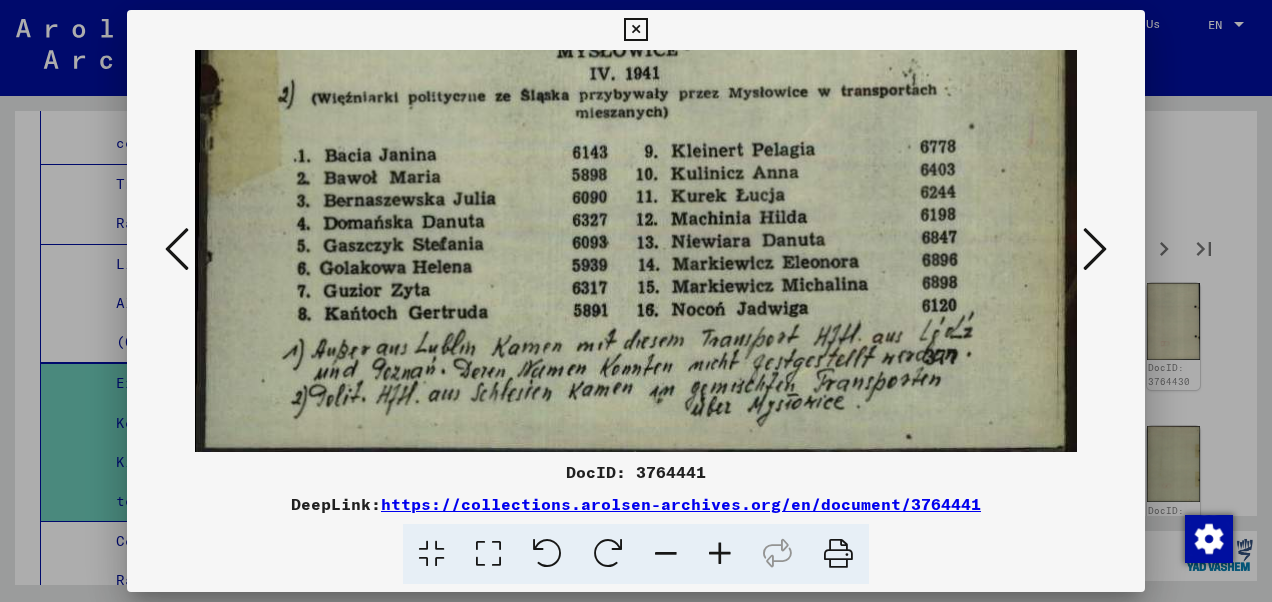 scroll, scrollTop: 848, scrollLeft: 0, axis: vertical 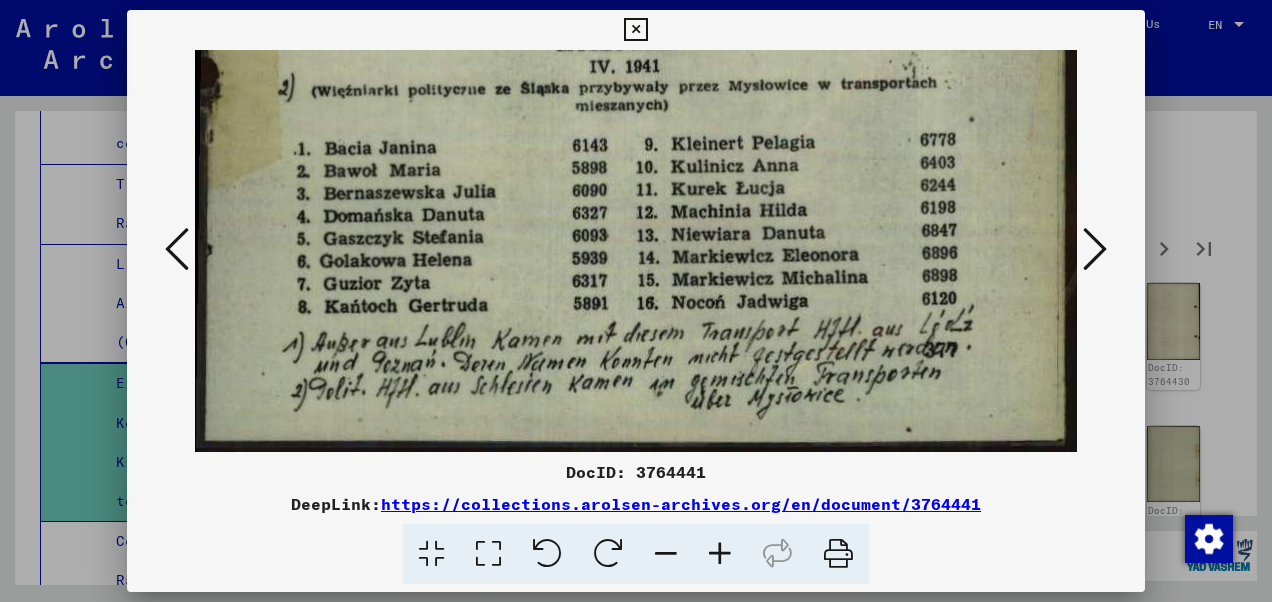 drag, startPoint x: 819, startPoint y: 378, endPoint x: 832, endPoint y: 309, distance: 70.21396 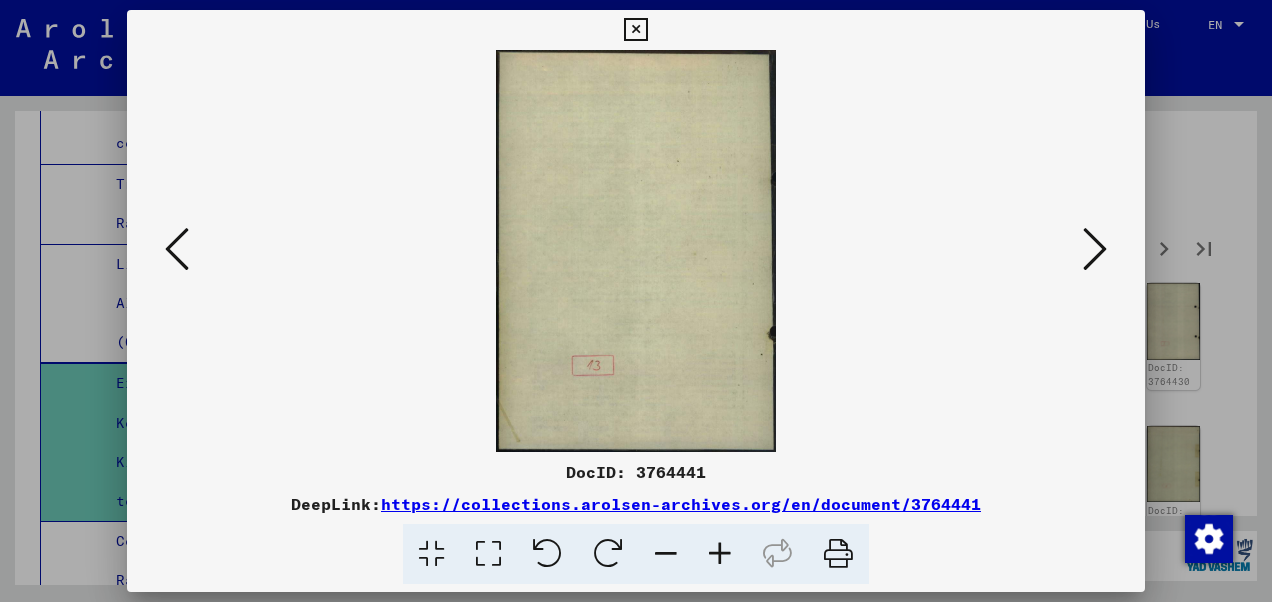 click at bounding box center (1095, 249) 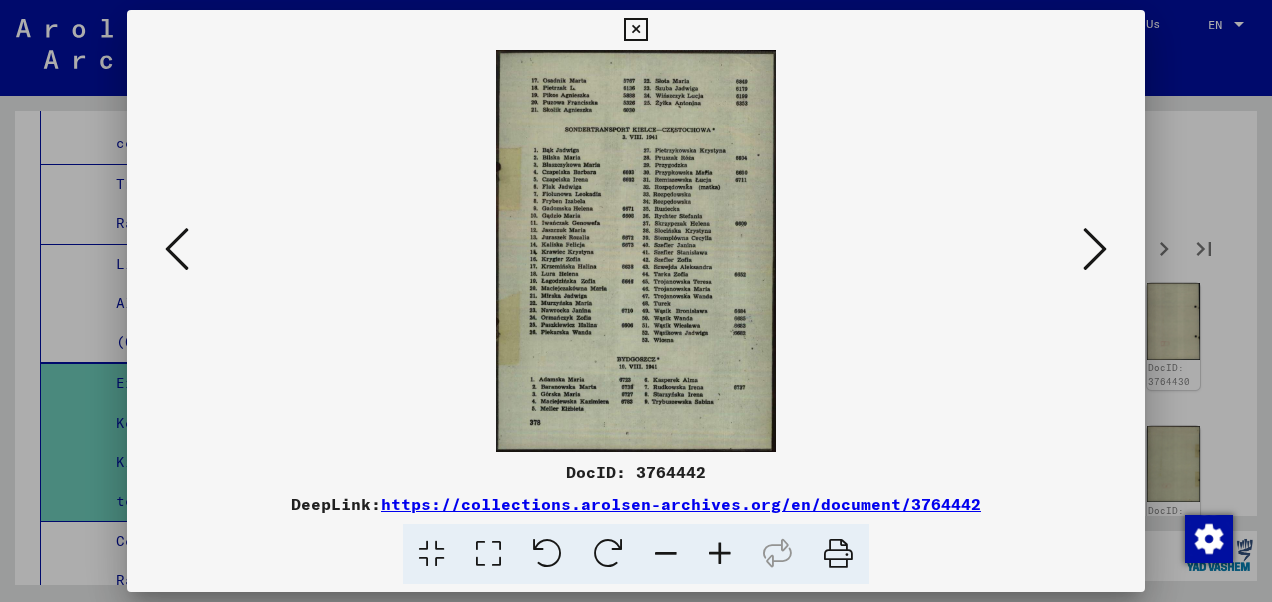 click at bounding box center [488, 554] 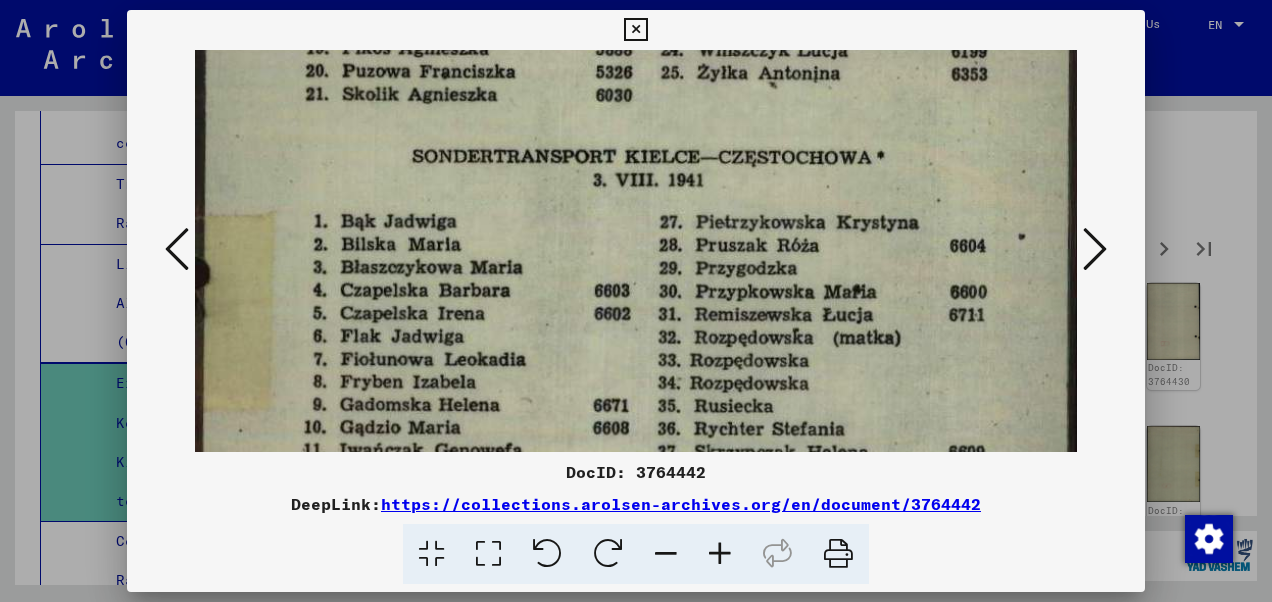 scroll, scrollTop: 159, scrollLeft: 0, axis: vertical 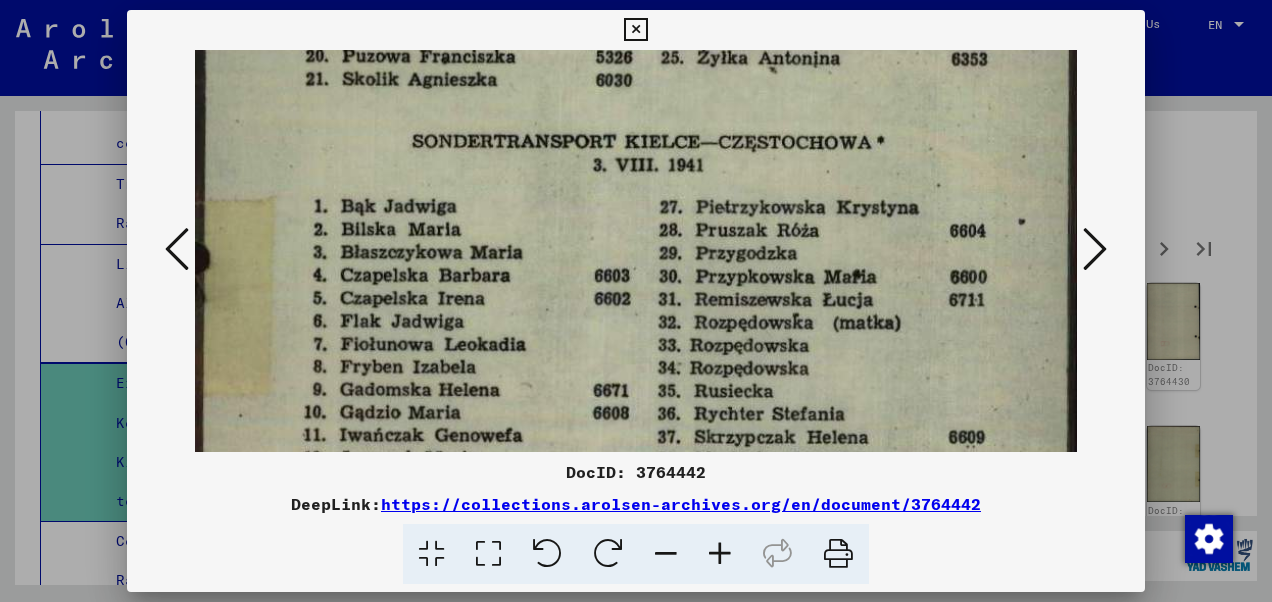drag, startPoint x: 909, startPoint y: 401, endPoint x: 888, endPoint y: 246, distance: 156.4161 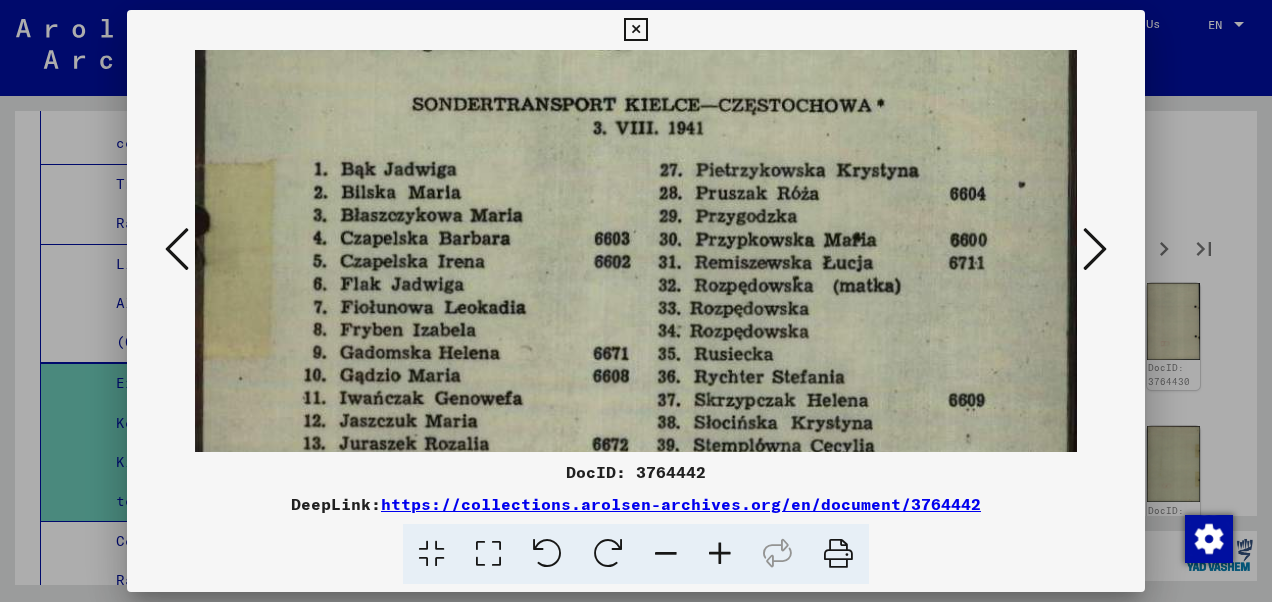 scroll, scrollTop: 200, scrollLeft: 0, axis: vertical 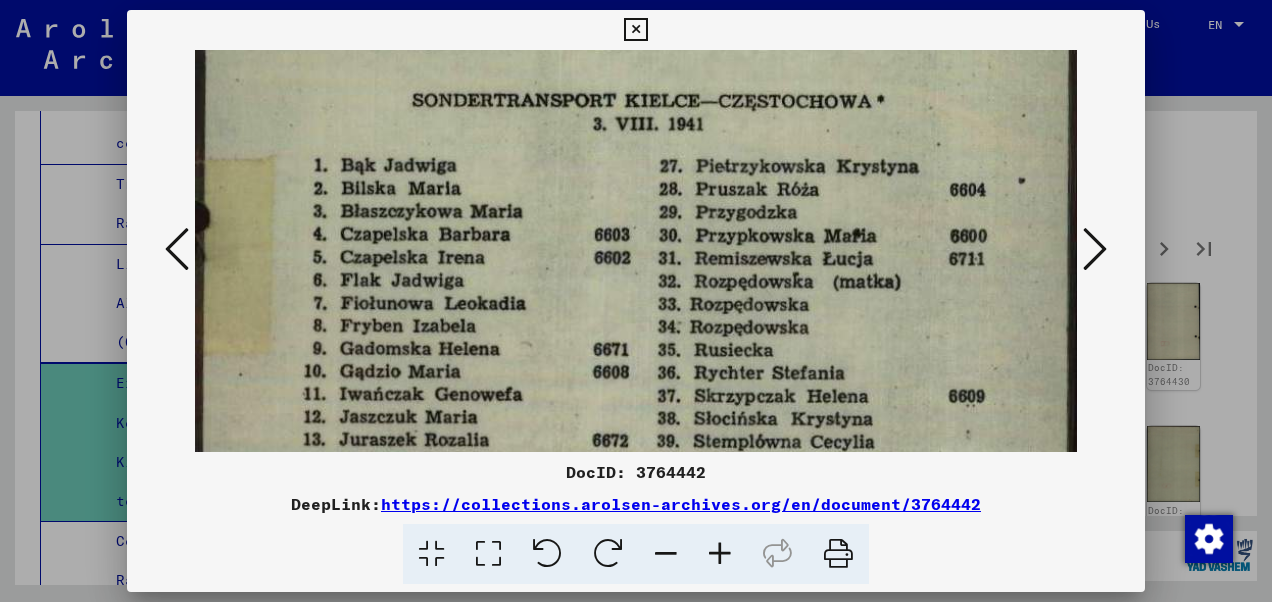 drag, startPoint x: 787, startPoint y: 390, endPoint x: 795, endPoint y: 347, distance: 43.737854 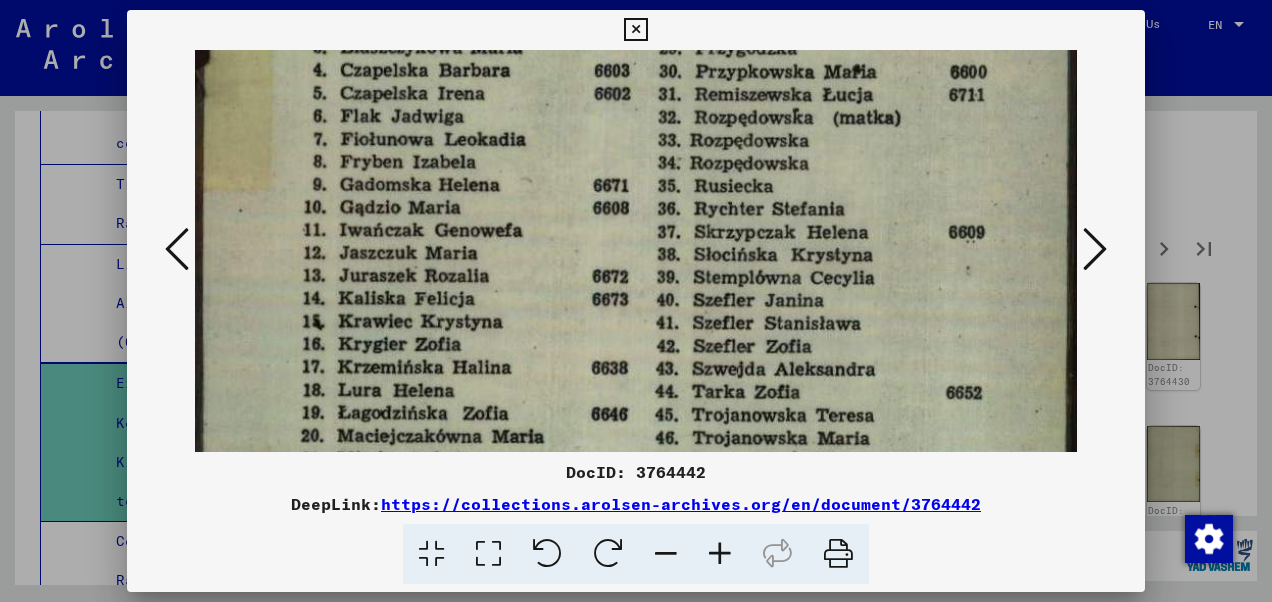 drag, startPoint x: 650, startPoint y: 376, endPoint x: 683, endPoint y: 219, distance: 160.43066 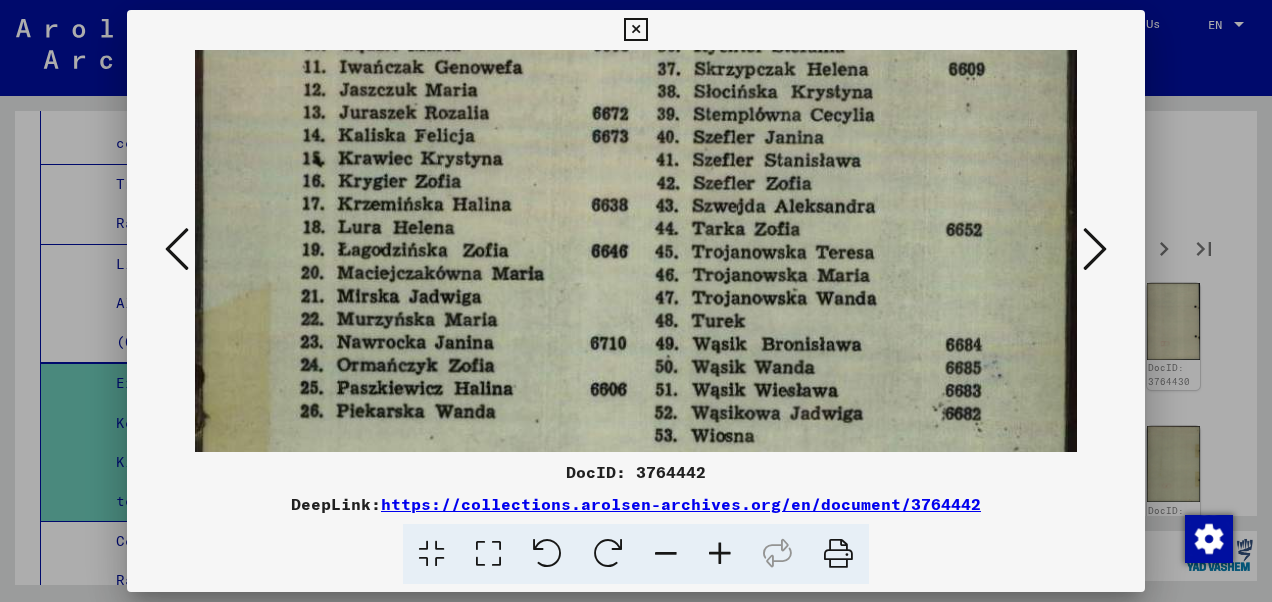 scroll, scrollTop: 544, scrollLeft: 0, axis: vertical 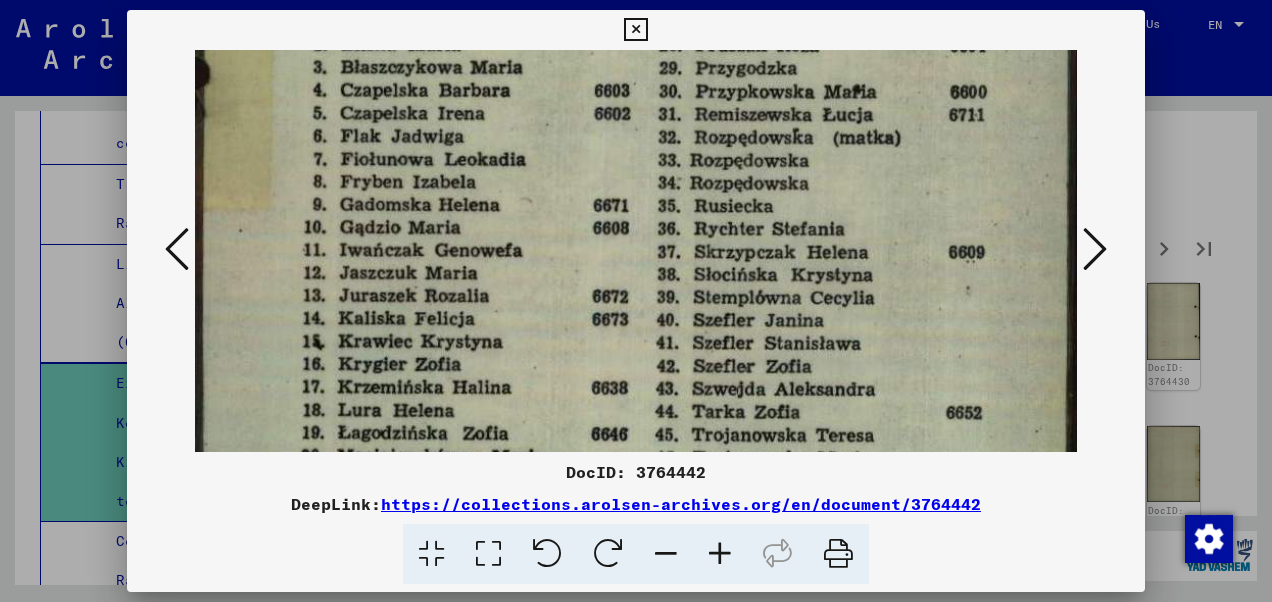 drag, startPoint x: 657, startPoint y: 409, endPoint x: 640, endPoint y: 448, distance: 42.544094 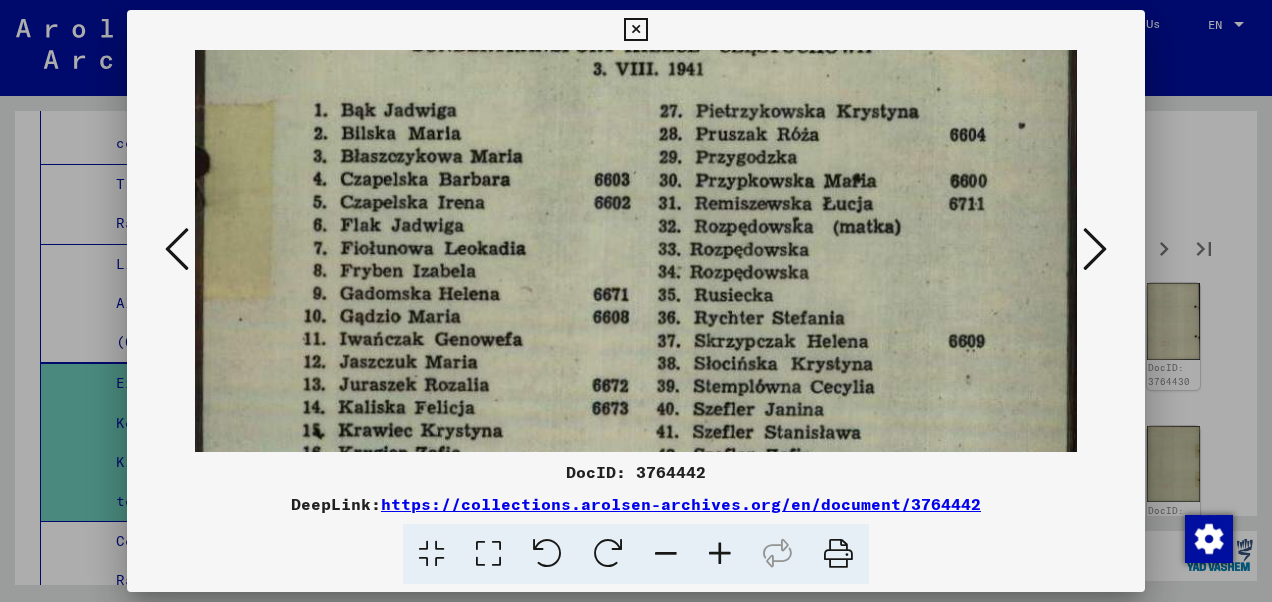 scroll, scrollTop: 248, scrollLeft: 0, axis: vertical 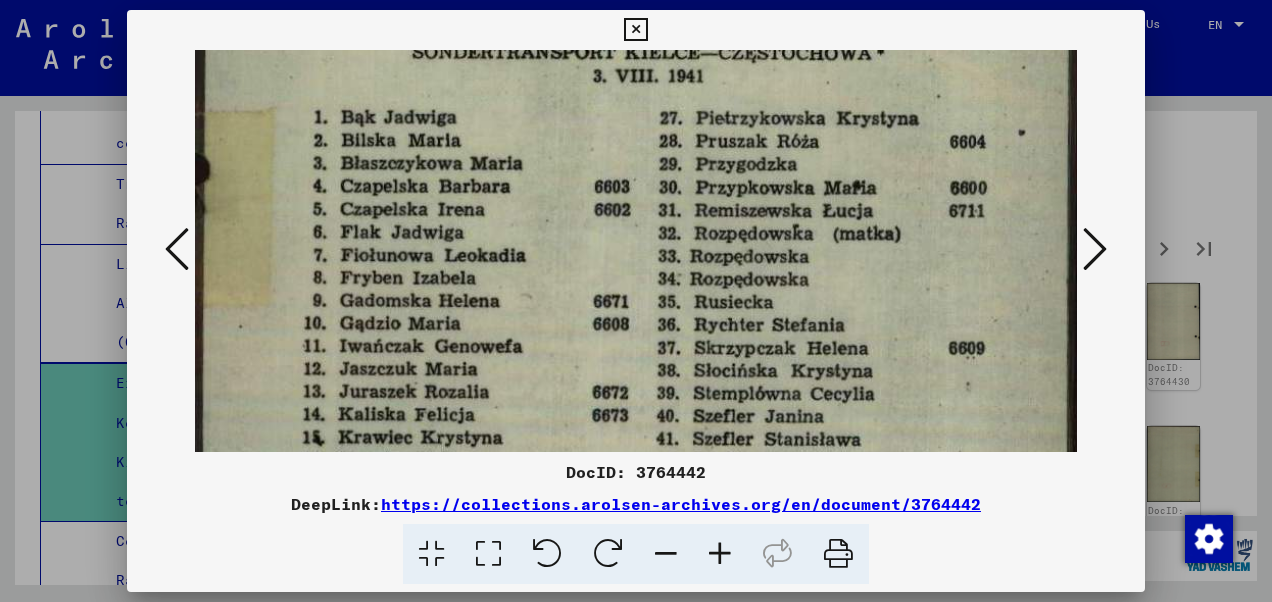 drag, startPoint x: 856, startPoint y: 221, endPoint x: 843, endPoint y: 320, distance: 99.849884 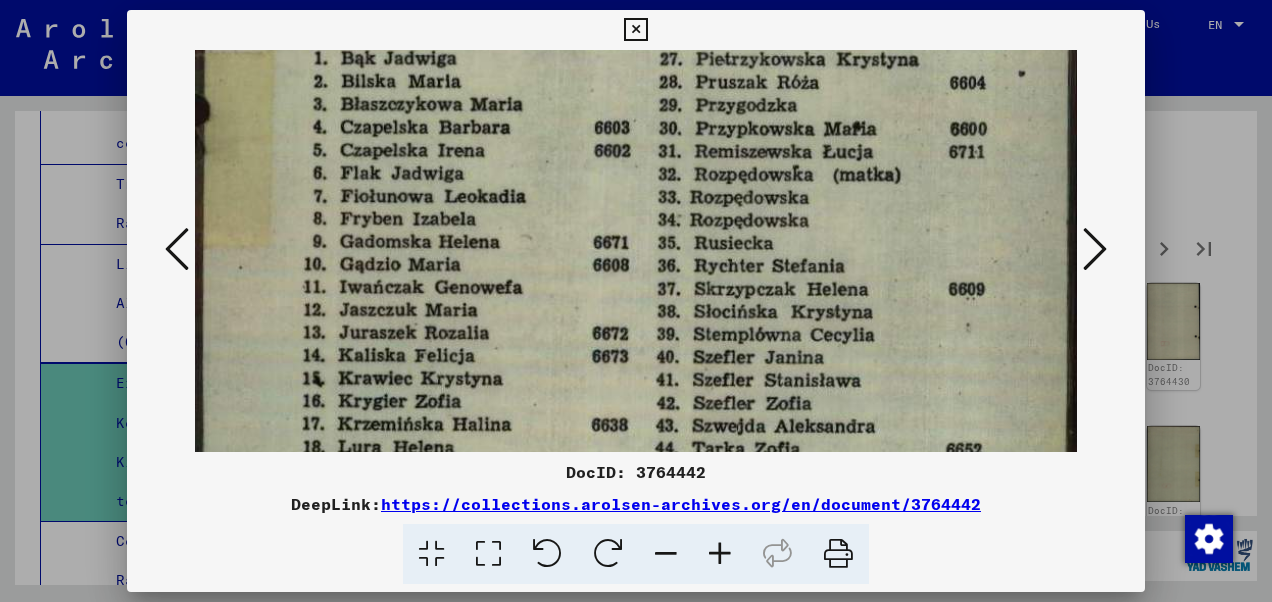 scroll, scrollTop: 309, scrollLeft: 0, axis: vertical 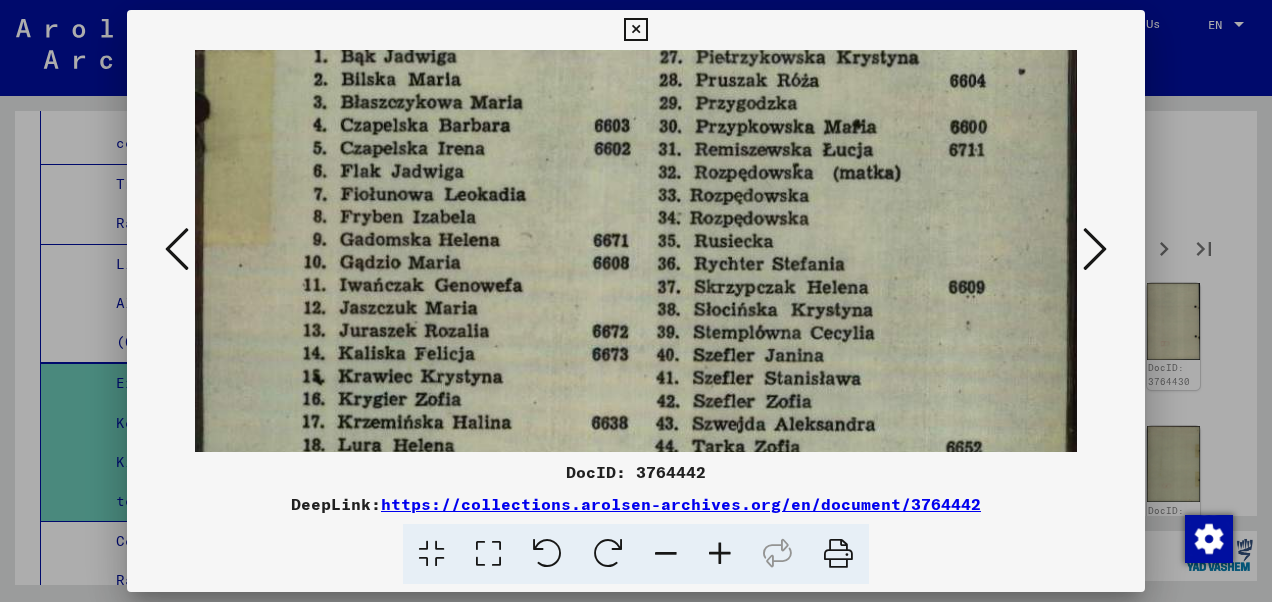 drag, startPoint x: 852, startPoint y: 331, endPoint x: 852, endPoint y: 271, distance: 60 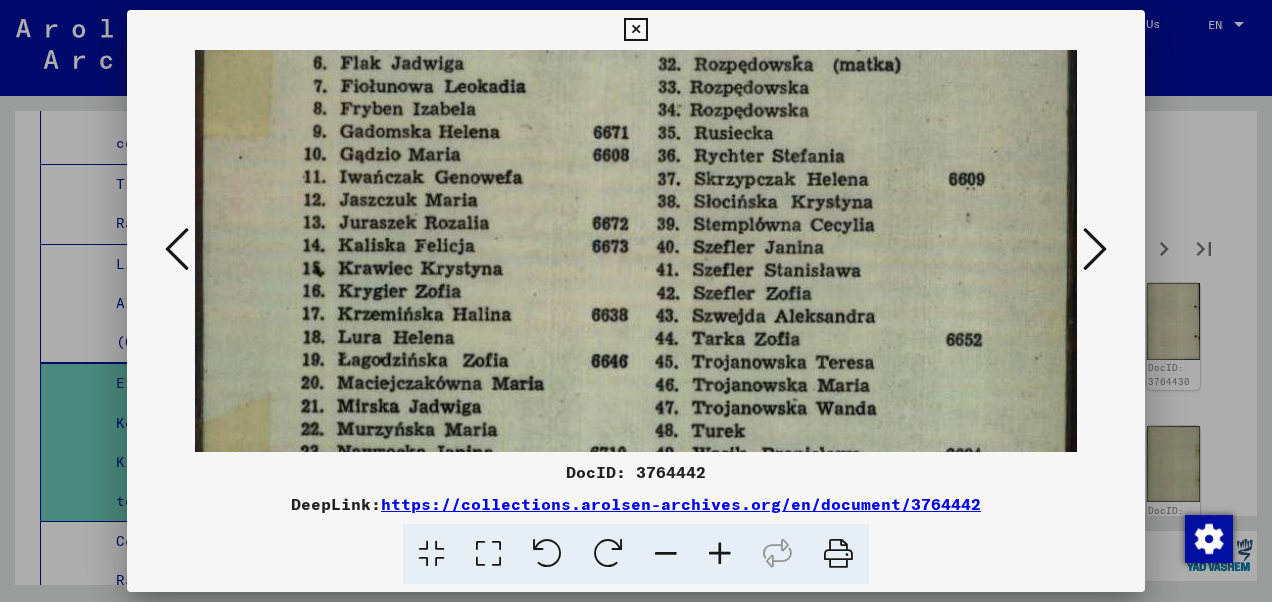 drag, startPoint x: 842, startPoint y: 354, endPoint x: 839, endPoint y: 248, distance: 106.04244 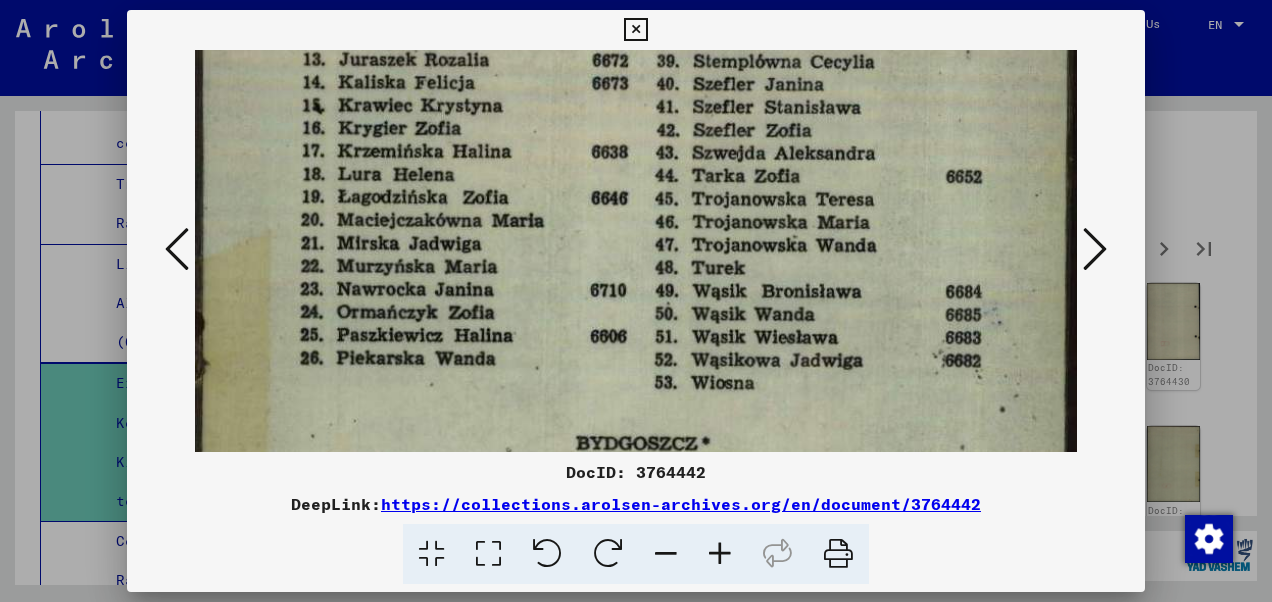 scroll, scrollTop: 584, scrollLeft: 0, axis: vertical 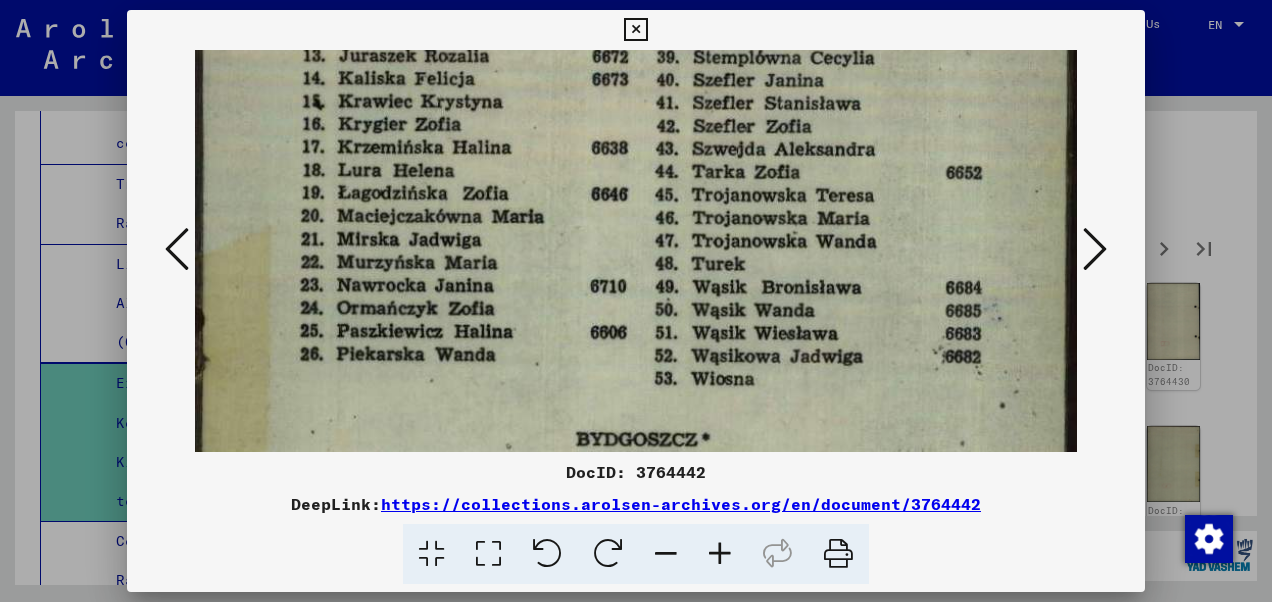 drag, startPoint x: 828, startPoint y: 348, endPoint x: 842, endPoint y: 187, distance: 161.60754 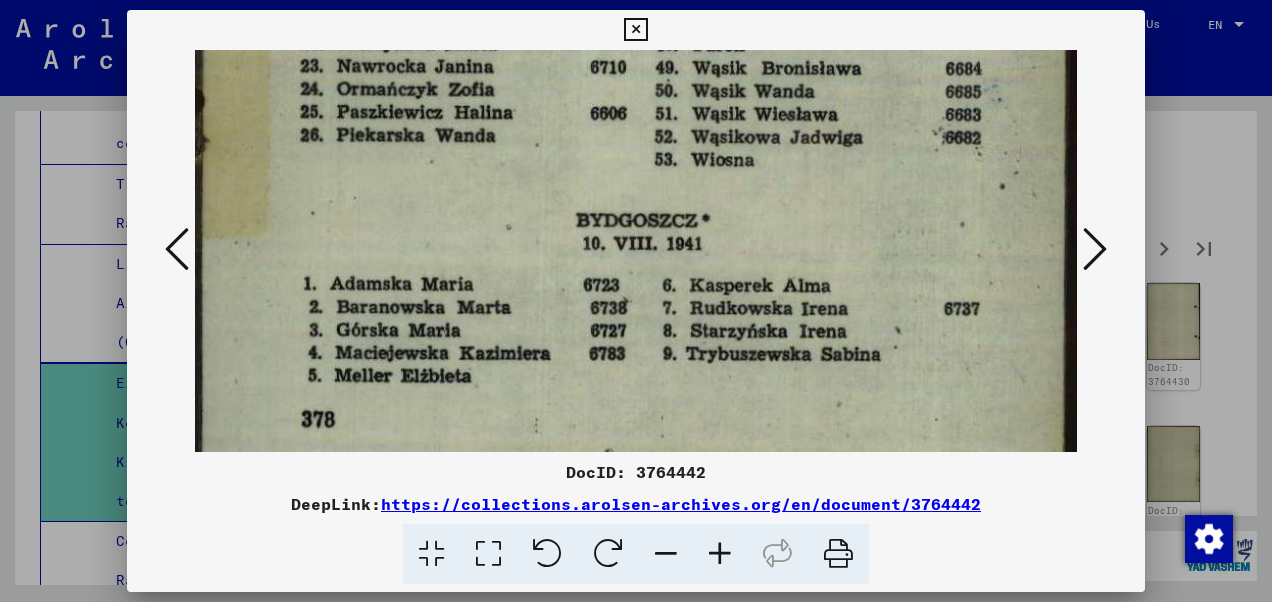scroll, scrollTop: 808, scrollLeft: 0, axis: vertical 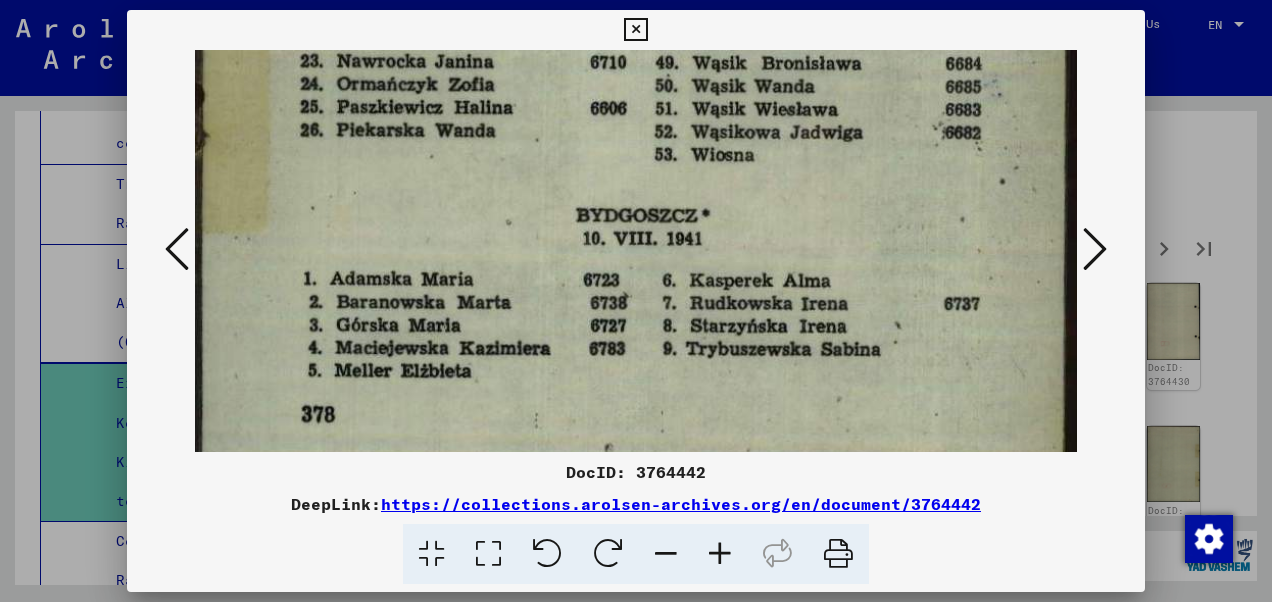 drag, startPoint x: 803, startPoint y: 370, endPoint x: 814, endPoint y: 170, distance: 200.30228 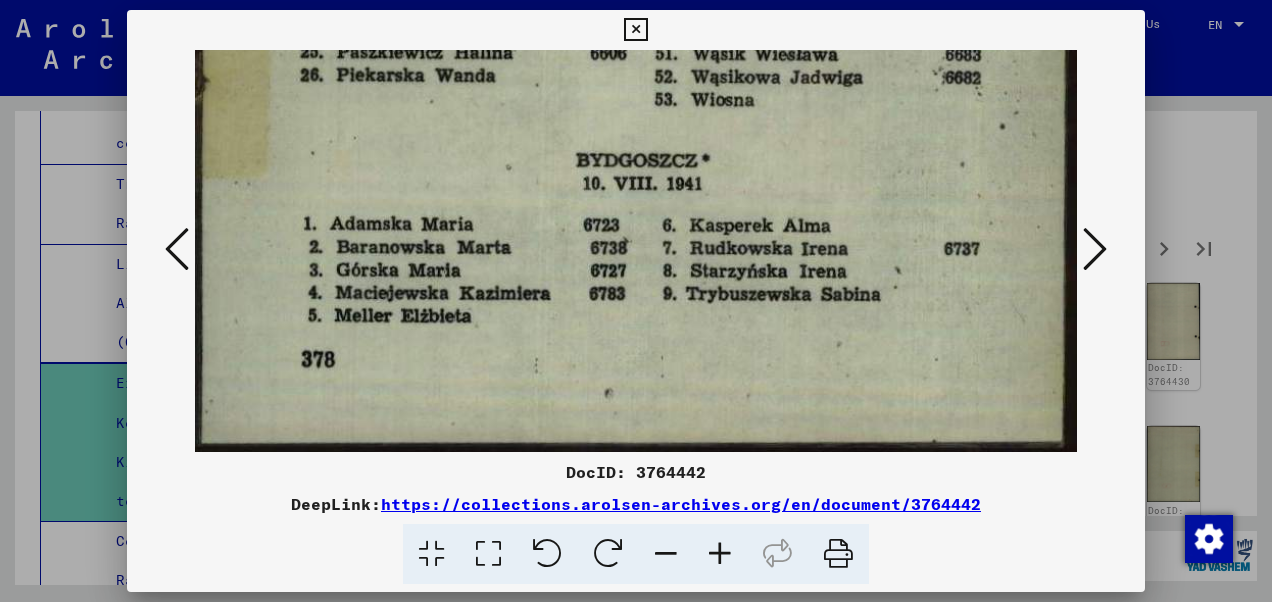 drag, startPoint x: 795, startPoint y: 346, endPoint x: 776, endPoint y: 173, distance: 174.04022 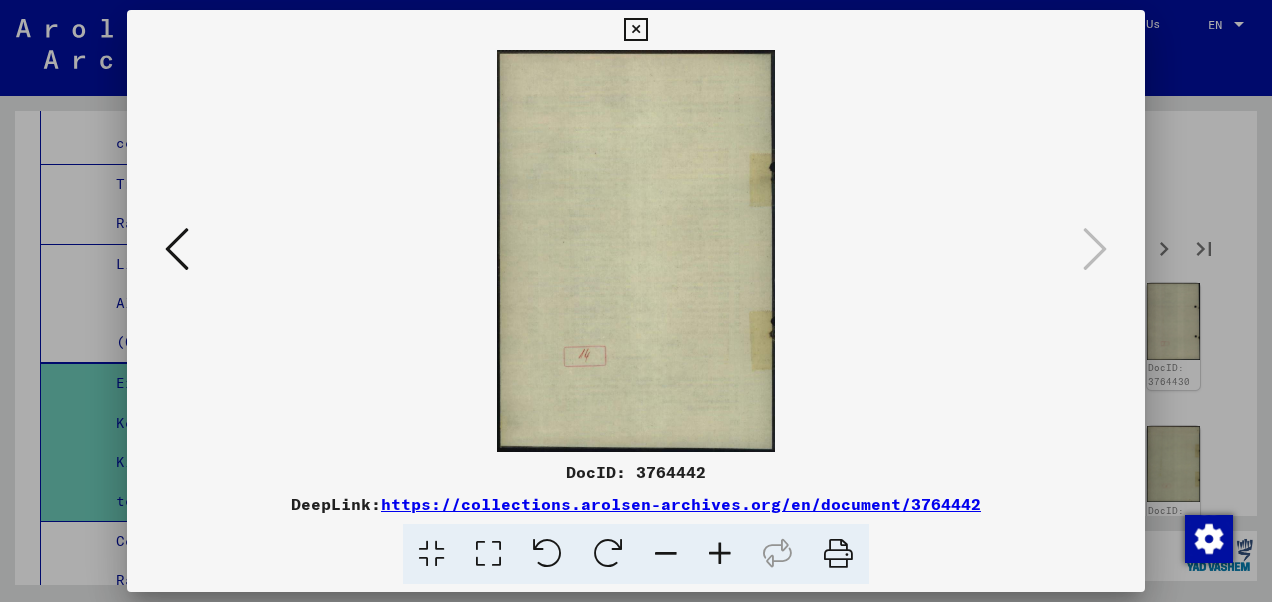 scroll, scrollTop: 0, scrollLeft: 0, axis: both 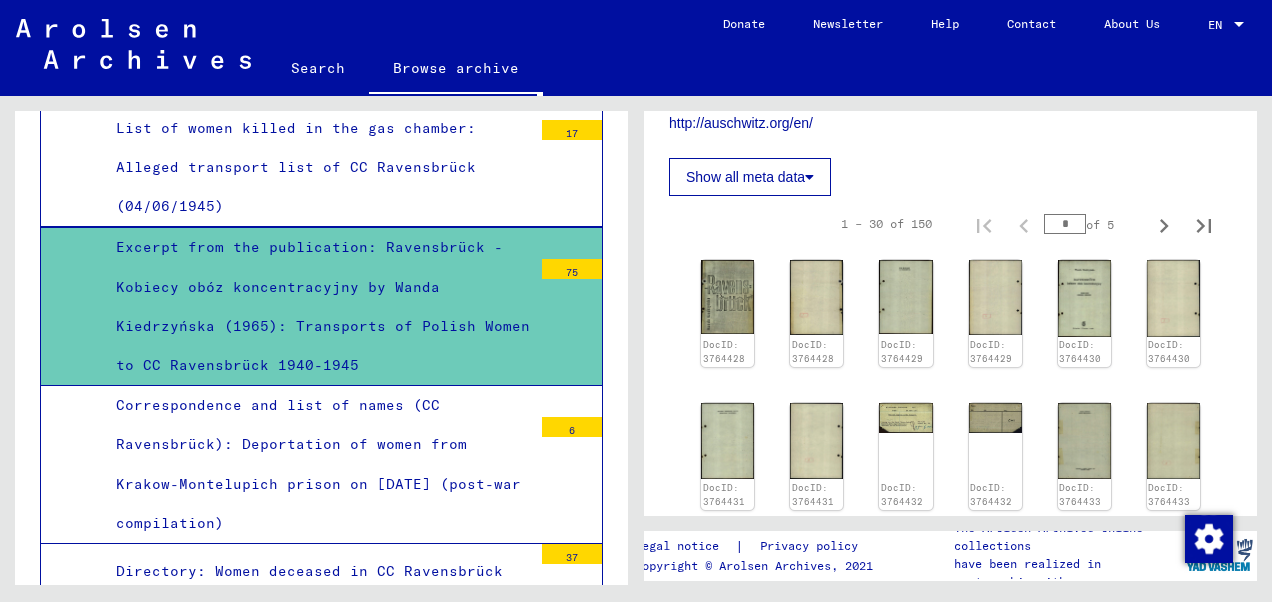 click on "Correspondence and list of names (CC Ravensbrück): Deportation of women from Krakow-Montelupich prison on [DATE] (post-war compilation)" at bounding box center (316, 464) 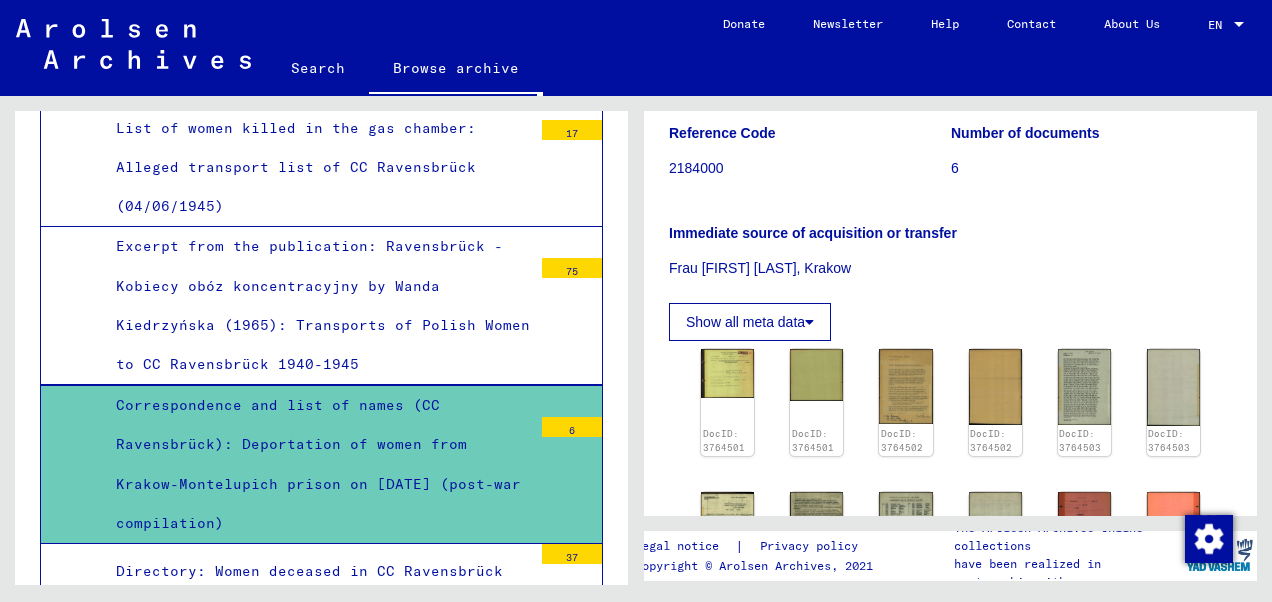 scroll, scrollTop: 359, scrollLeft: 0, axis: vertical 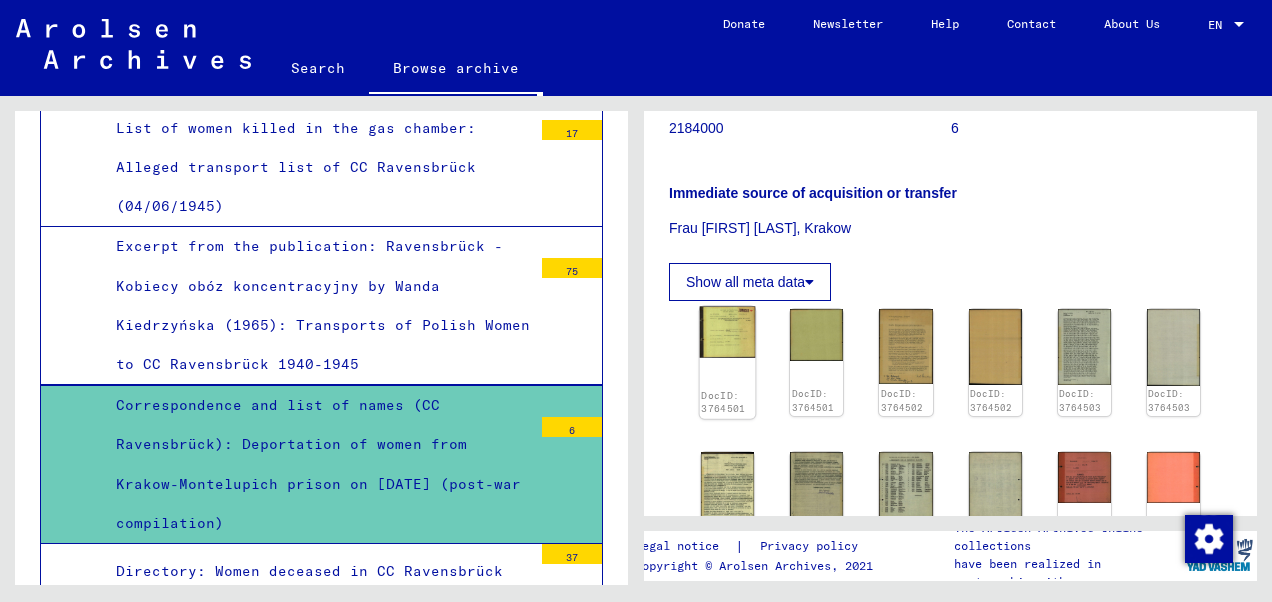 click 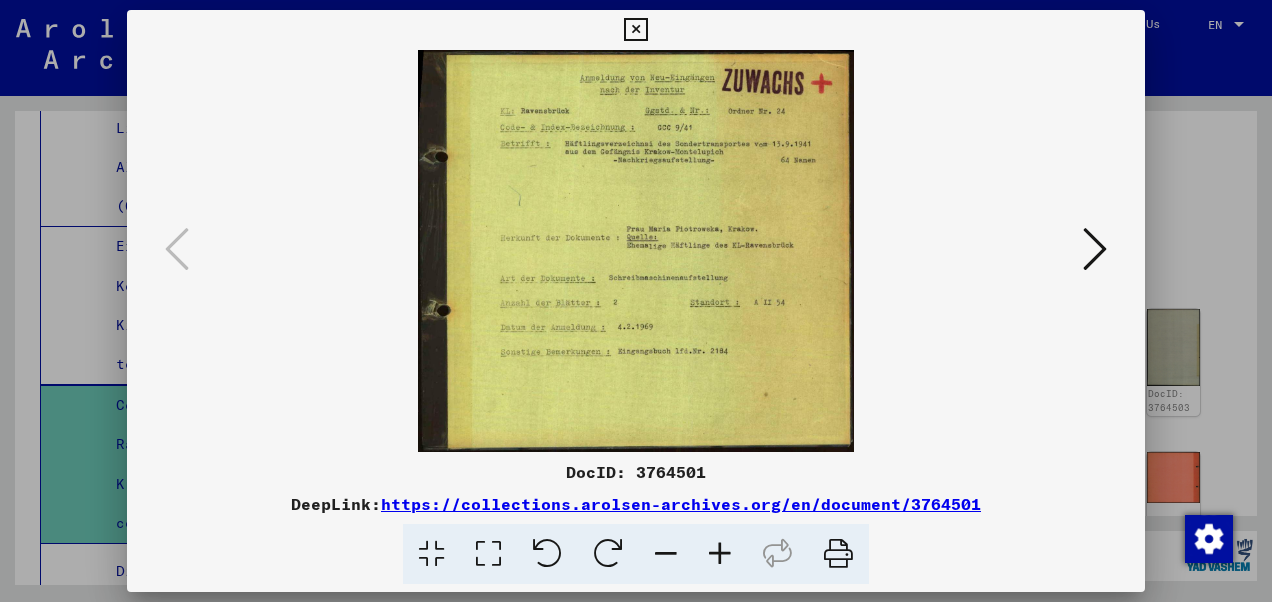 click at bounding box center [1095, 249] 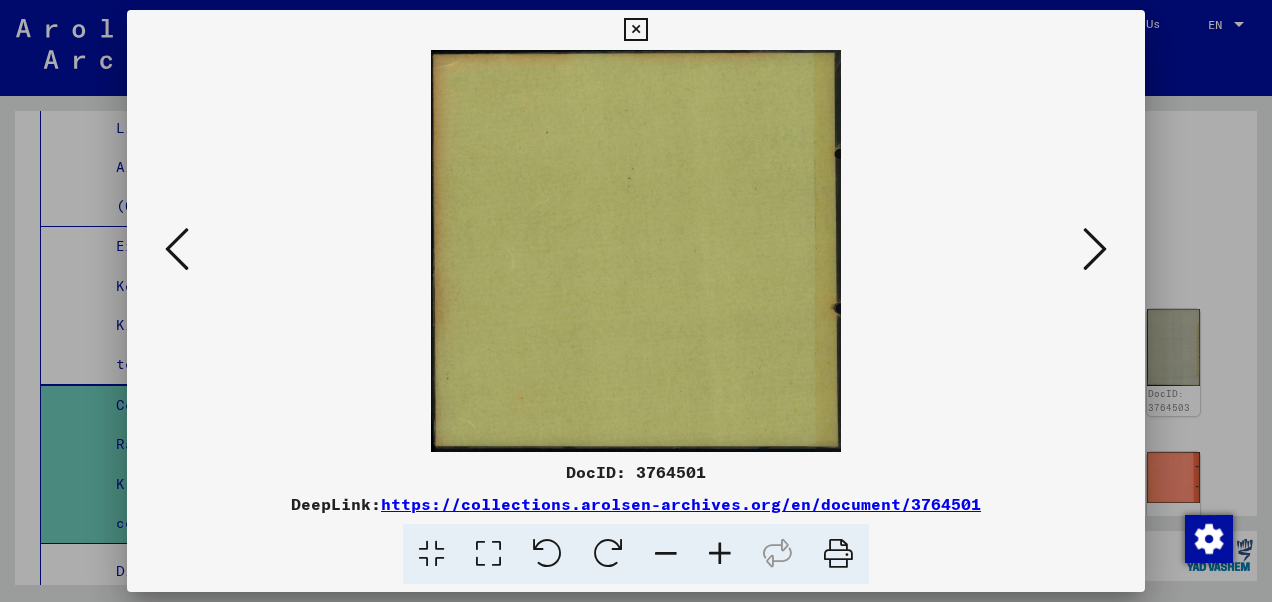 click at bounding box center [1095, 249] 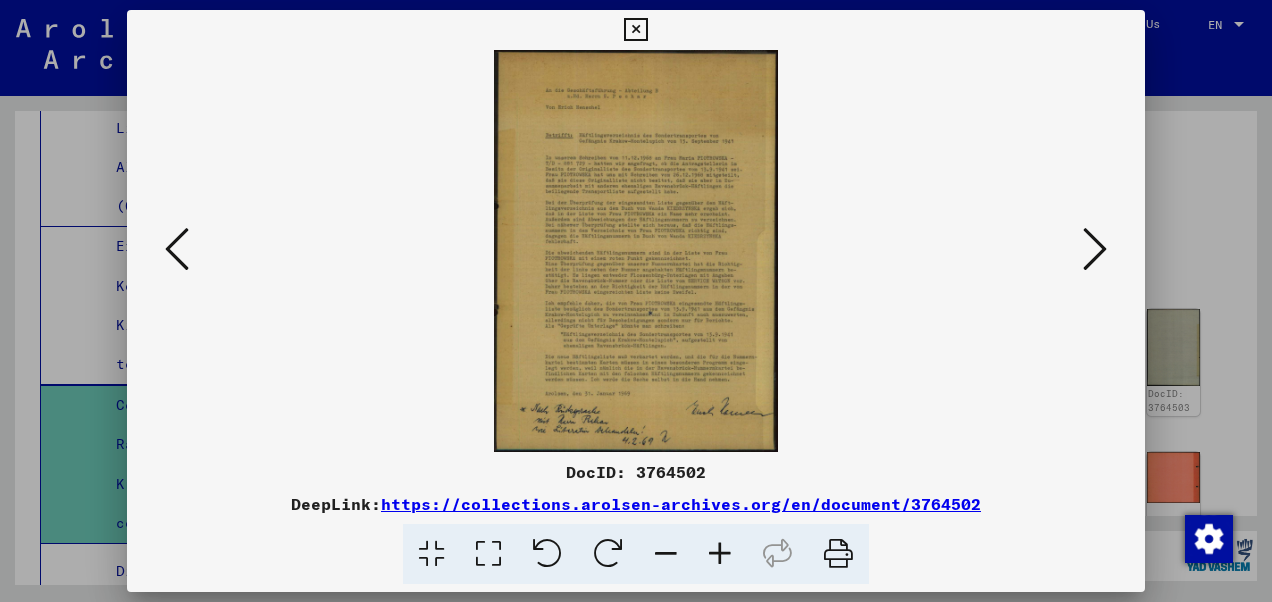click at bounding box center (1095, 249) 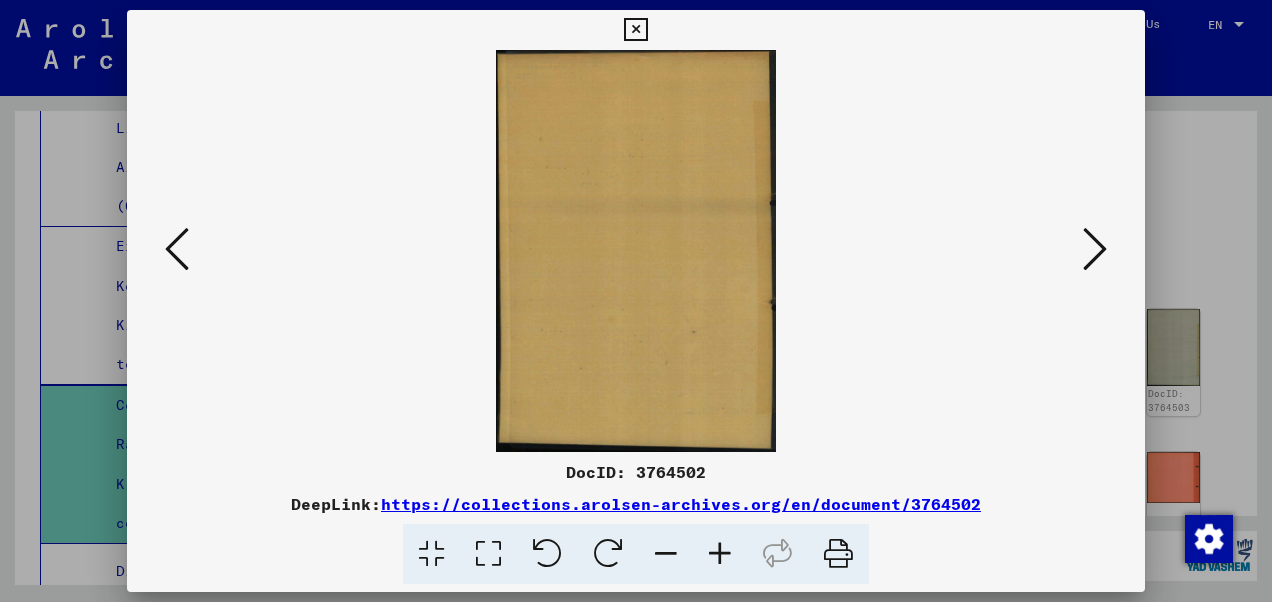 click at bounding box center (1095, 249) 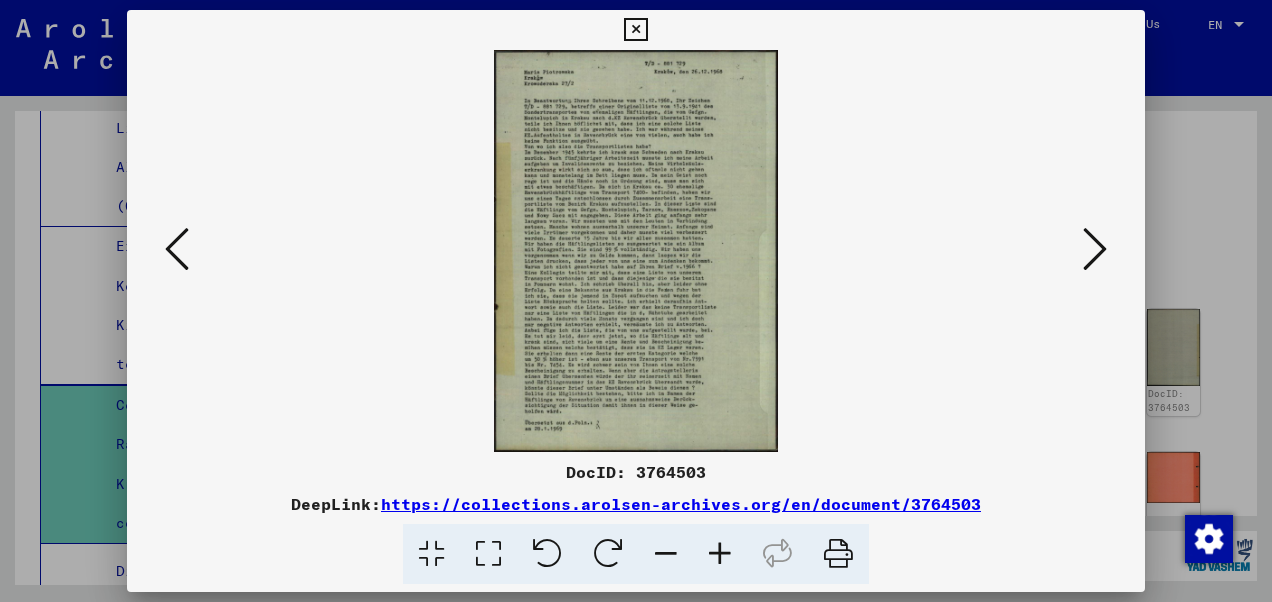 click at bounding box center [1095, 249] 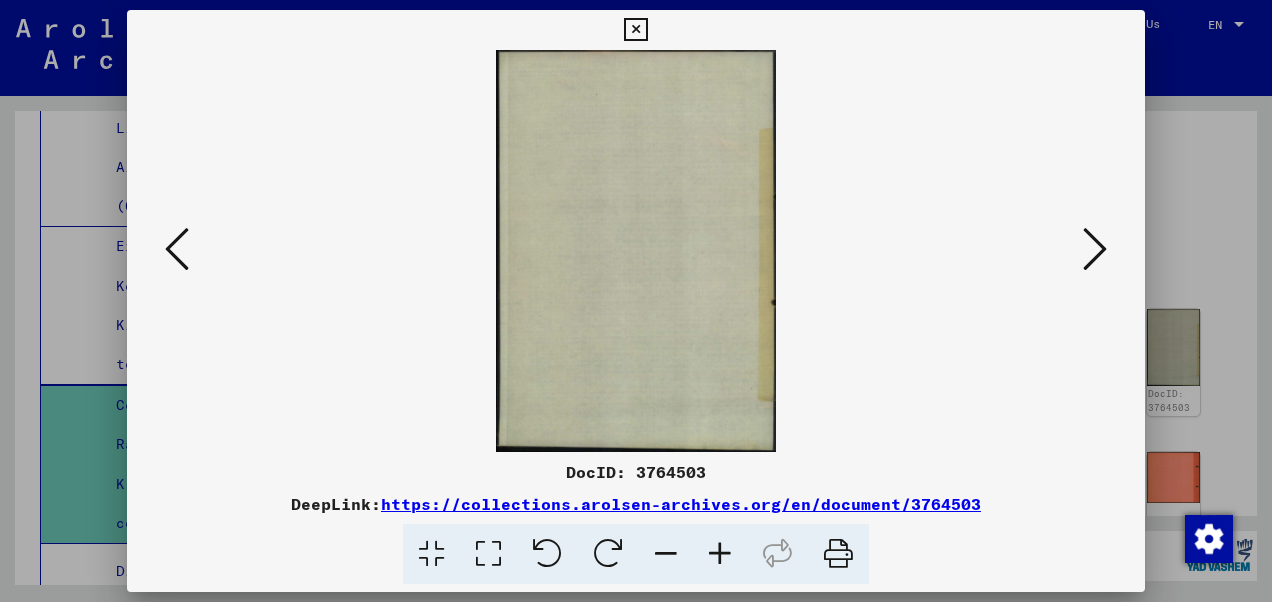 click at bounding box center [636, 251] 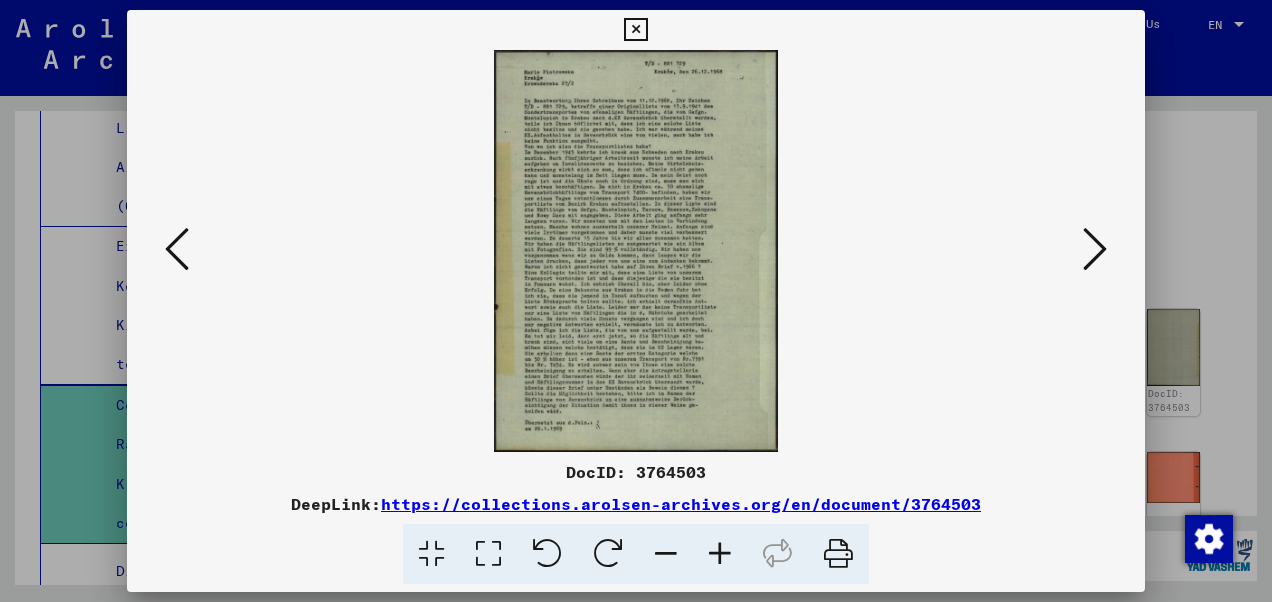 click at bounding box center [1095, 249] 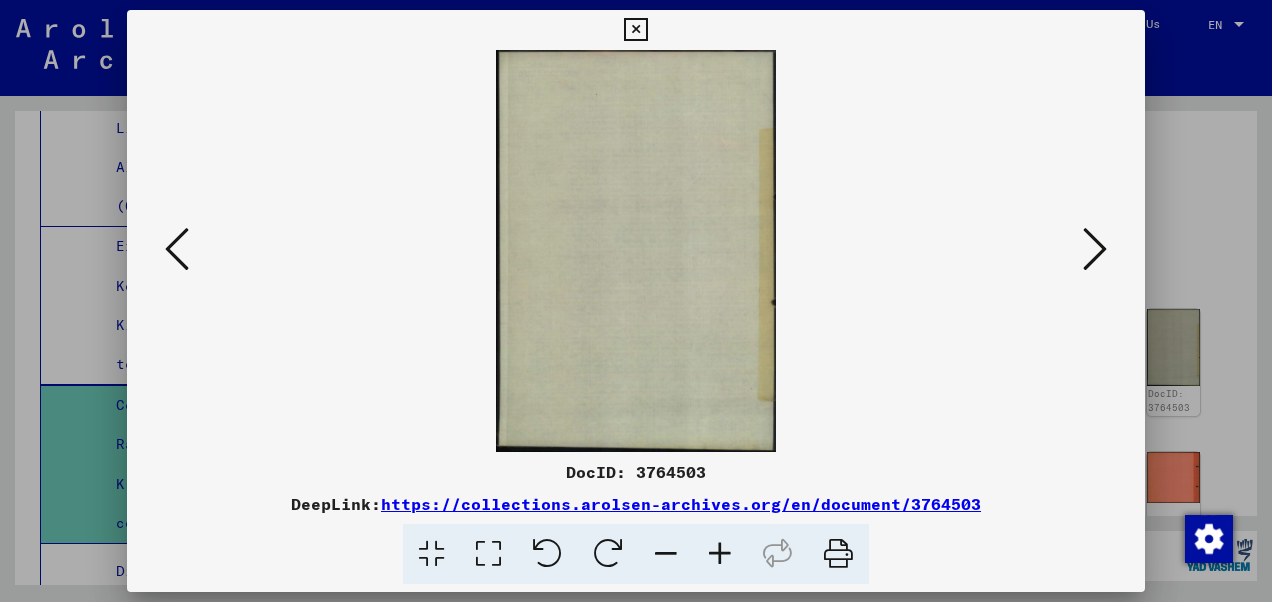 click at bounding box center [1095, 249] 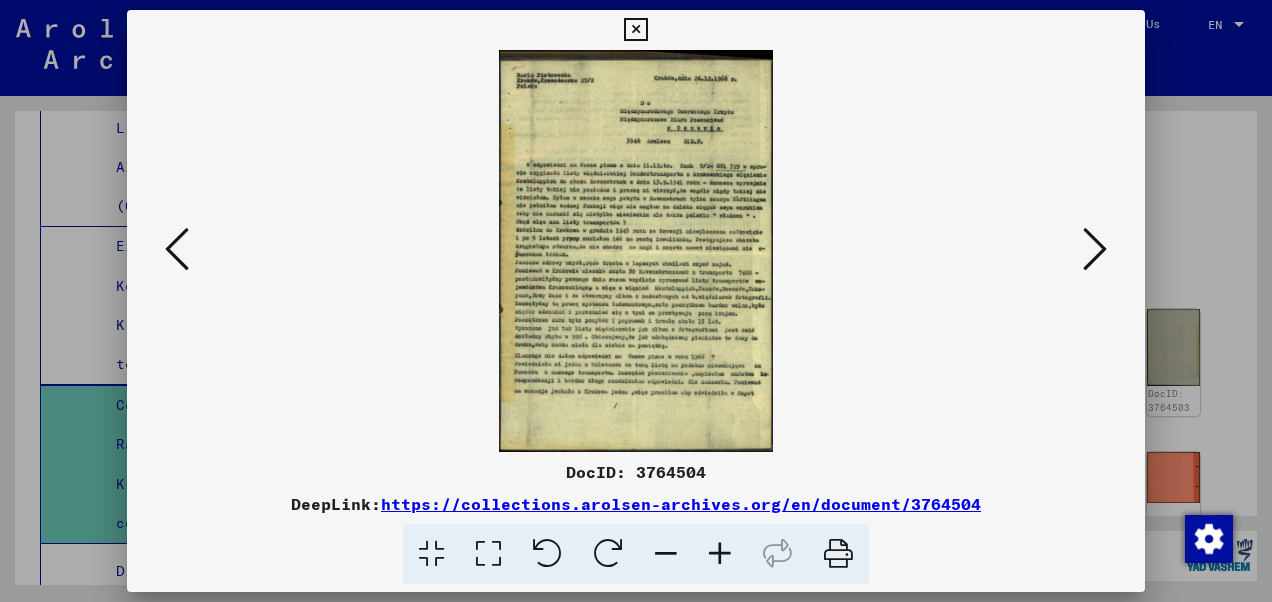 click at bounding box center [1095, 249] 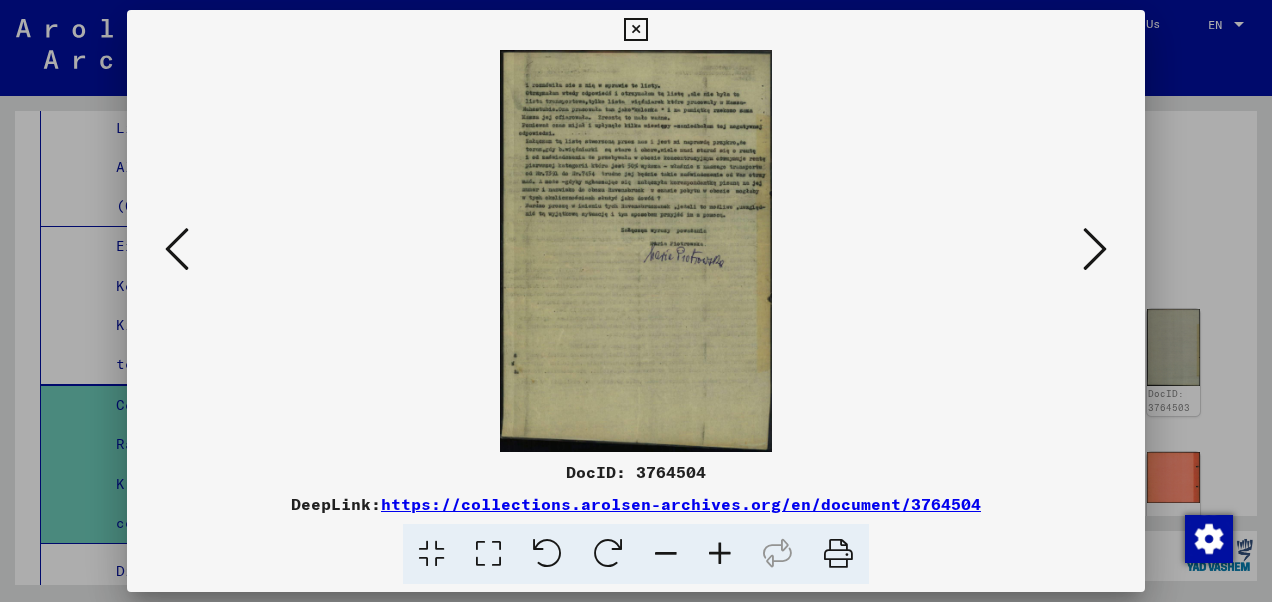click at bounding box center [1095, 249] 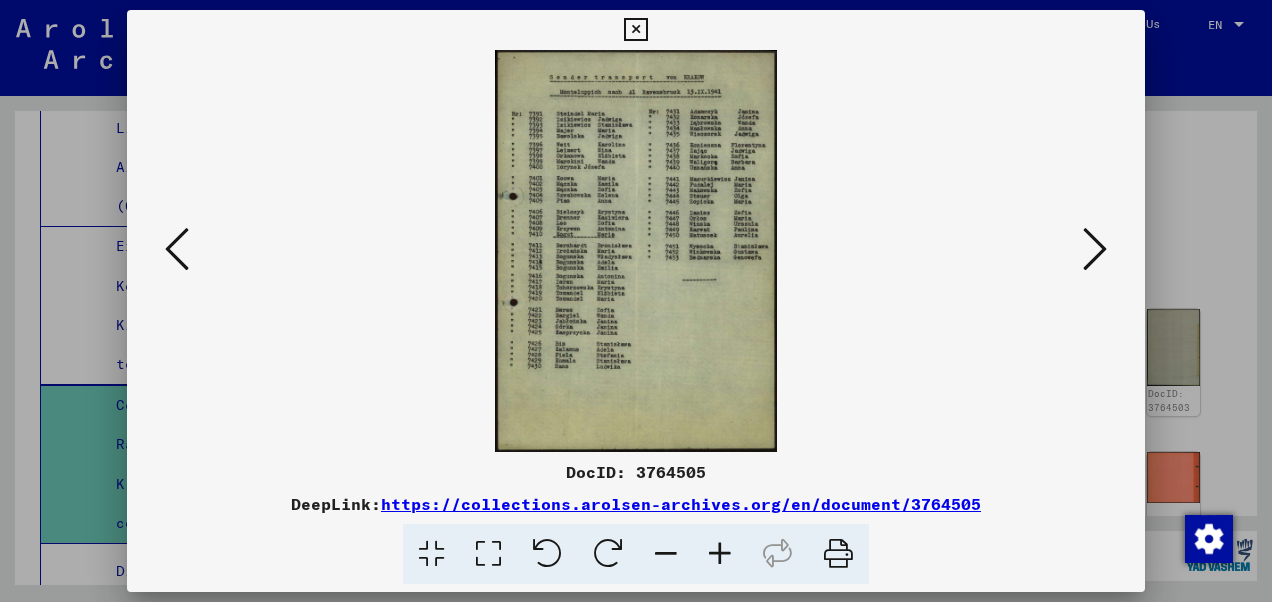 click at bounding box center [488, 554] 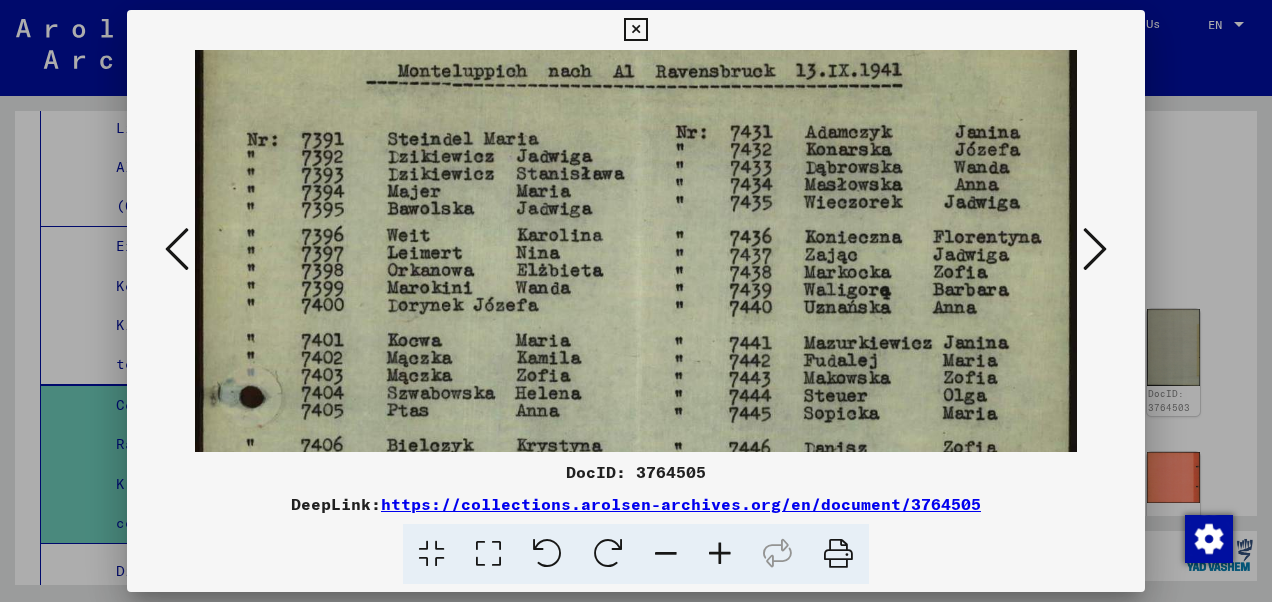 scroll, scrollTop: 113, scrollLeft: 0, axis: vertical 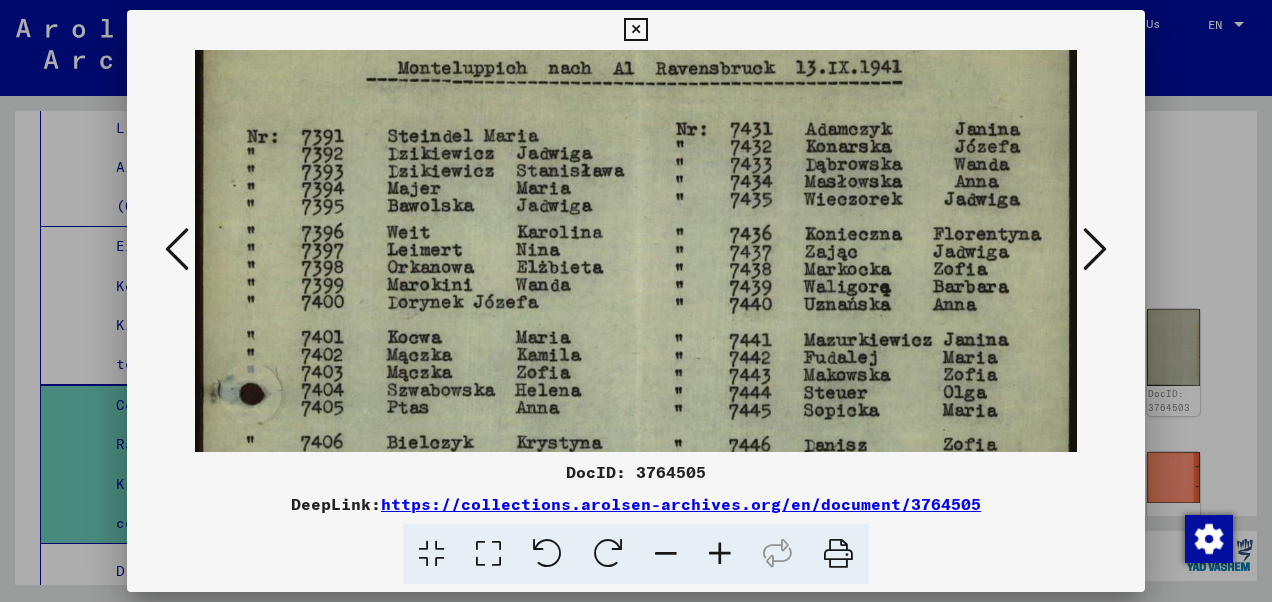 drag, startPoint x: 974, startPoint y: 348, endPoint x: 996, endPoint y: 234, distance: 116.1034 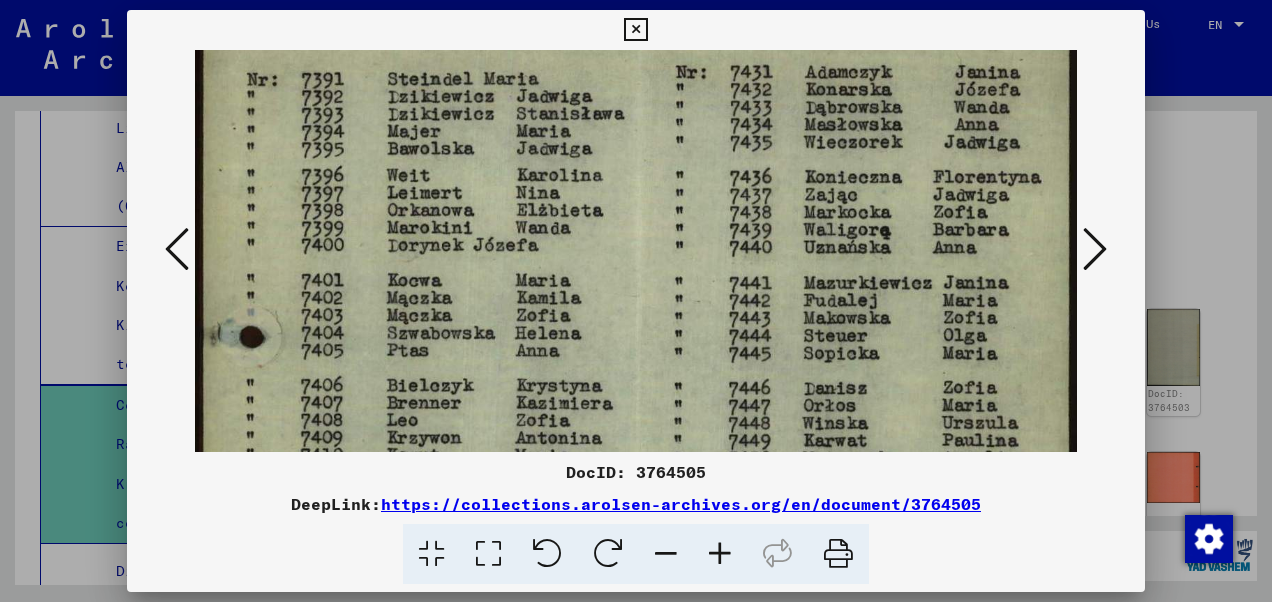 drag, startPoint x: 976, startPoint y: 386, endPoint x: 980, endPoint y: 322, distance: 64.12488 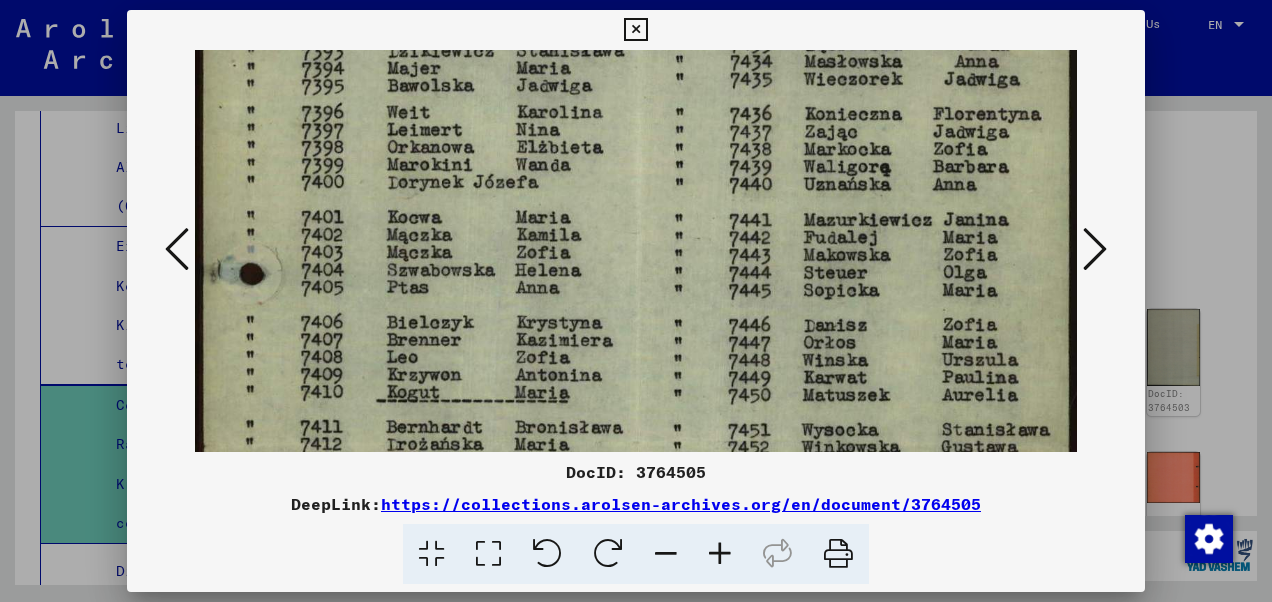 scroll, scrollTop: 234, scrollLeft: 0, axis: vertical 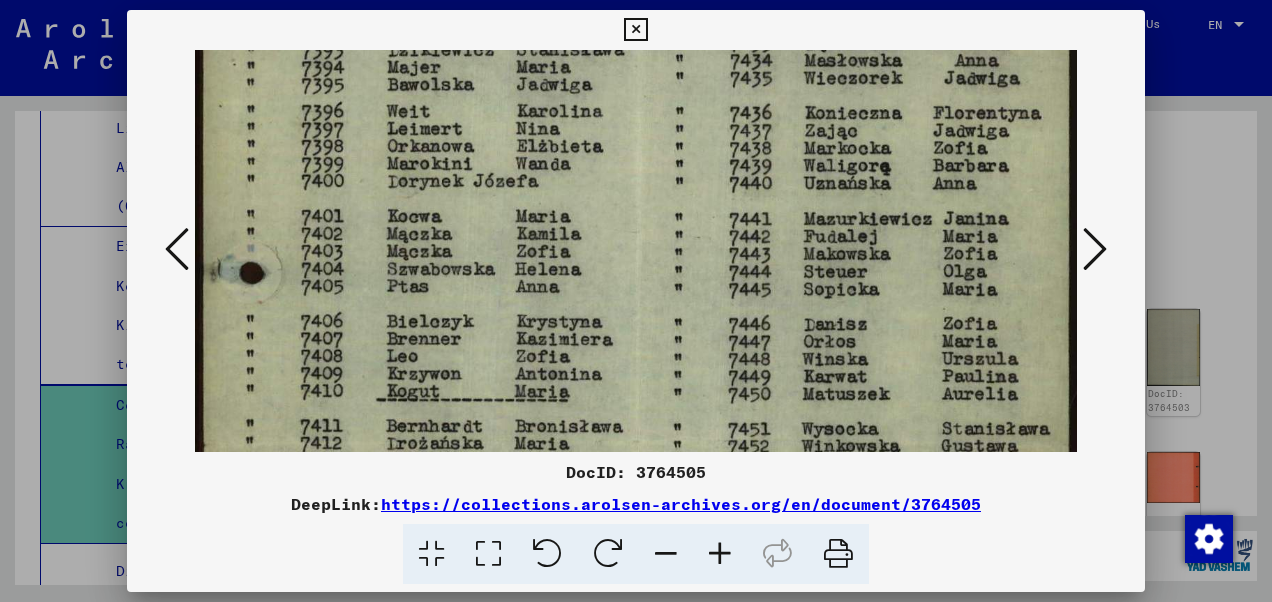 click at bounding box center [636, 443] 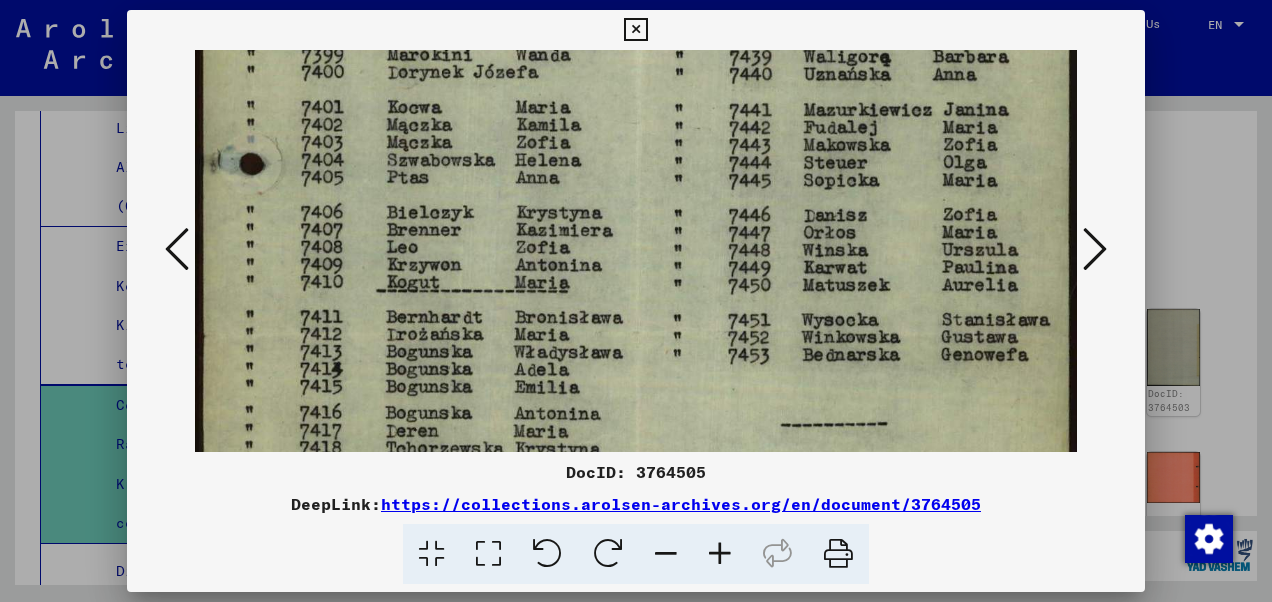 scroll, scrollTop: 344, scrollLeft: 0, axis: vertical 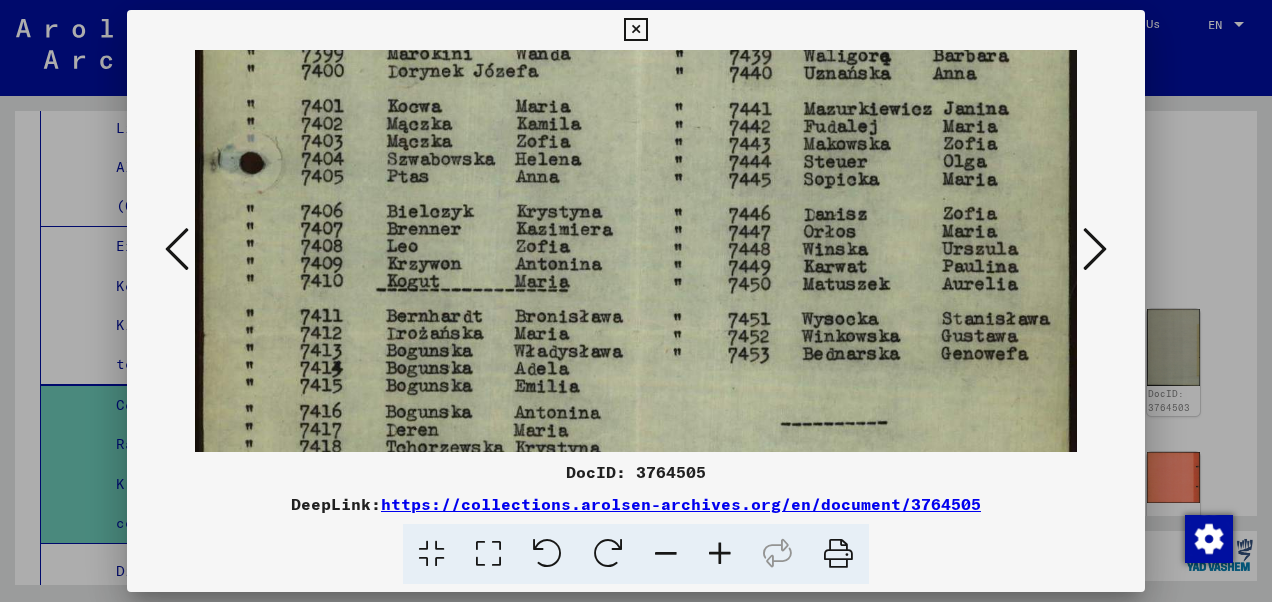 drag, startPoint x: 935, startPoint y: 429, endPoint x: 953, endPoint y: 323, distance: 107.51744 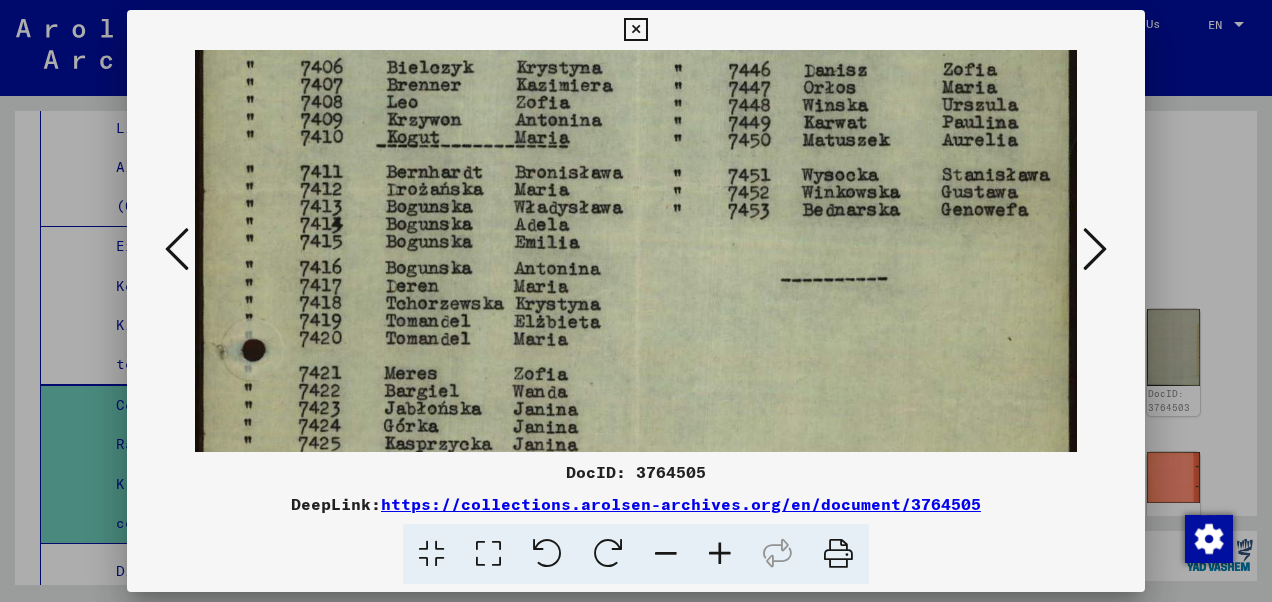 scroll, scrollTop: 492, scrollLeft: 0, axis: vertical 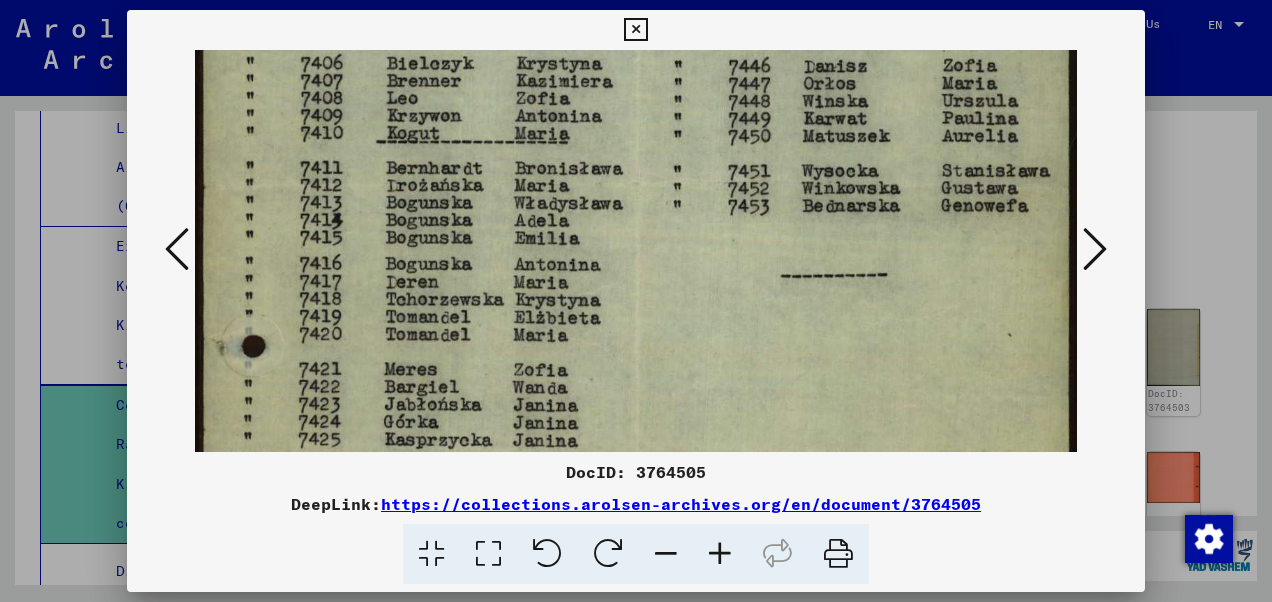drag, startPoint x: 932, startPoint y: 377, endPoint x: 939, endPoint y: 233, distance: 144.17004 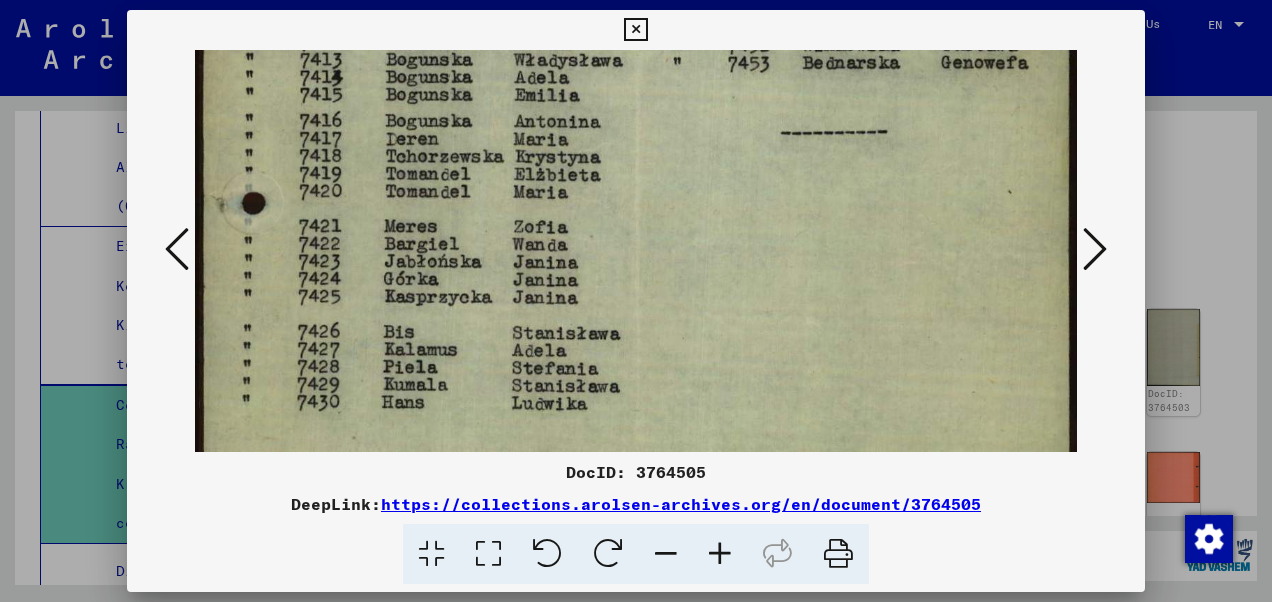 scroll, scrollTop: 645, scrollLeft: 0, axis: vertical 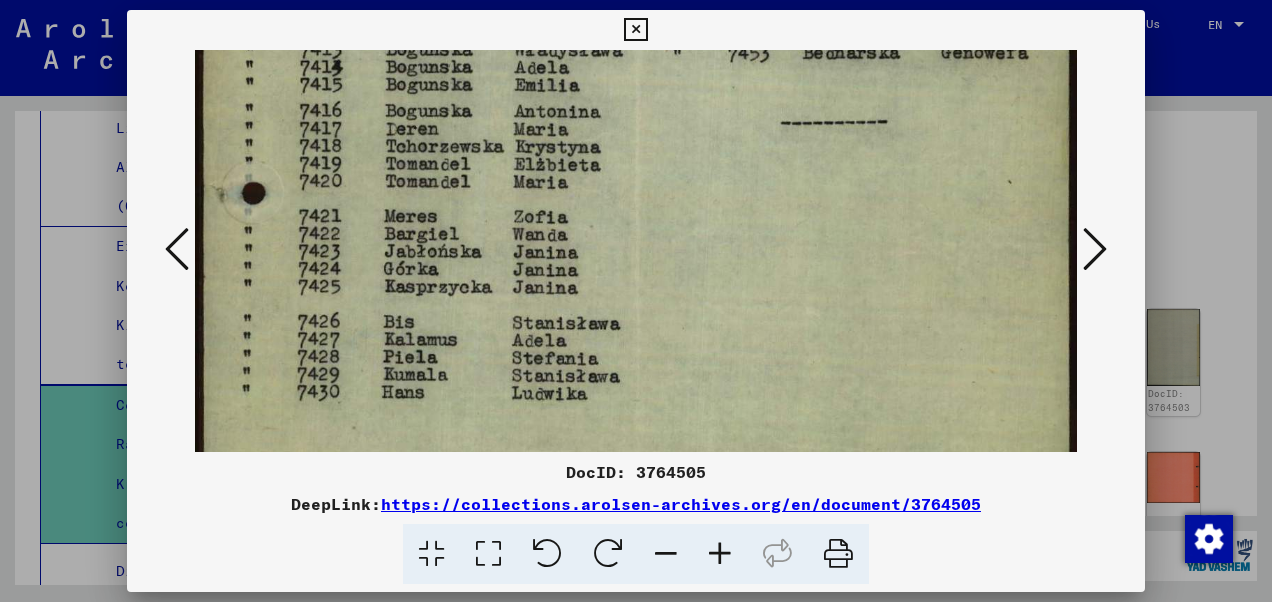 drag, startPoint x: 893, startPoint y: 387, endPoint x: 903, endPoint y: 243, distance: 144.3468 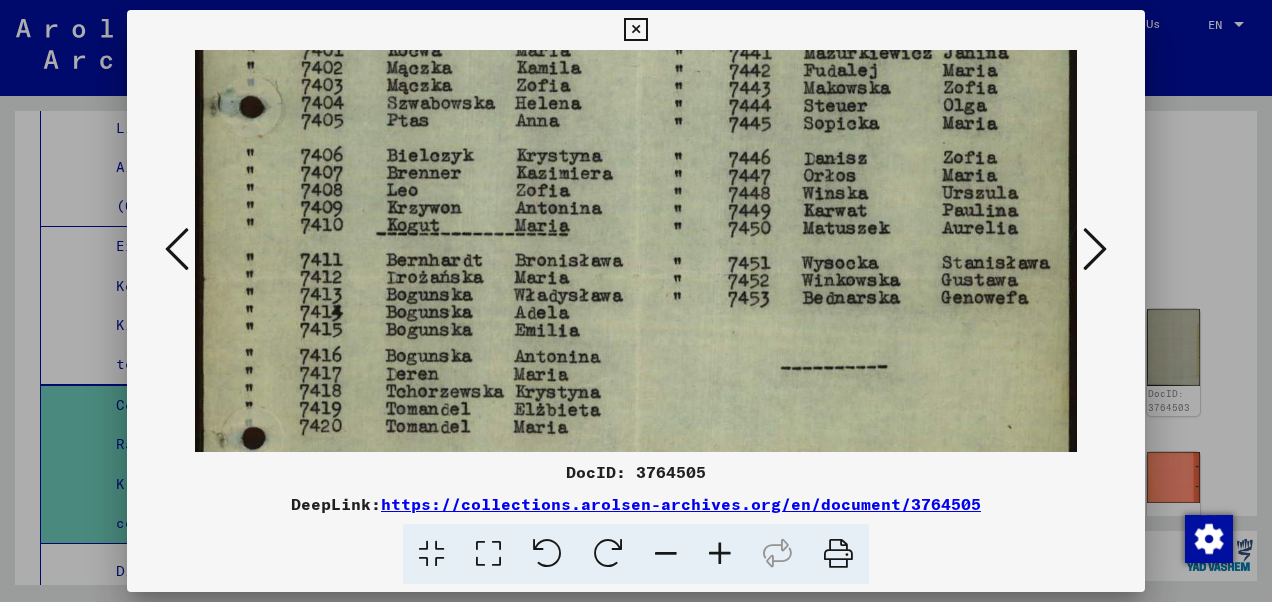 drag, startPoint x: 855, startPoint y: 175, endPoint x: 771, endPoint y: 426, distance: 264.68283 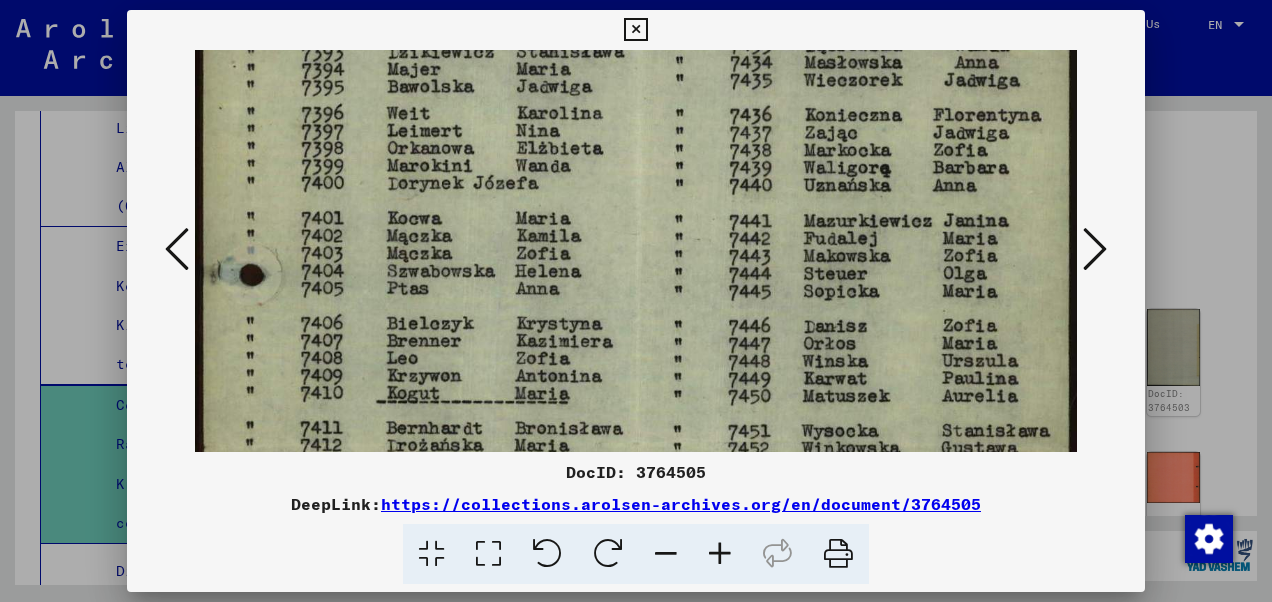 drag, startPoint x: 861, startPoint y: 236, endPoint x: 804, endPoint y: 407, distance: 180.24983 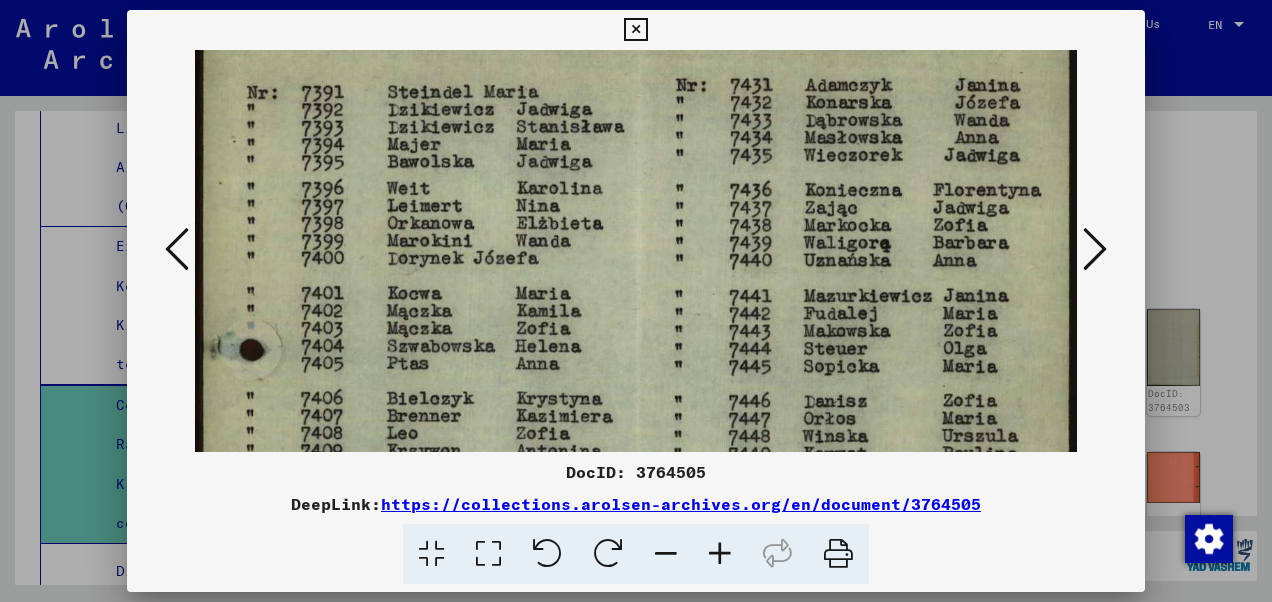 drag, startPoint x: 835, startPoint y: 202, endPoint x: 812, endPoint y: 266, distance: 68.007355 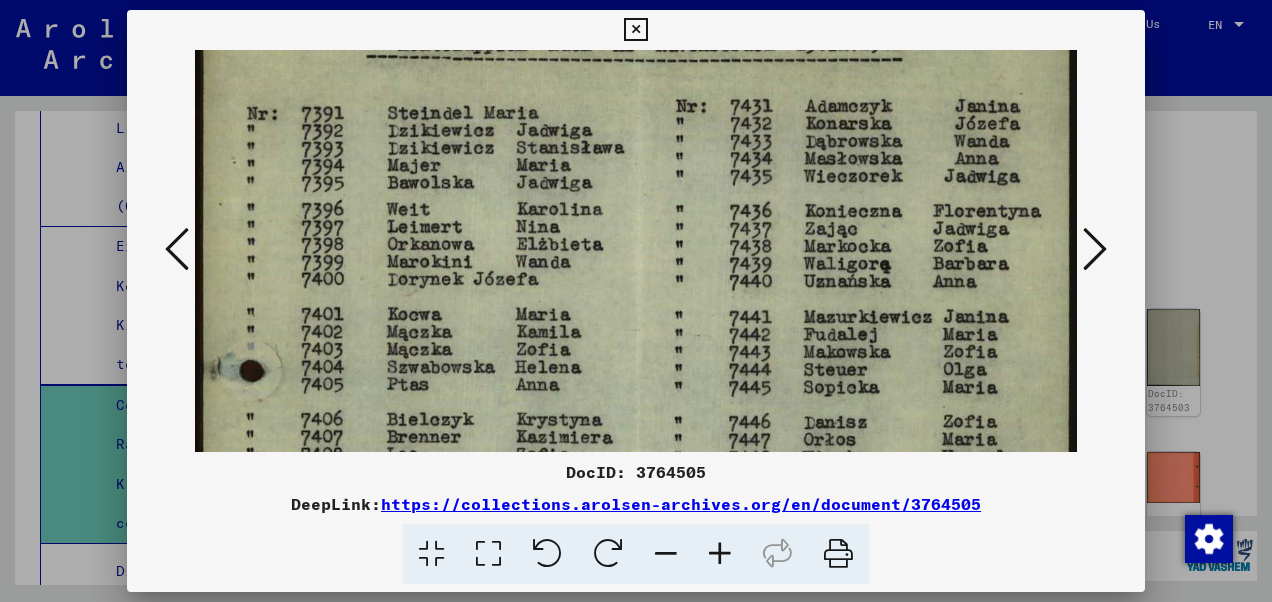 scroll, scrollTop: 136, scrollLeft: 0, axis: vertical 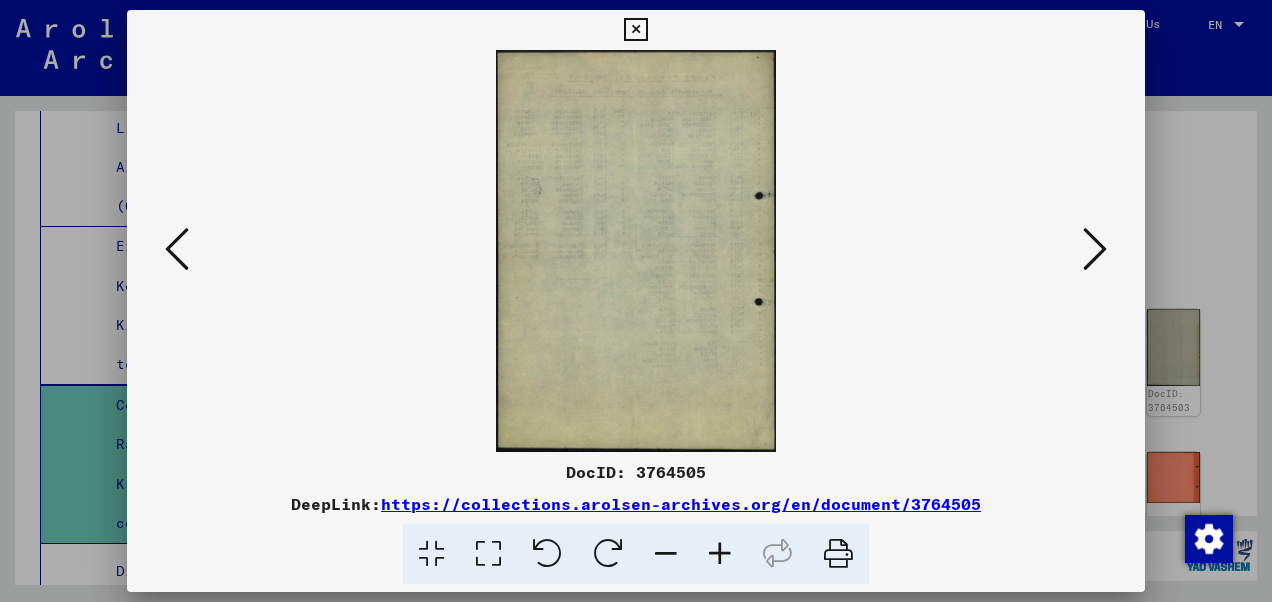 click at bounding box center [1095, 249] 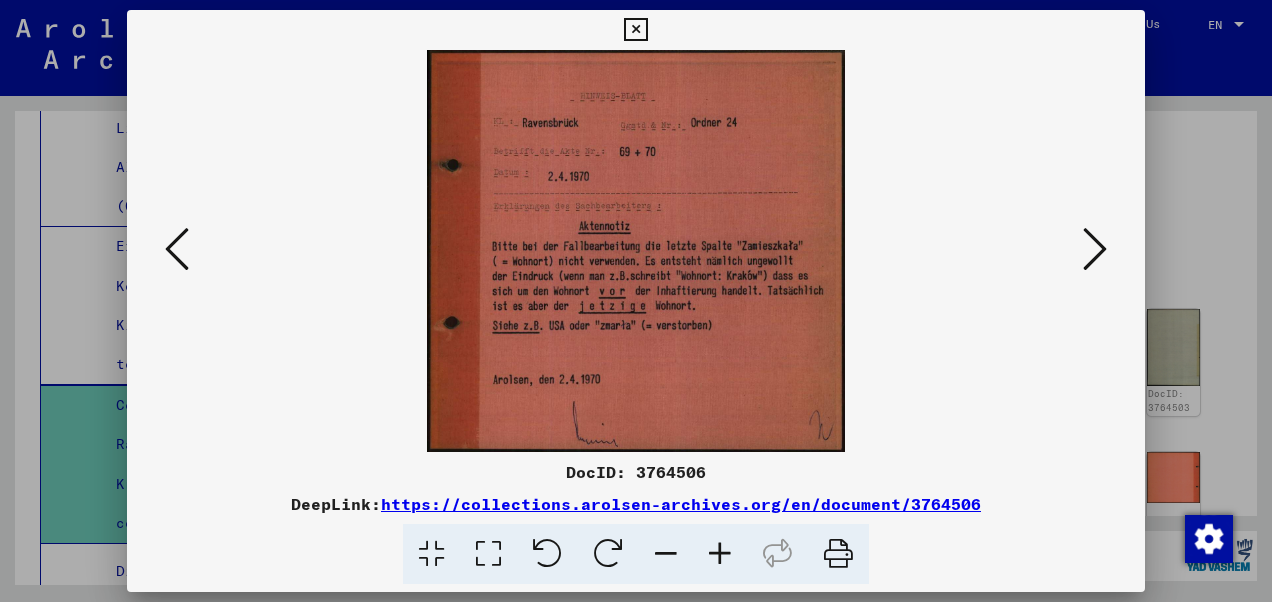 click at bounding box center (1095, 249) 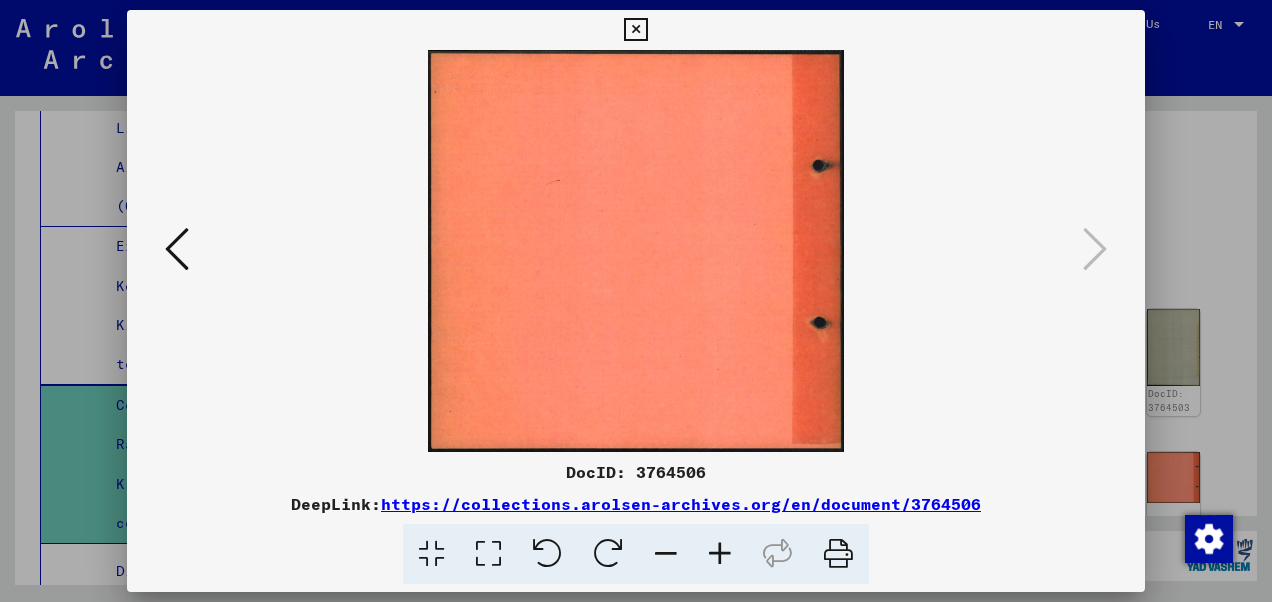 click at bounding box center (635, 30) 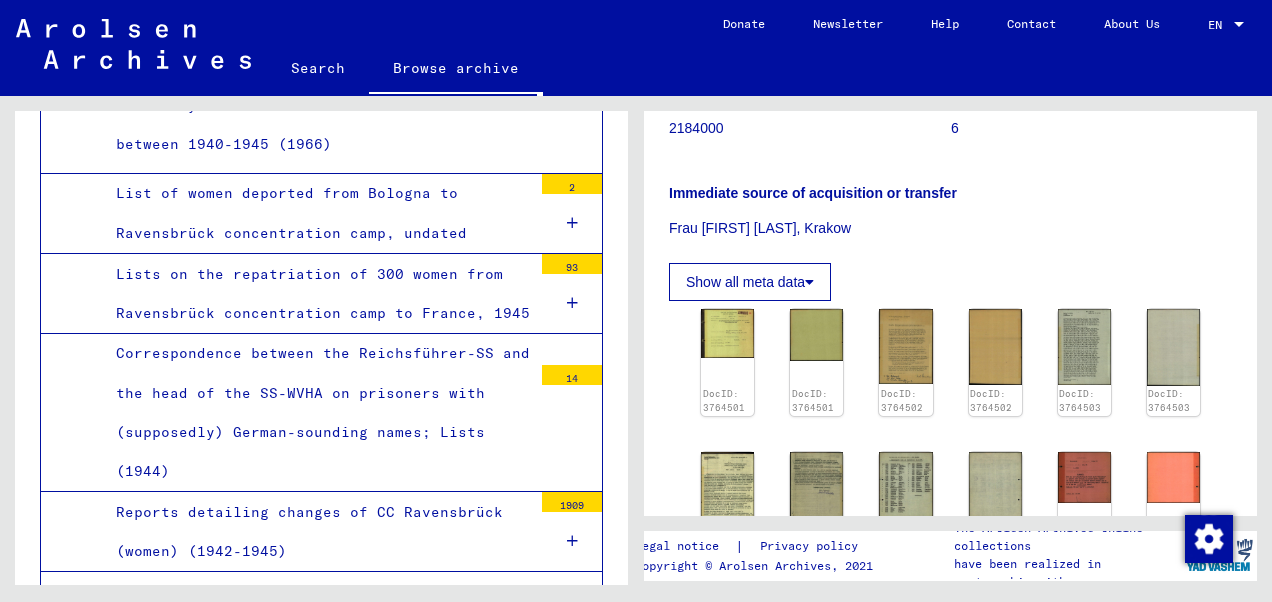 scroll, scrollTop: 9893, scrollLeft: 0, axis: vertical 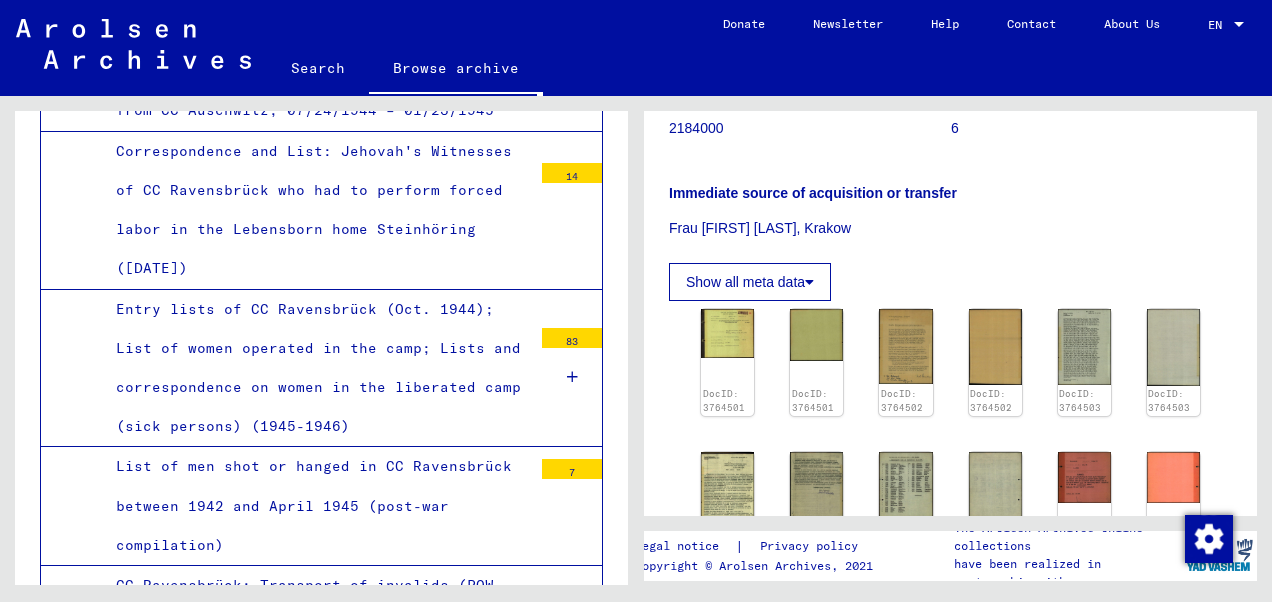 click on "Entry lists of CC Ravensbrück (Oct. 1944); List of women operated in the      camp; Lists and correspondence on women in the liberated camp (sick      persons) (1945-1946)" at bounding box center (316, 368) 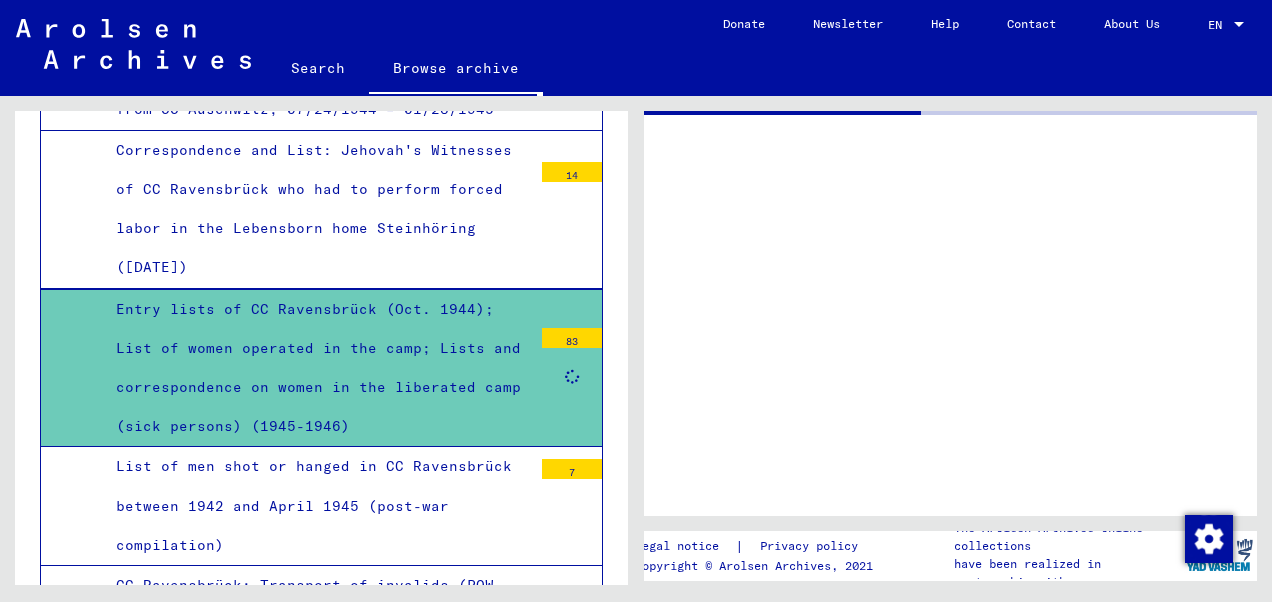 scroll, scrollTop: 0, scrollLeft: 0, axis: both 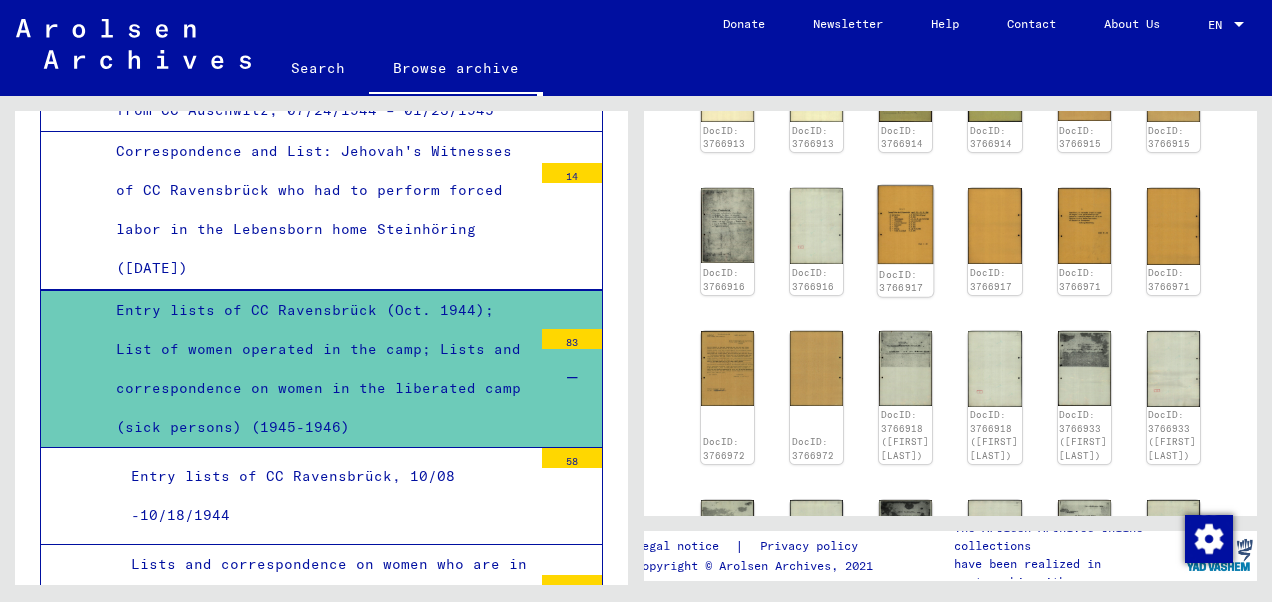 click 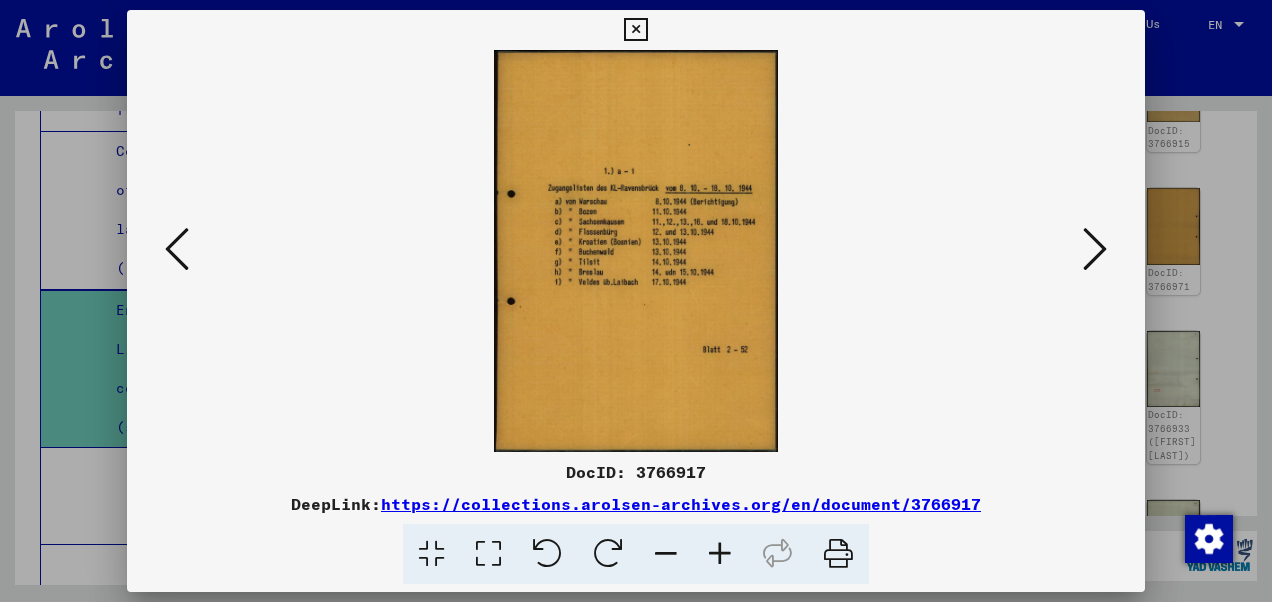 click at bounding box center [635, 30] 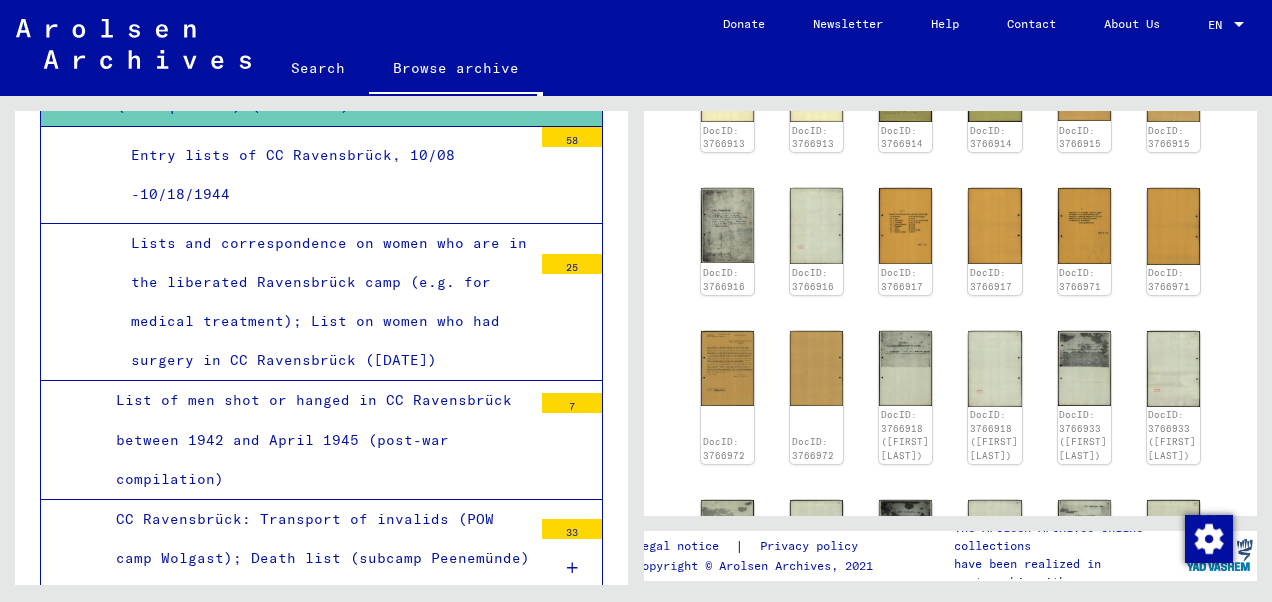 scroll, scrollTop: 11012, scrollLeft: 0, axis: vertical 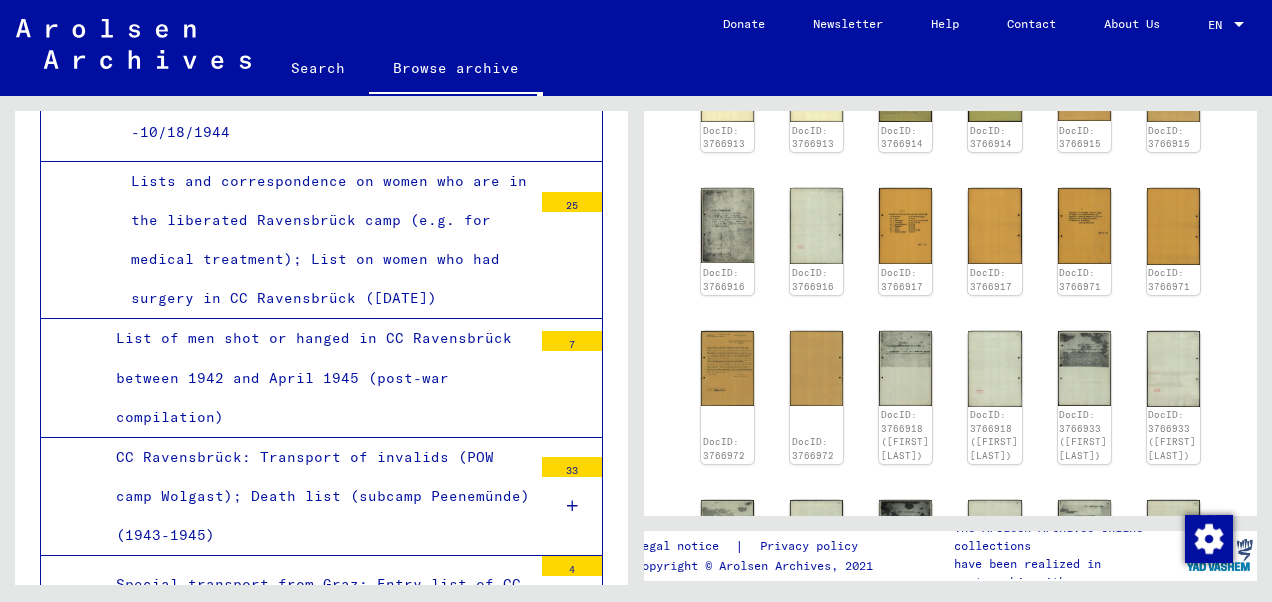 click on "CC Ravensbrück: Transport of invalids (POW camp Wolgast); Death list      (subcamp Peenemünde) (1943-1945)" at bounding box center [316, 497] 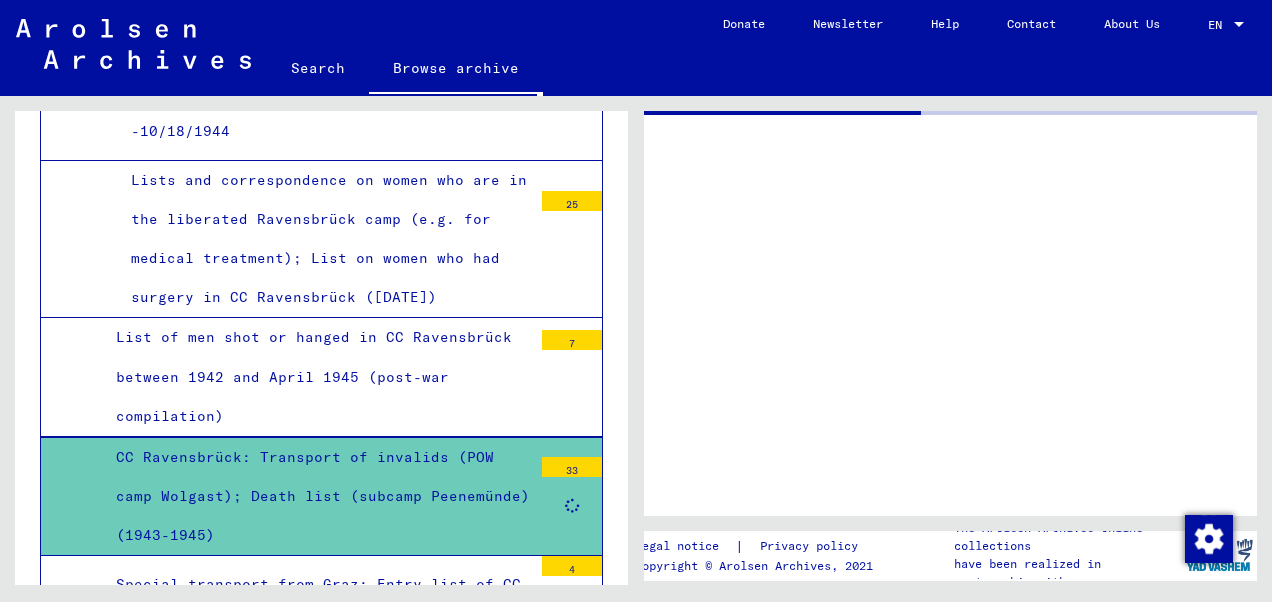 scroll, scrollTop: 0, scrollLeft: 0, axis: both 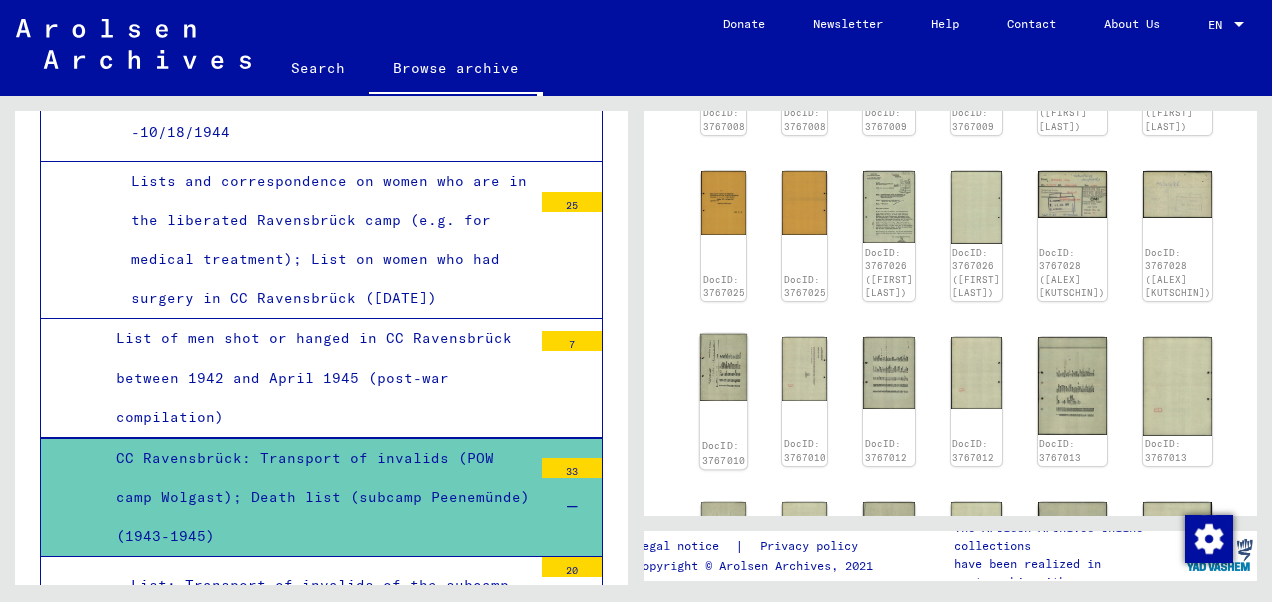 click 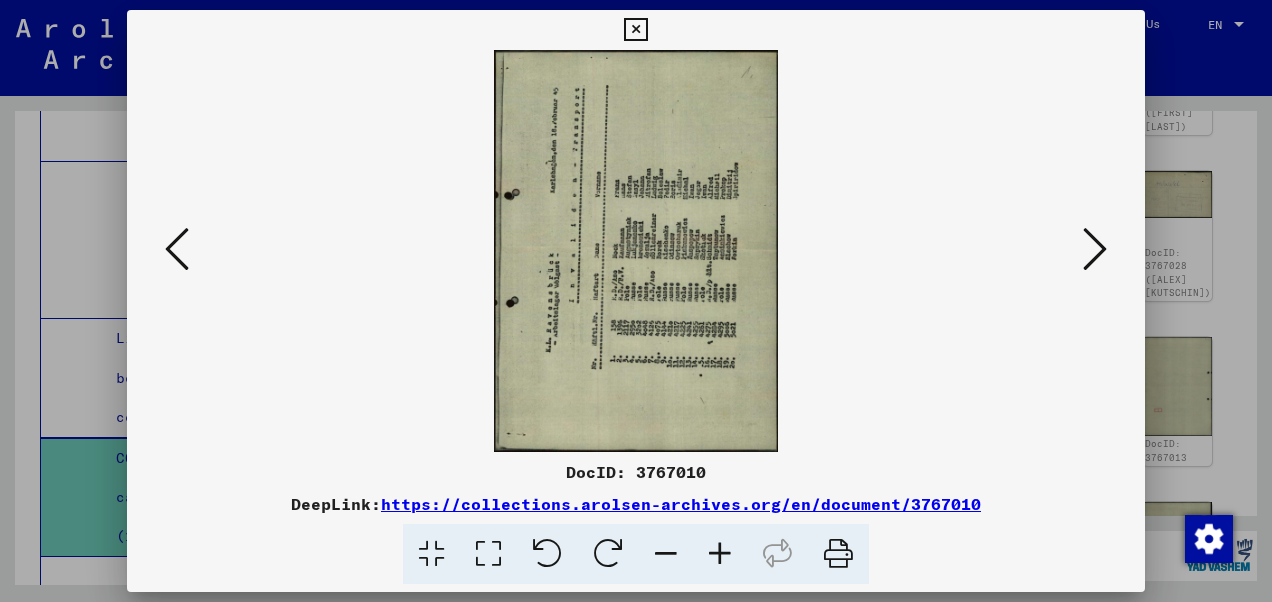 click at bounding box center (608, 554) 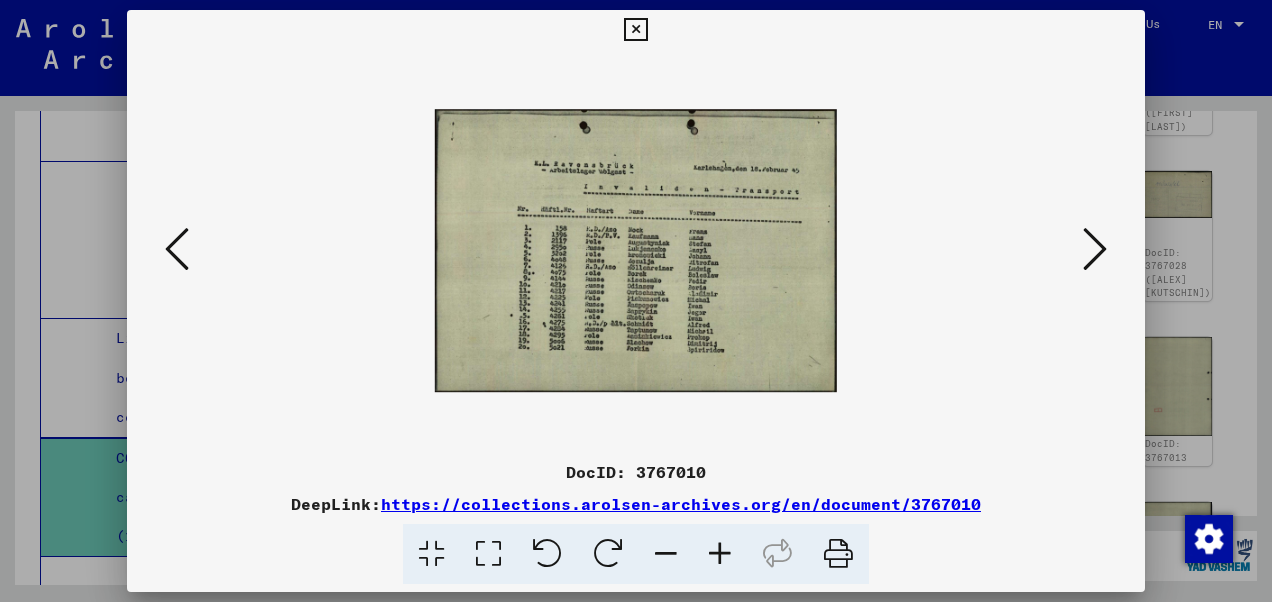 click at bounding box center (488, 554) 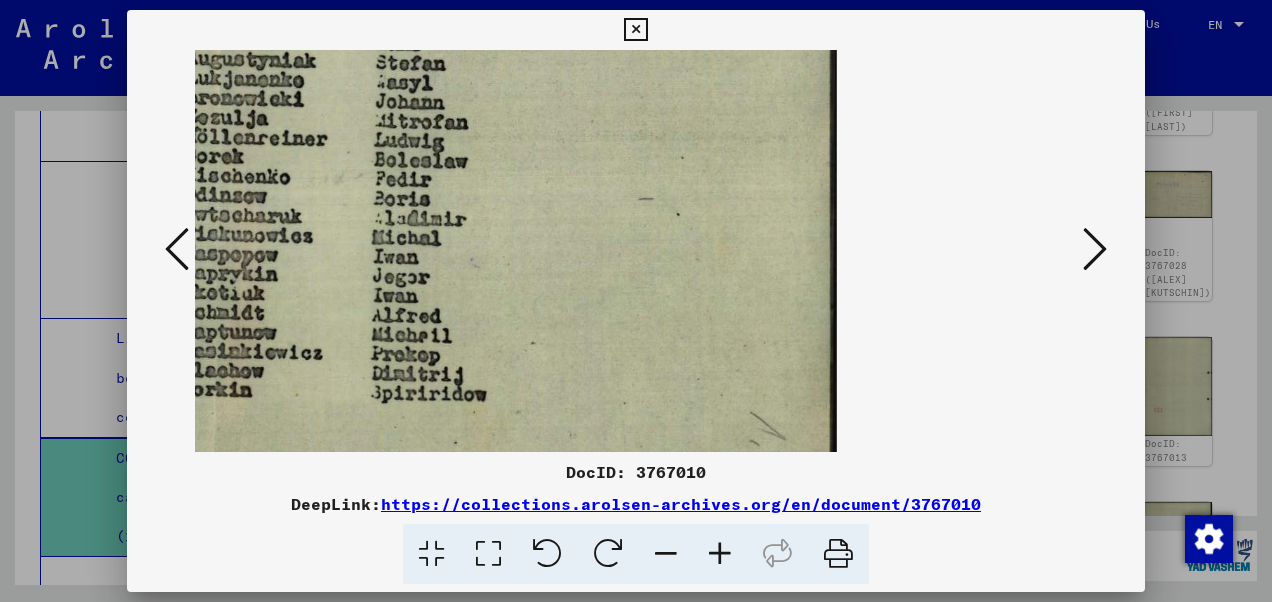 scroll, scrollTop: 168, scrollLeft: 0, axis: vertical 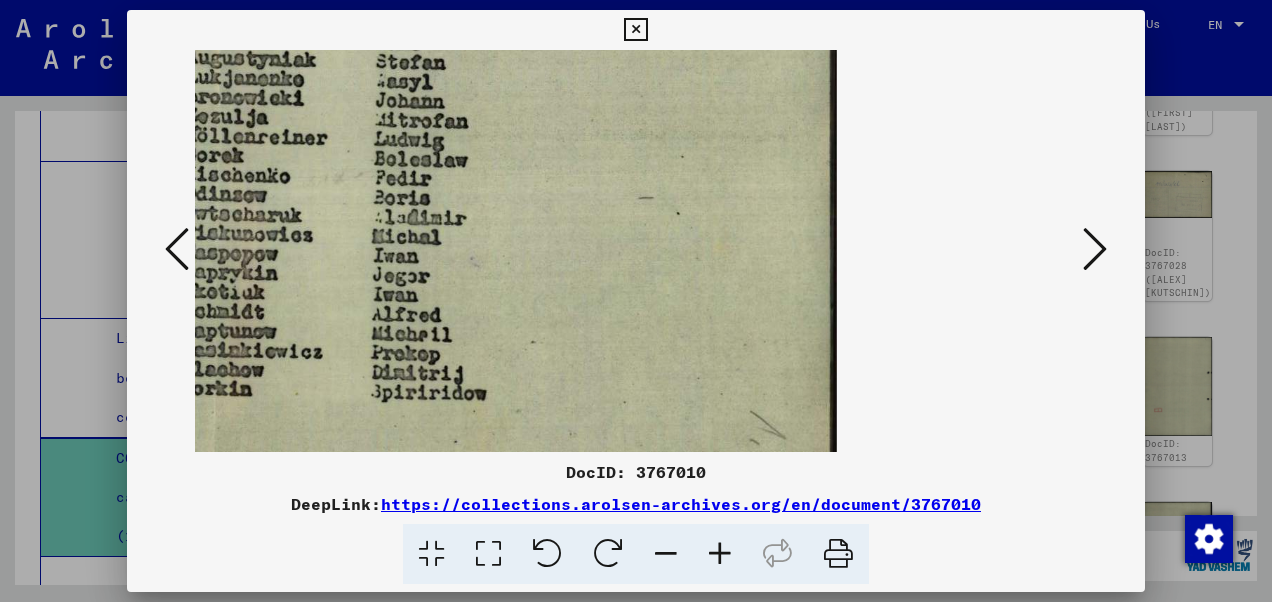 drag, startPoint x: 596, startPoint y: 266, endPoint x: 662, endPoint y: 103, distance: 175.85506 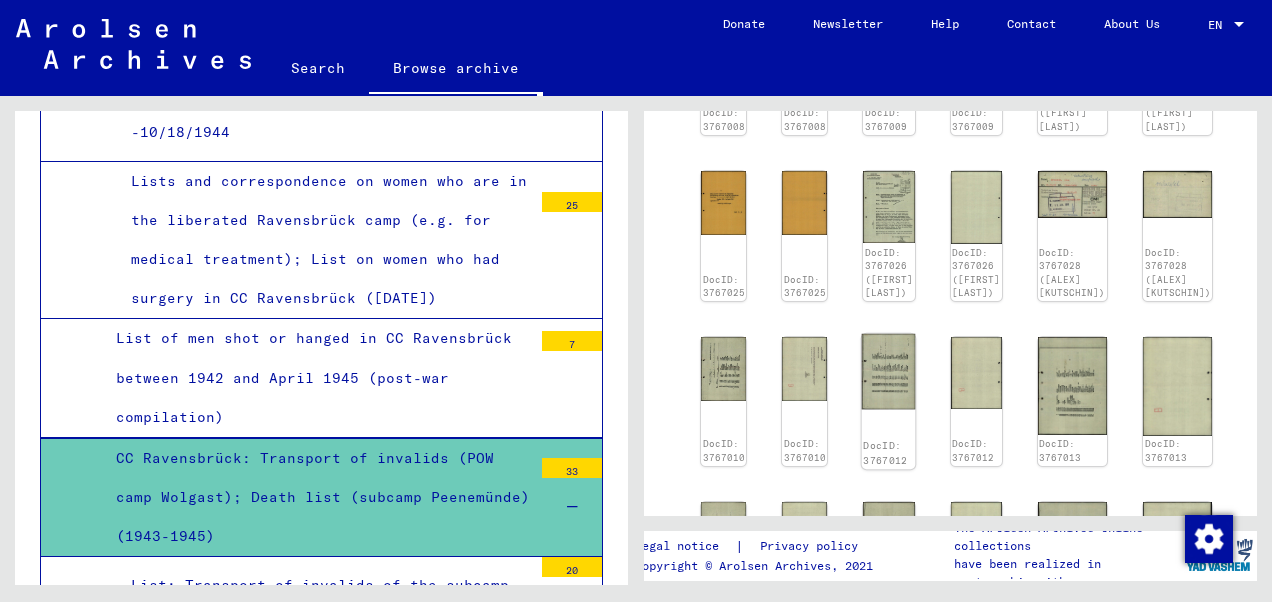 click 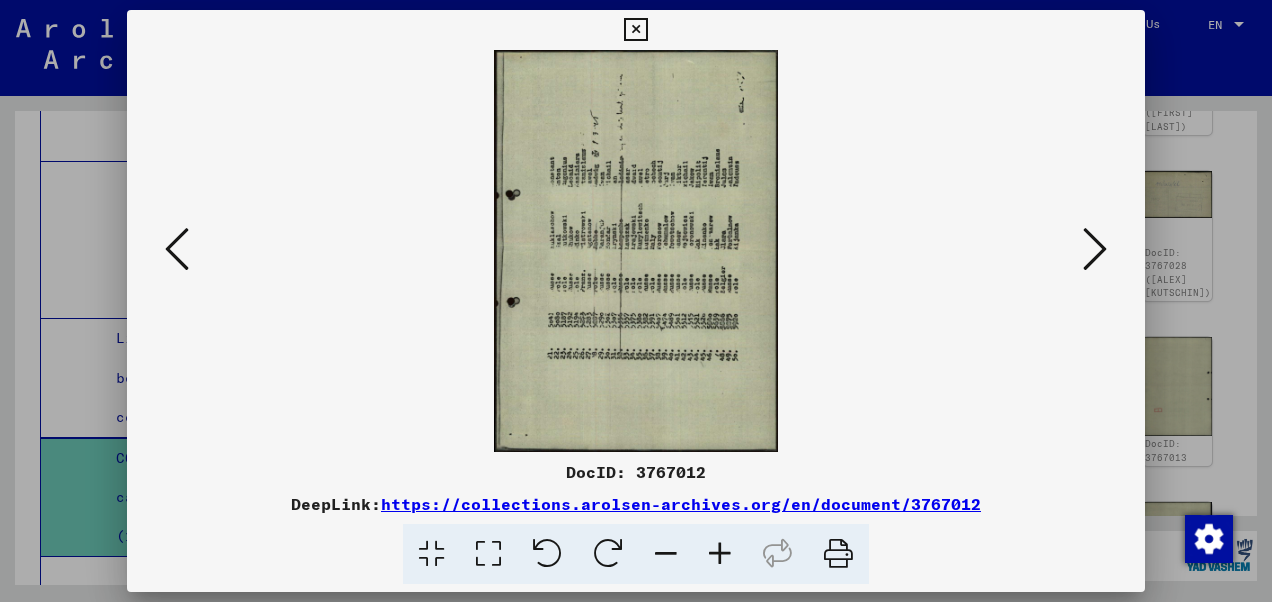 click at bounding box center [608, 554] 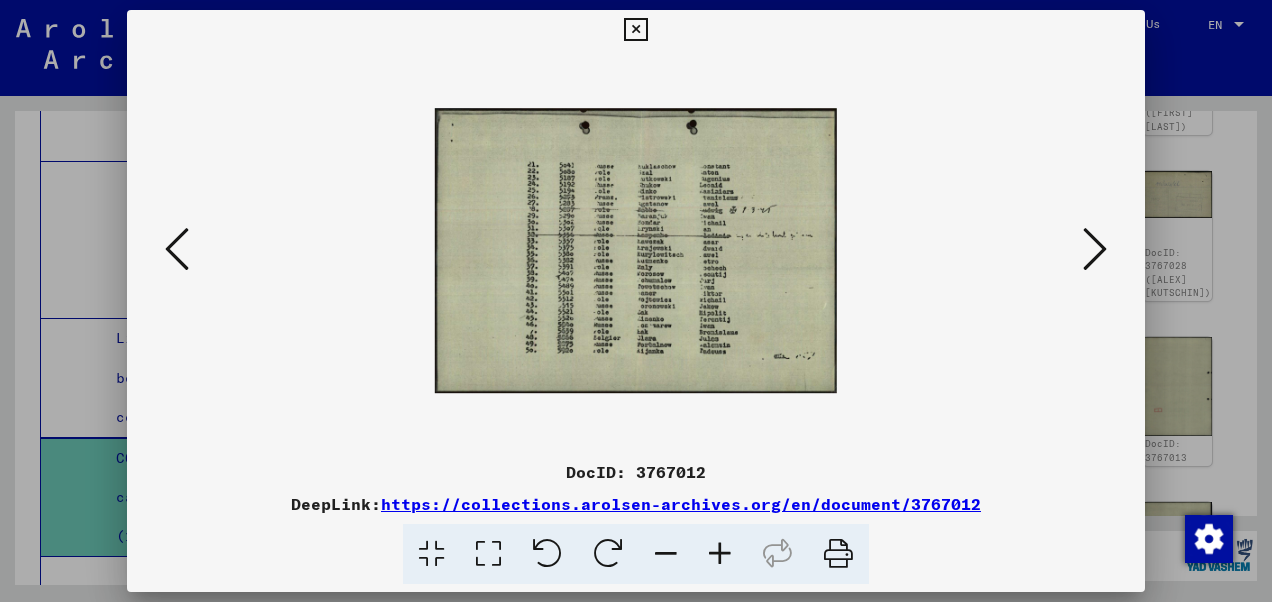 click at bounding box center [488, 554] 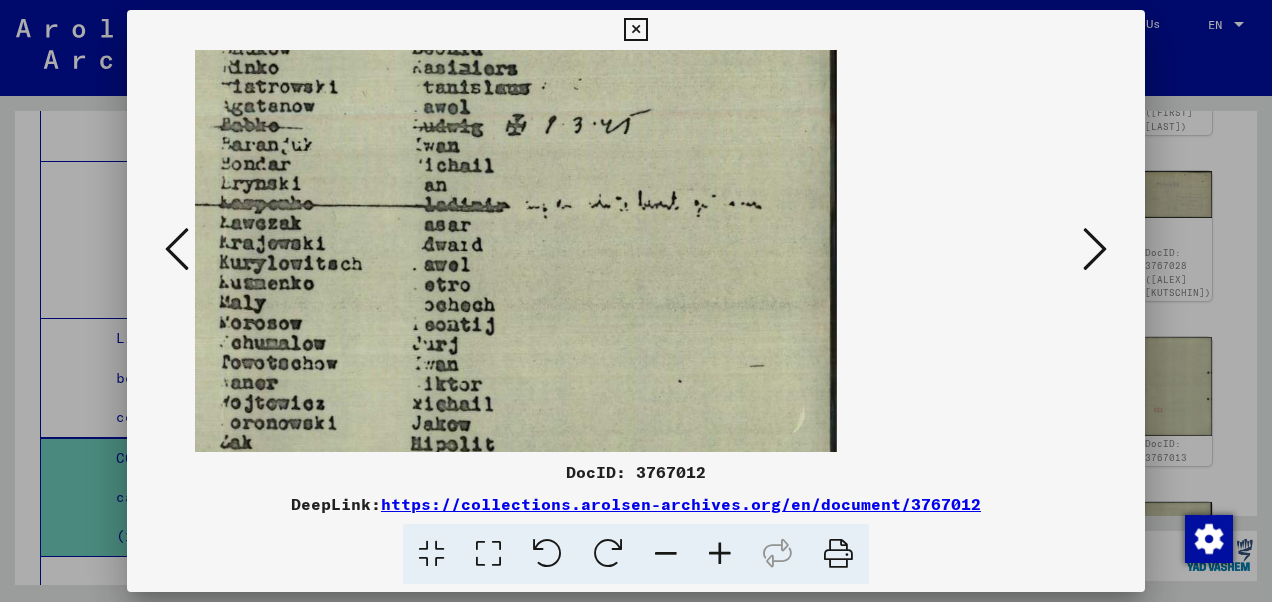click at bounding box center [635, 30] 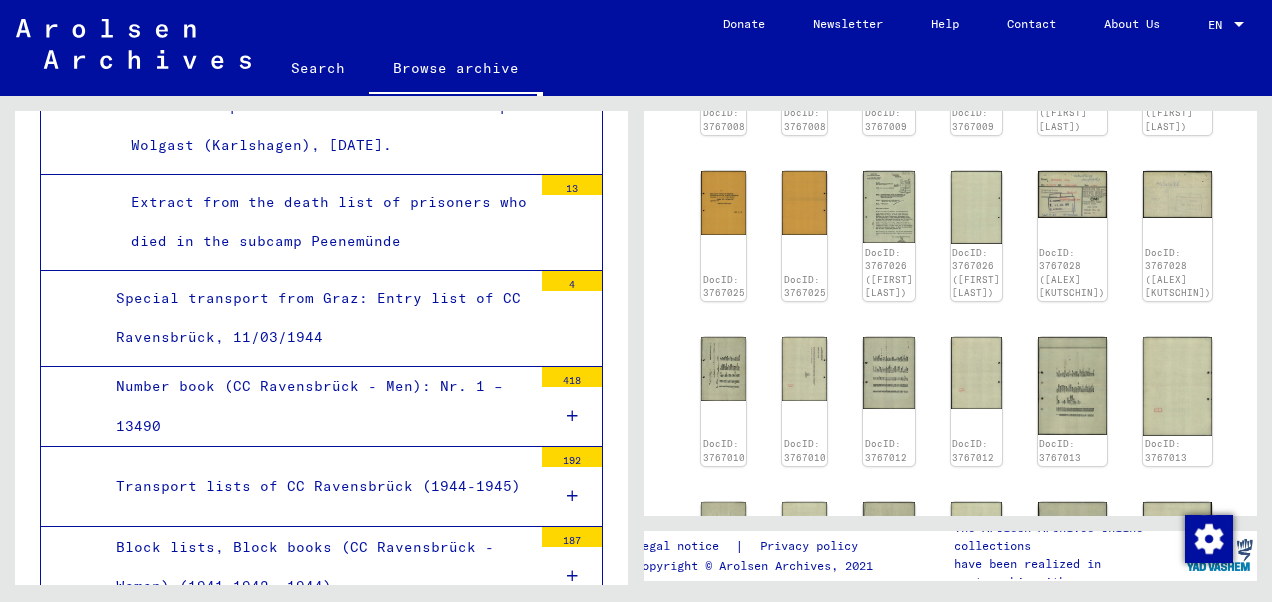 scroll, scrollTop: 11613, scrollLeft: 0, axis: vertical 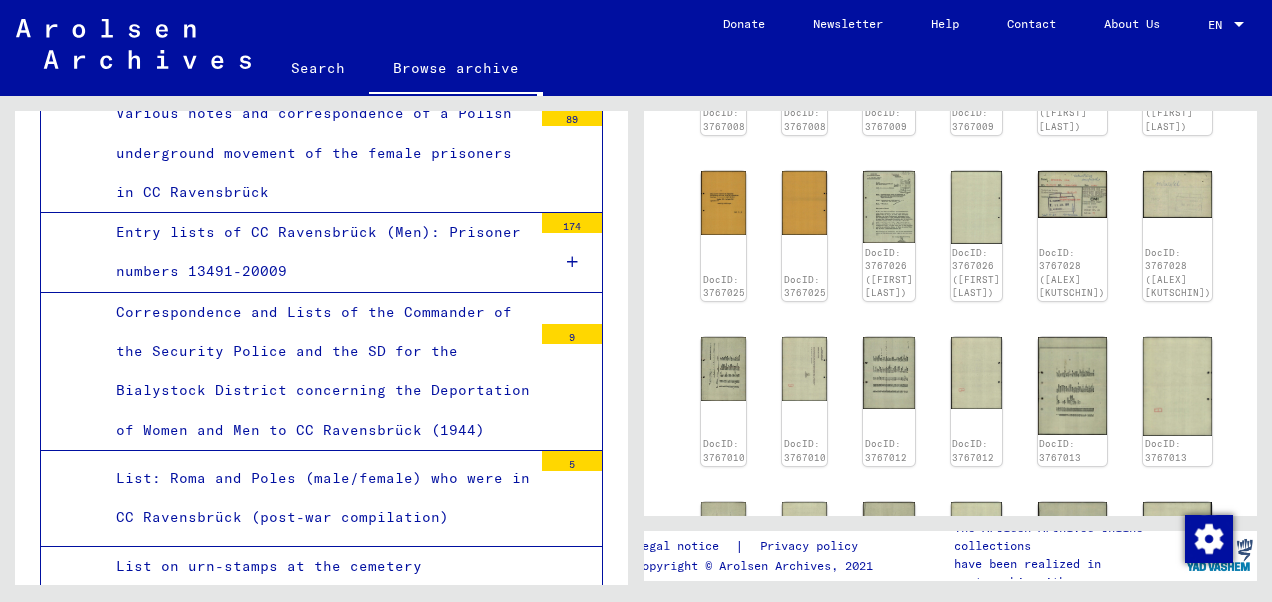 click on "List: Roma and Poles (male/female) who were in CC Ravensbrück (post-war      compilation)" at bounding box center (316, 498) 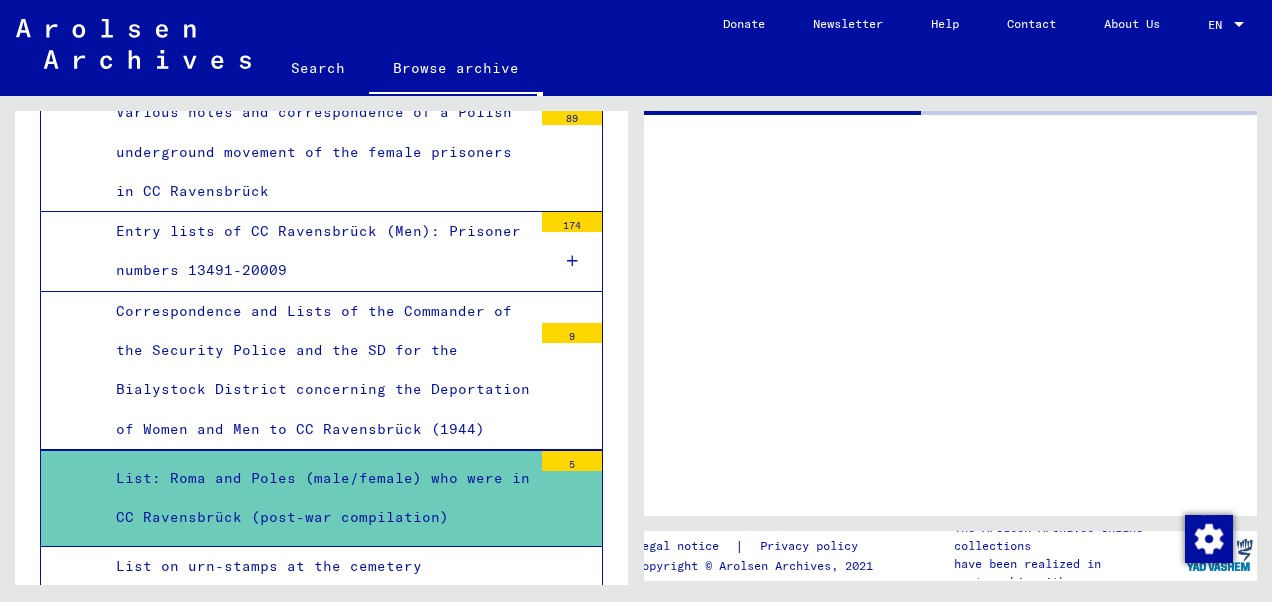 scroll, scrollTop: 0, scrollLeft: 0, axis: both 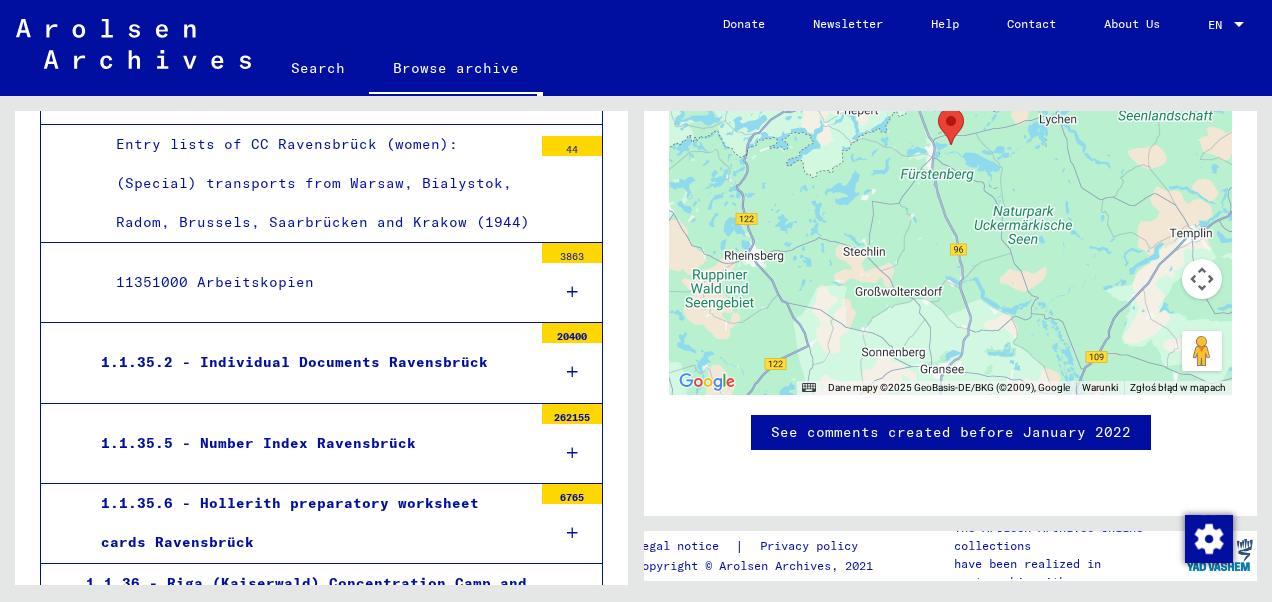 click on "1.1.35.5 - Number Index Ravensbrück" at bounding box center [309, 443] 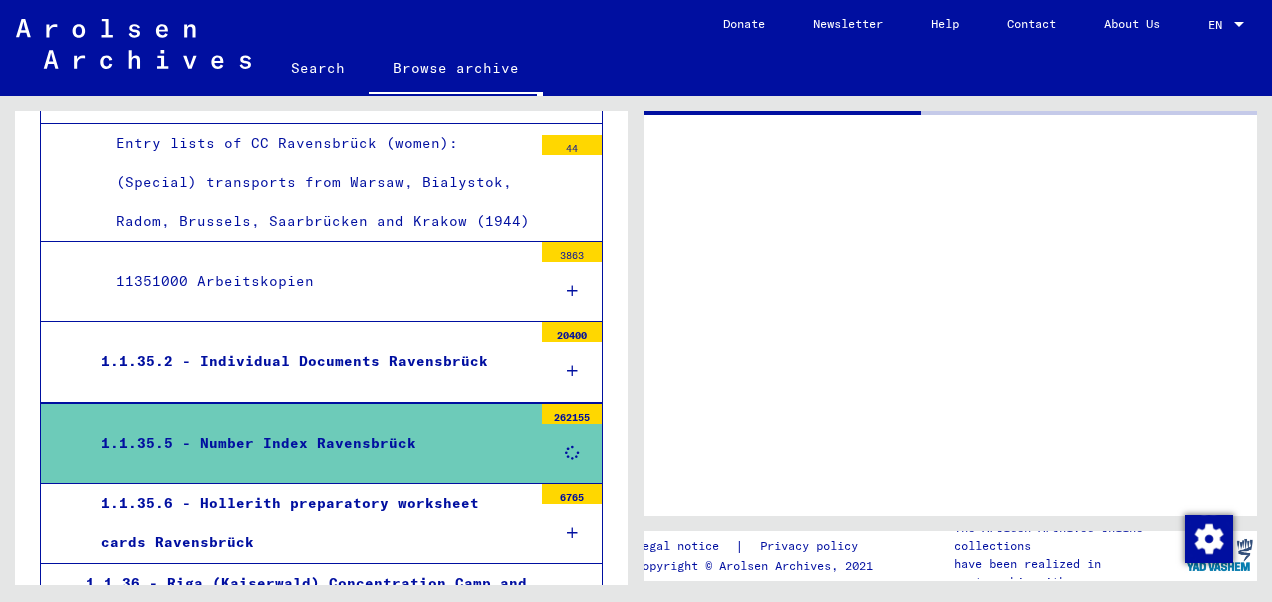 scroll, scrollTop: 0, scrollLeft: 0, axis: both 